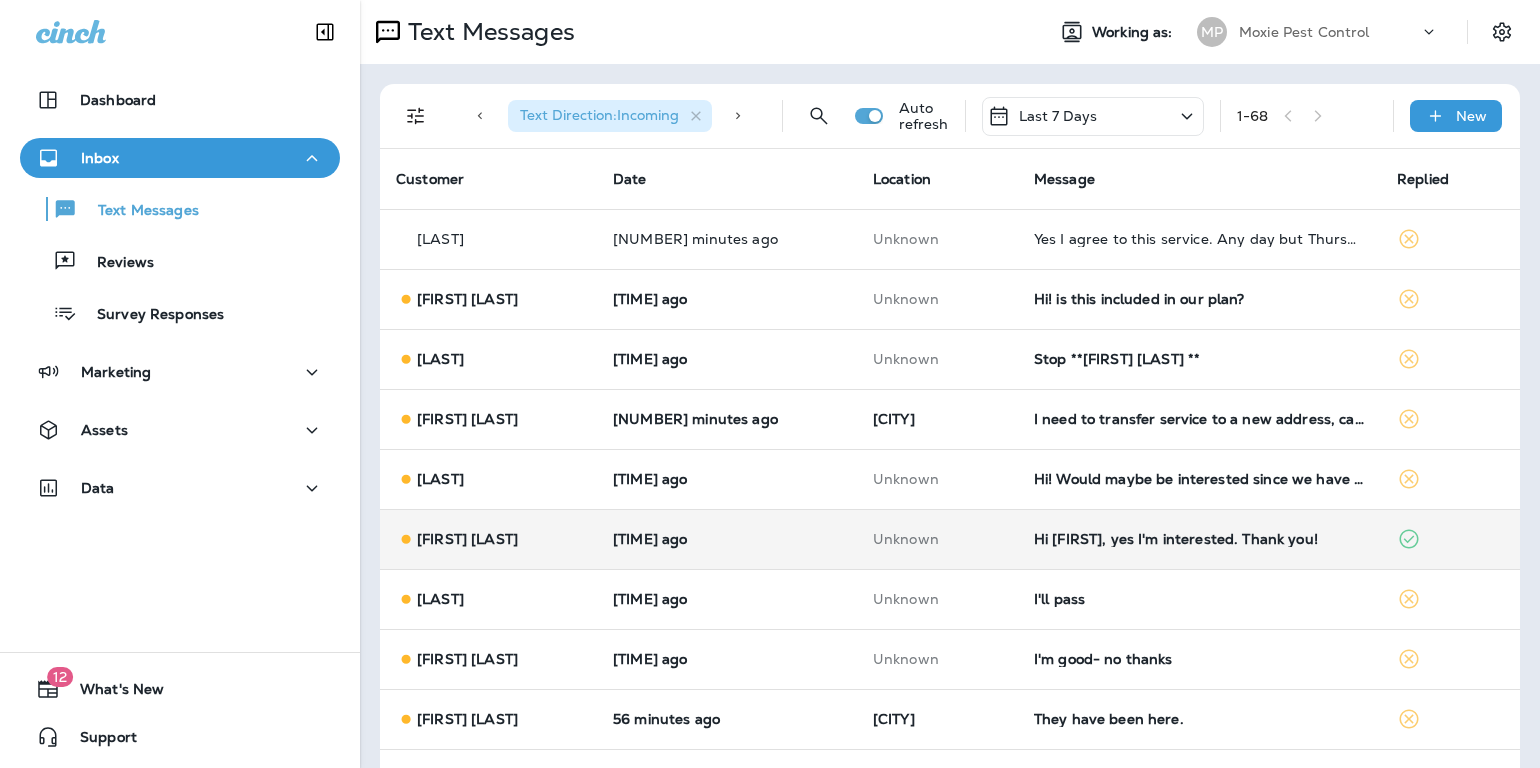 scroll, scrollTop: 0, scrollLeft: 0, axis: both 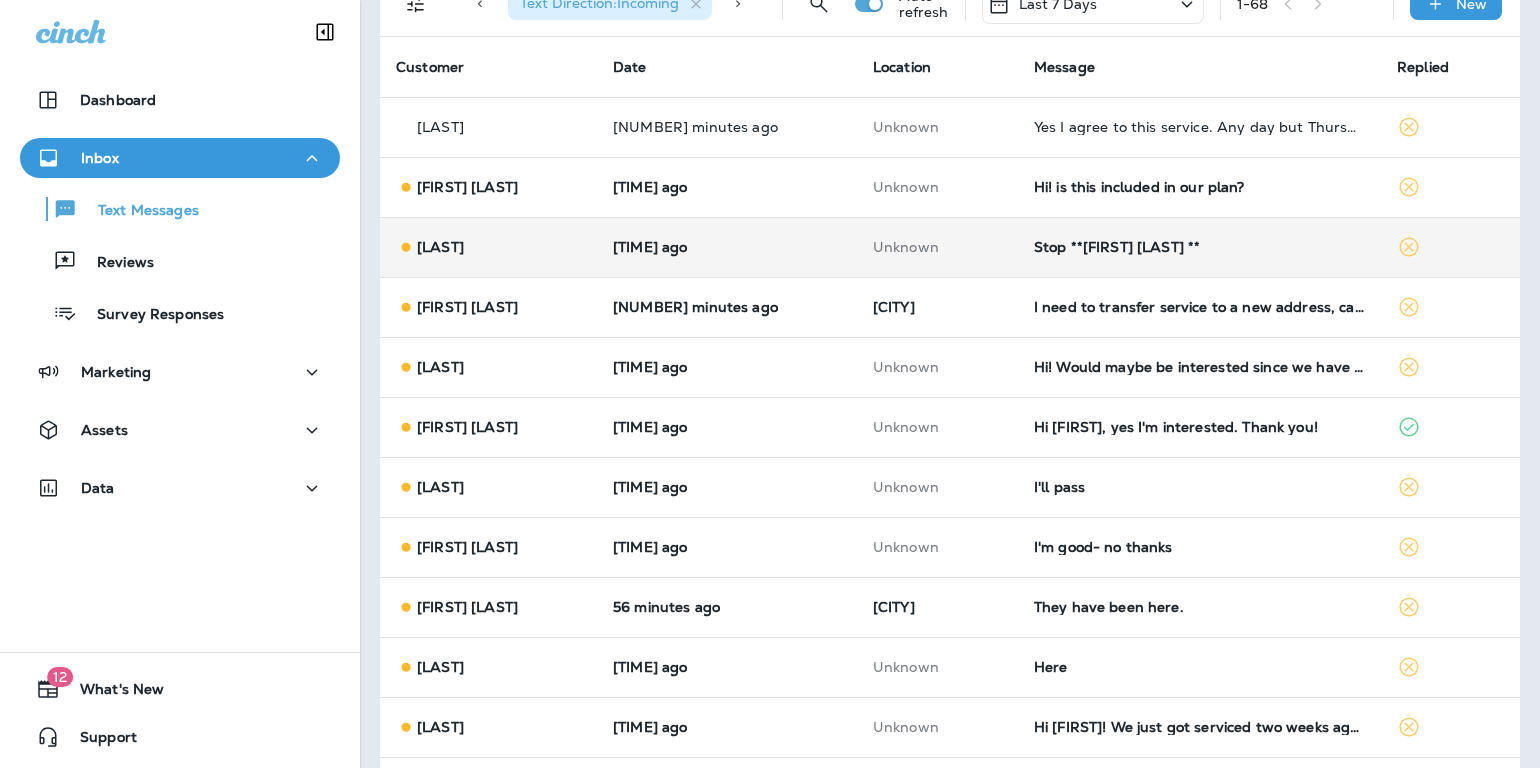 click on "Stop
**[FIRST] [LAST] **" at bounding box center (1199, 247) 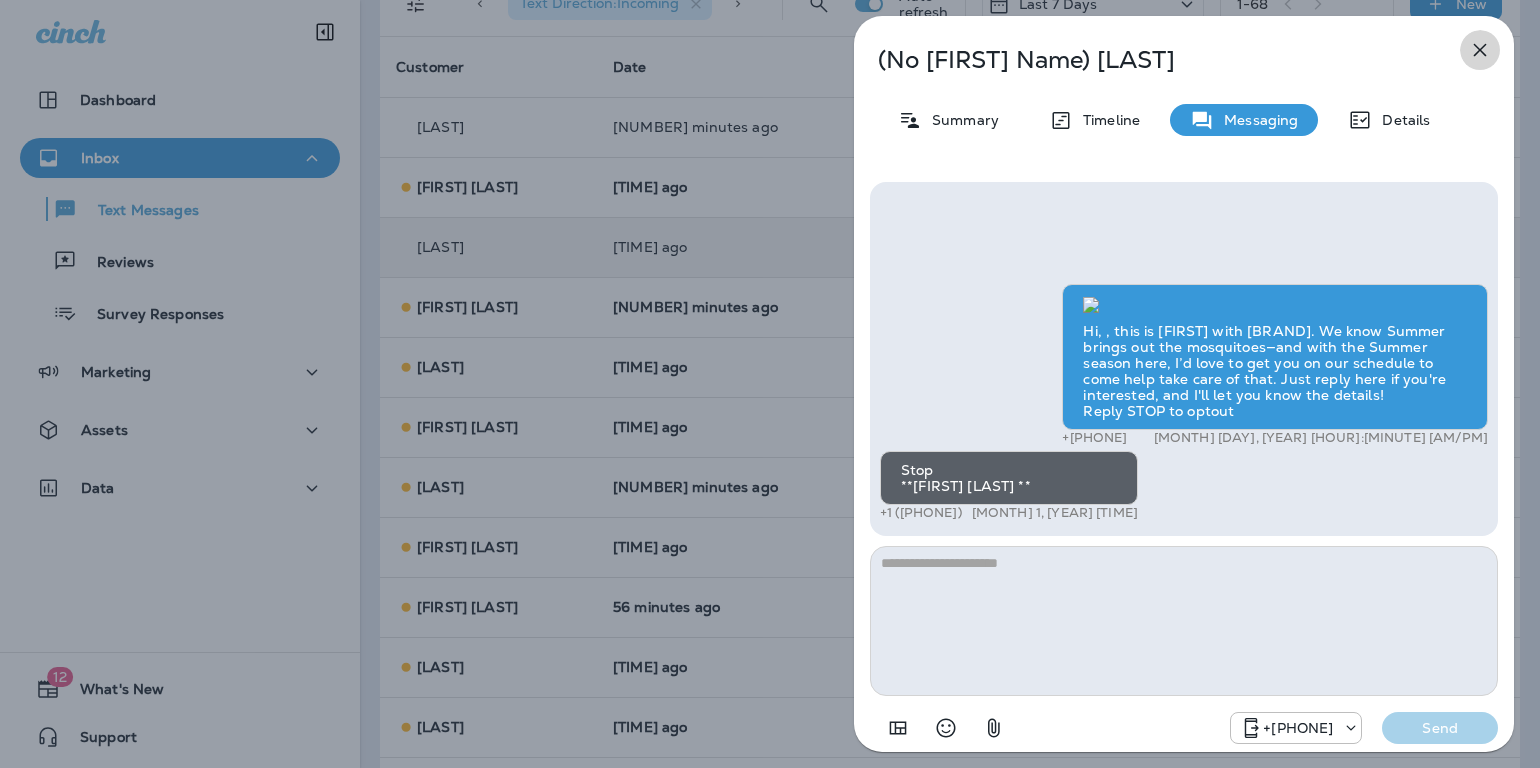 click at bounding box center (1480, 50) 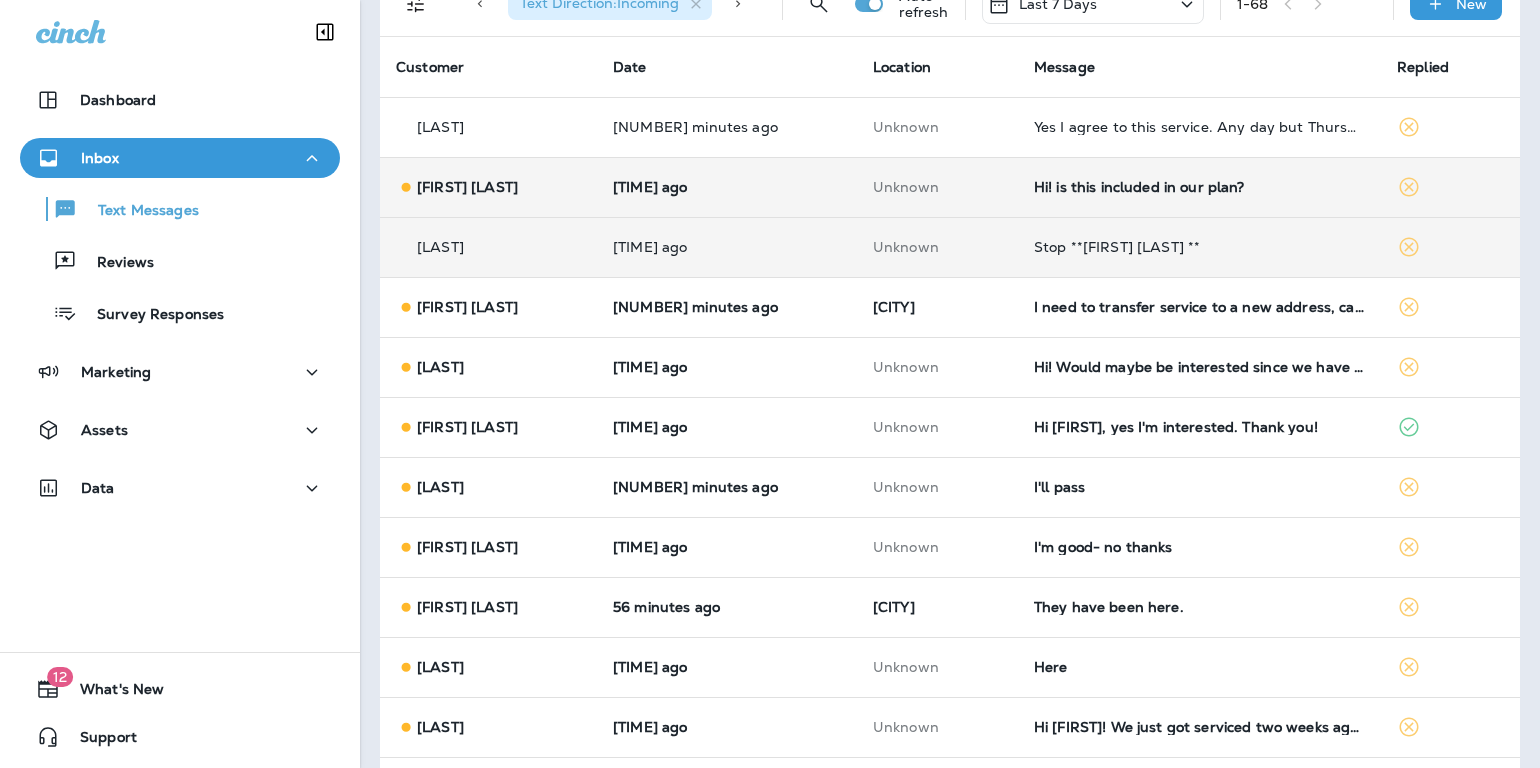 click on "Hi! is this included in our plan?" at bounding box center (1199, 187) 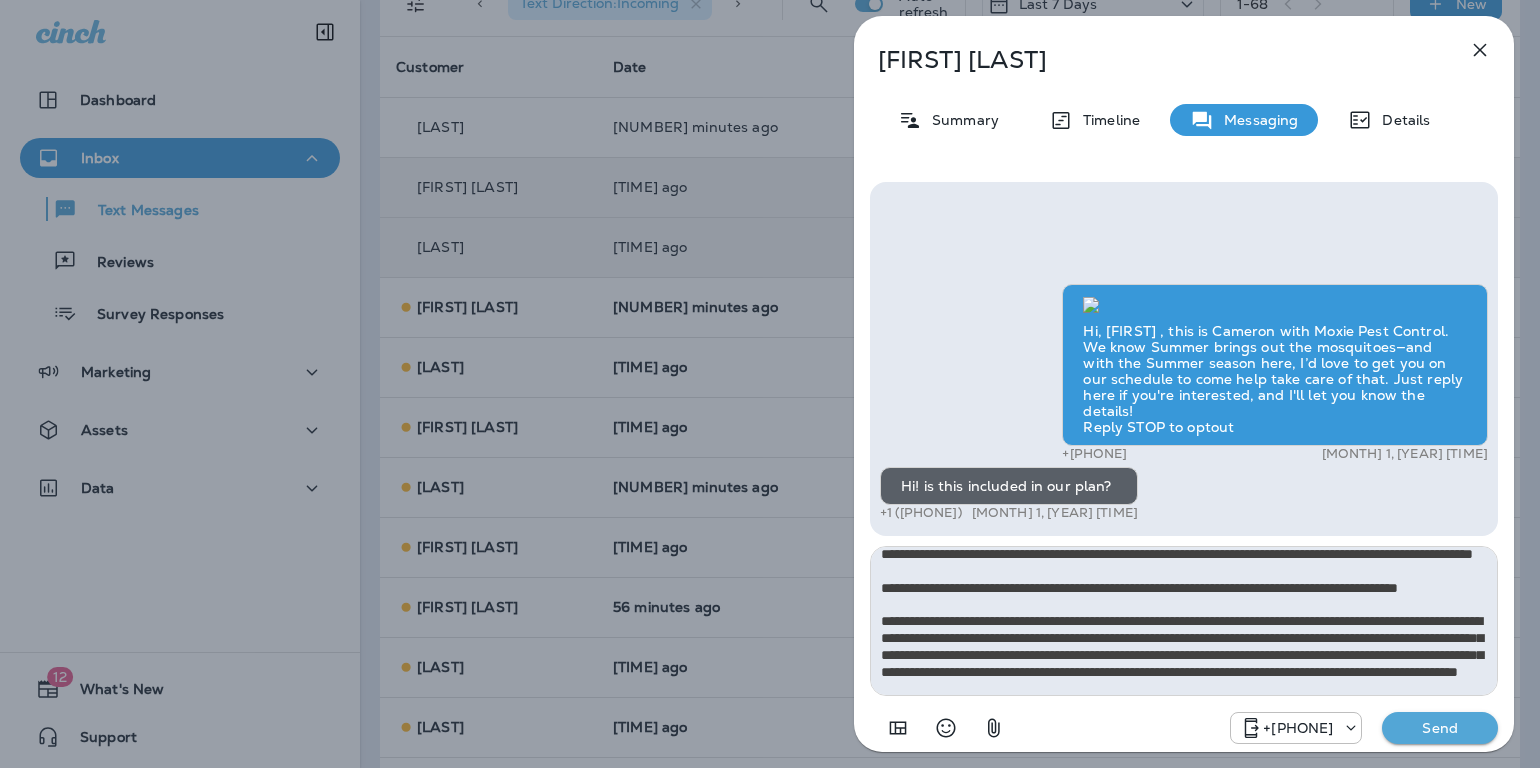 scroll, scrollTop: 0, scrollLeft: 0, axis: both 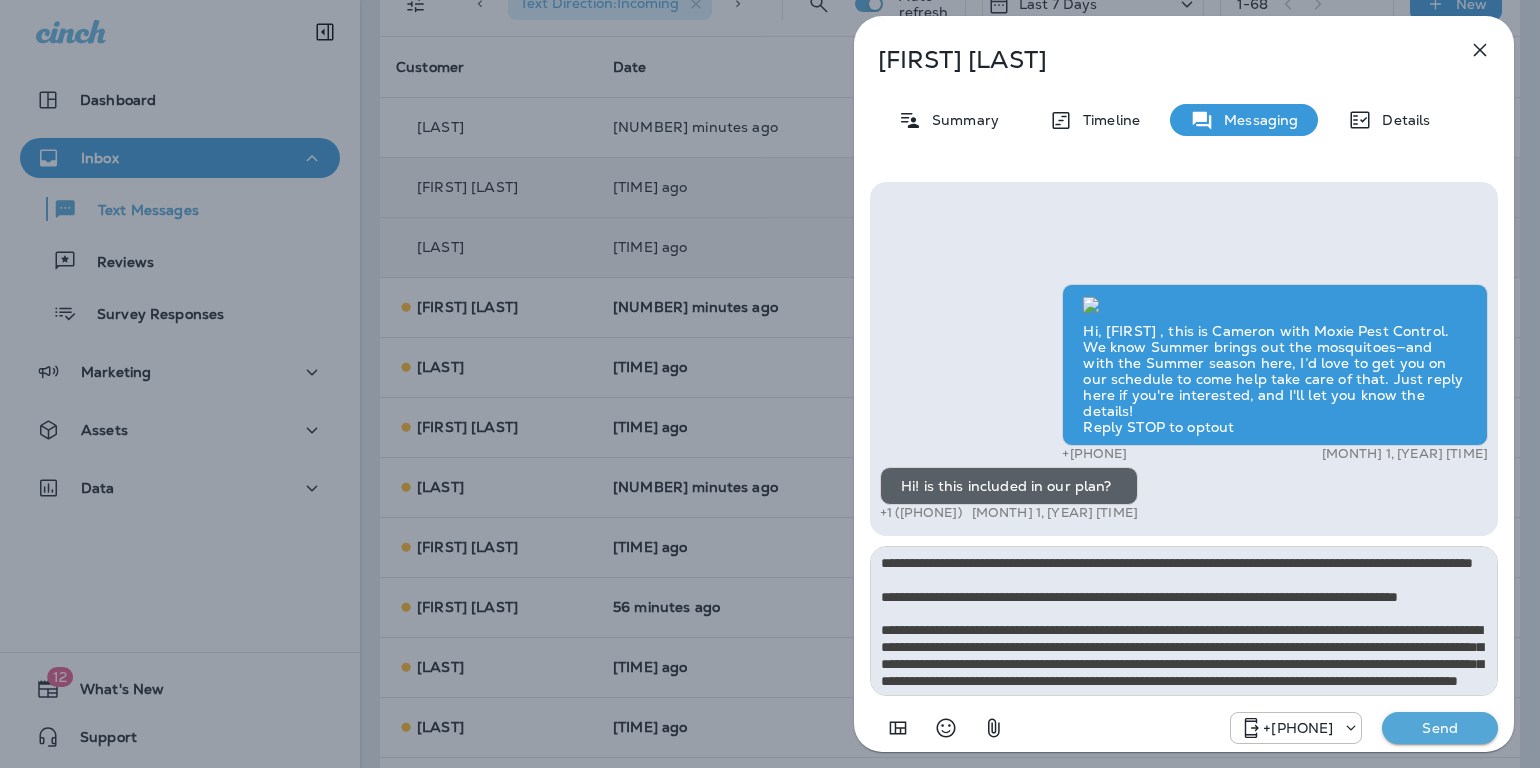 click at bounding box center (1184, 621) 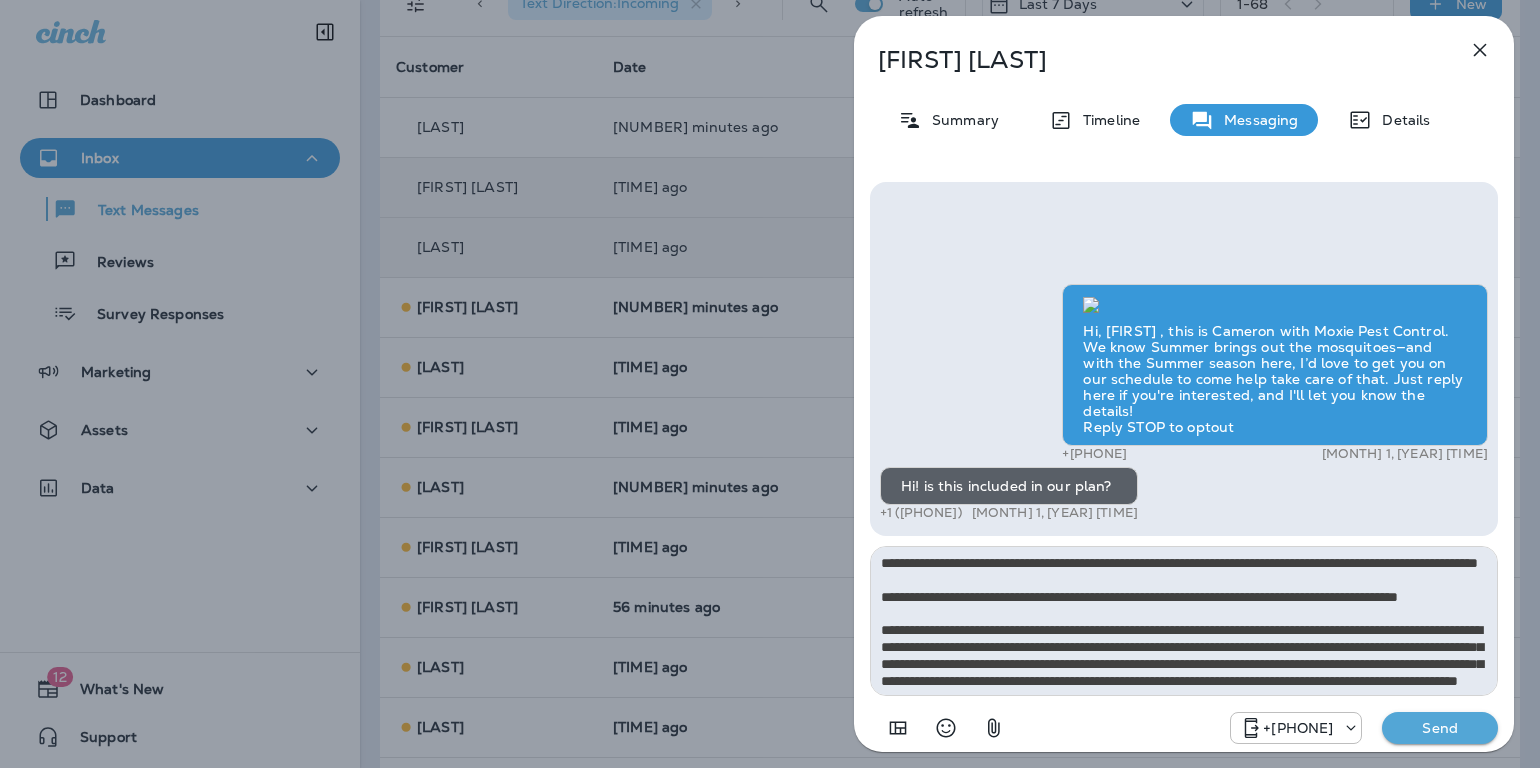 type on "**********" 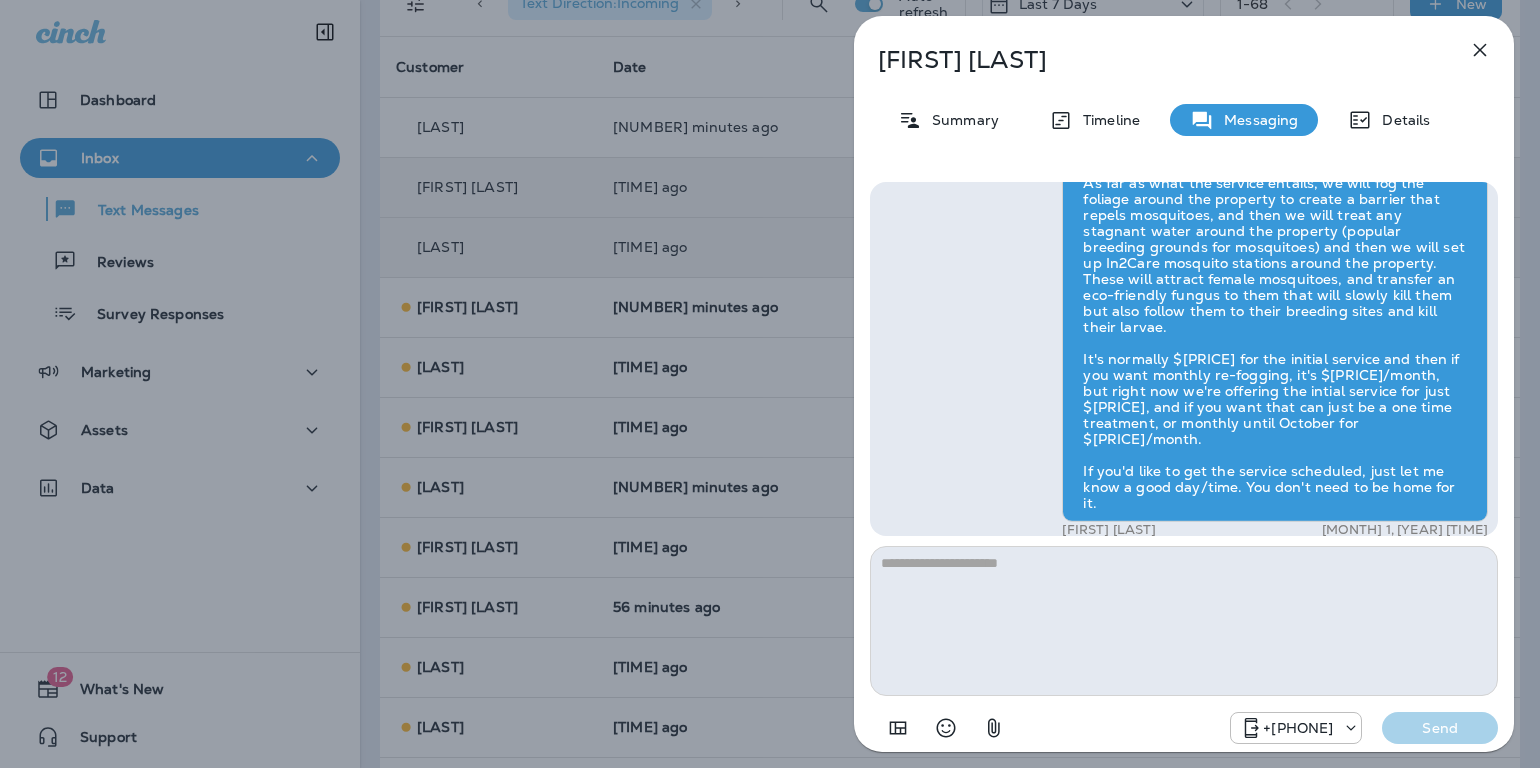 click on "+[PHONE] Send" at bounding box center [1364, 728] 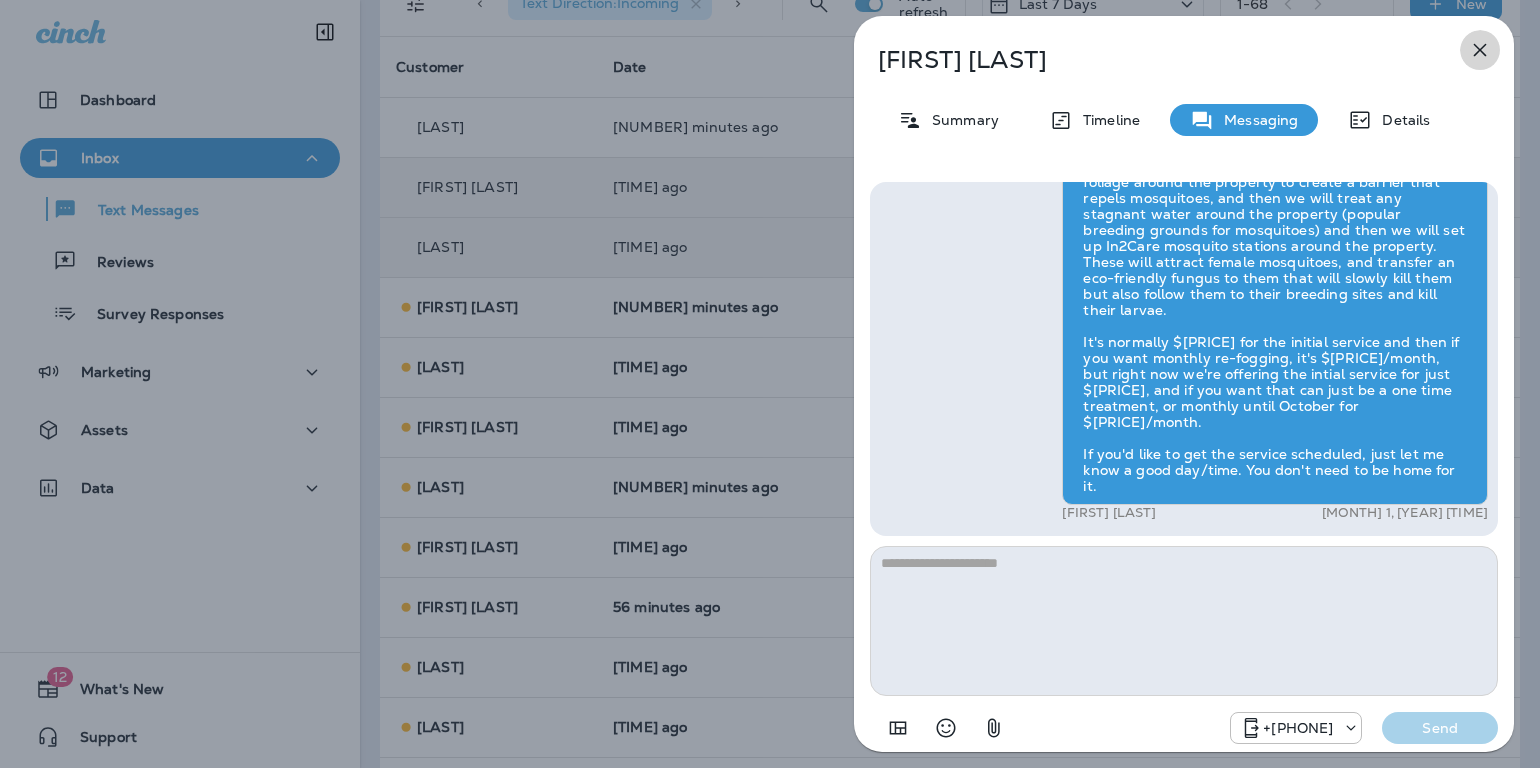 click at bounding box center [1480, 50] 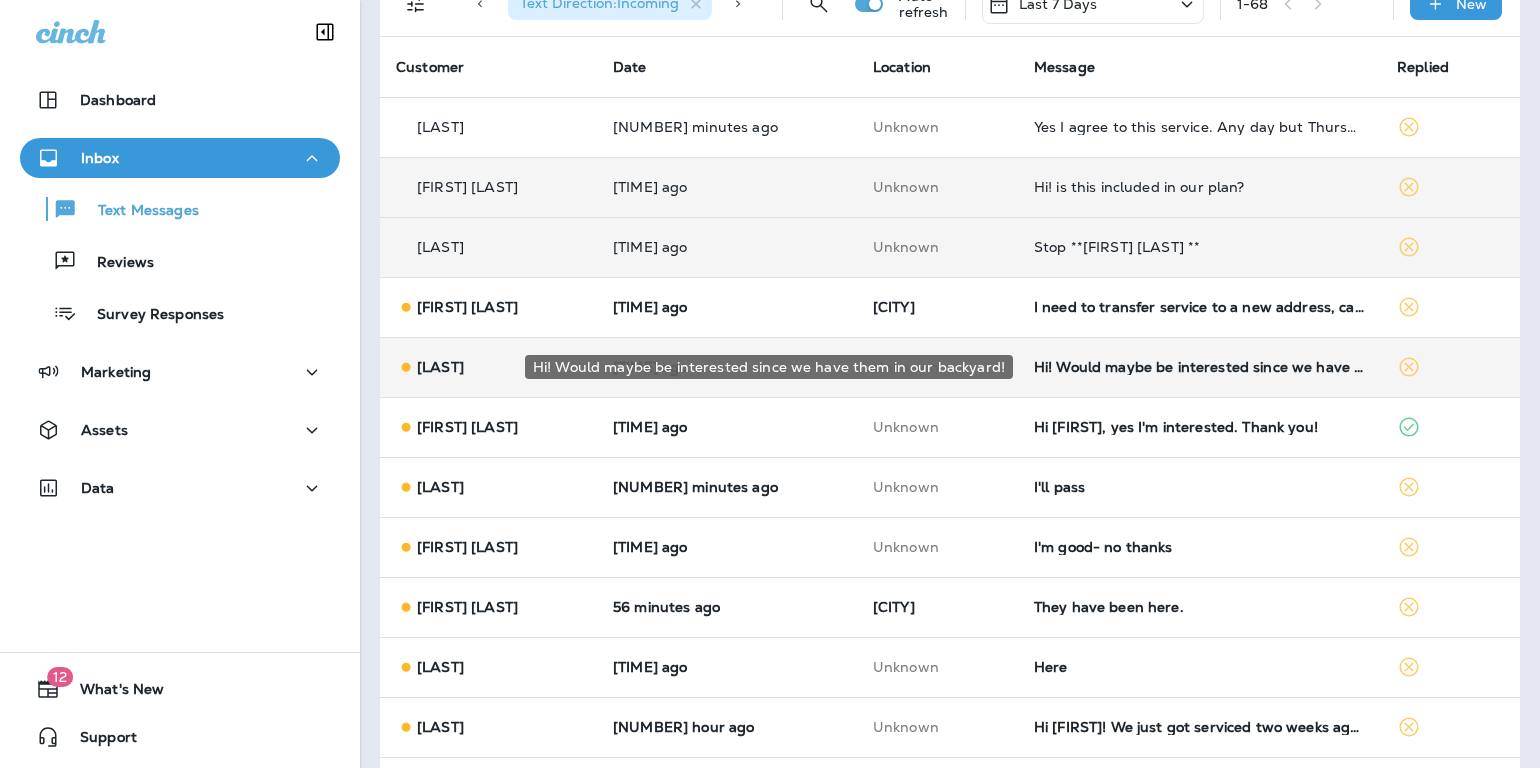 click on "Hi! Would maybe be interested since we have them in our backyard!" at bounding box center [1199, 367] 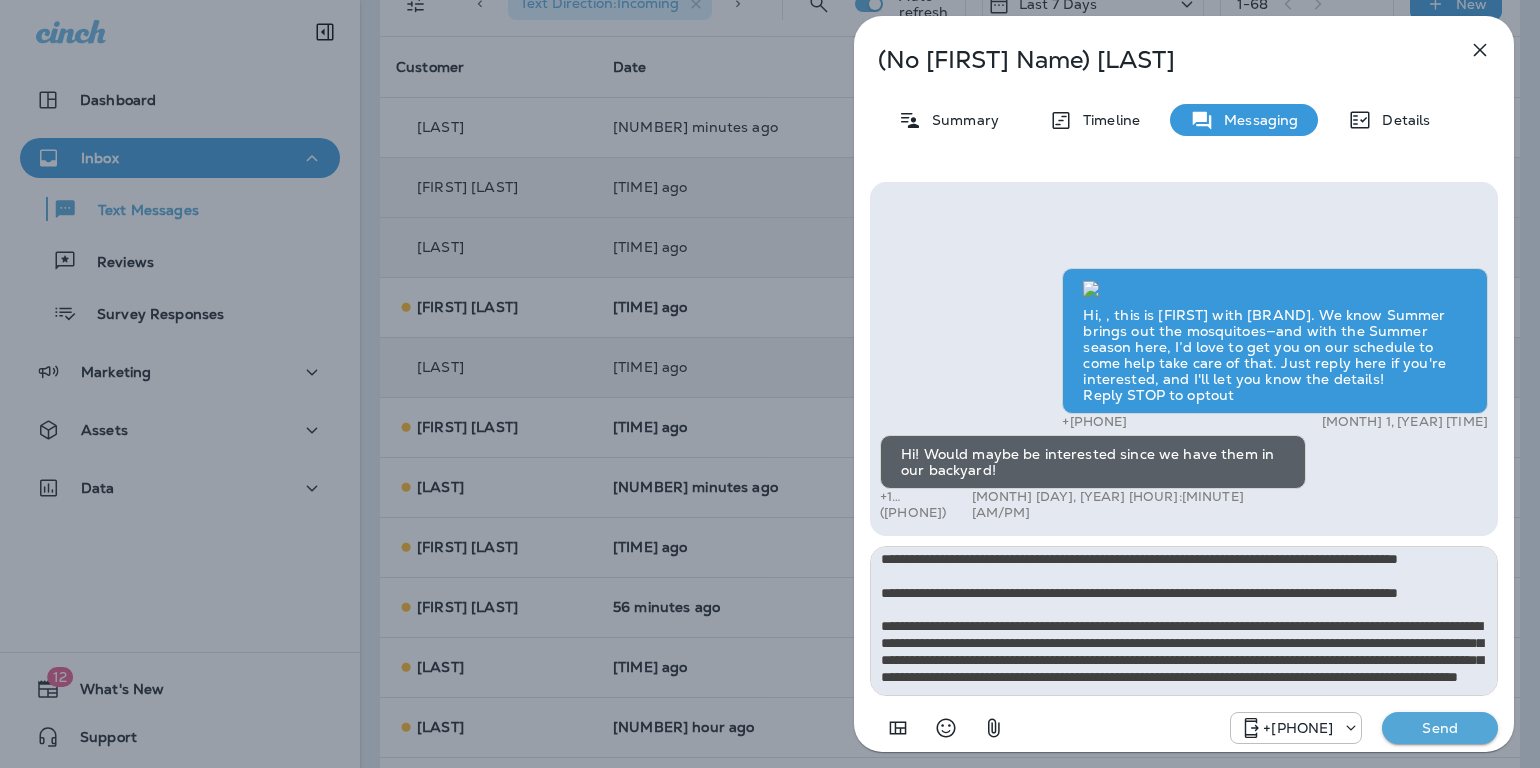 scroll, scrollTop: 0, scrollLeft: 0, axis: both 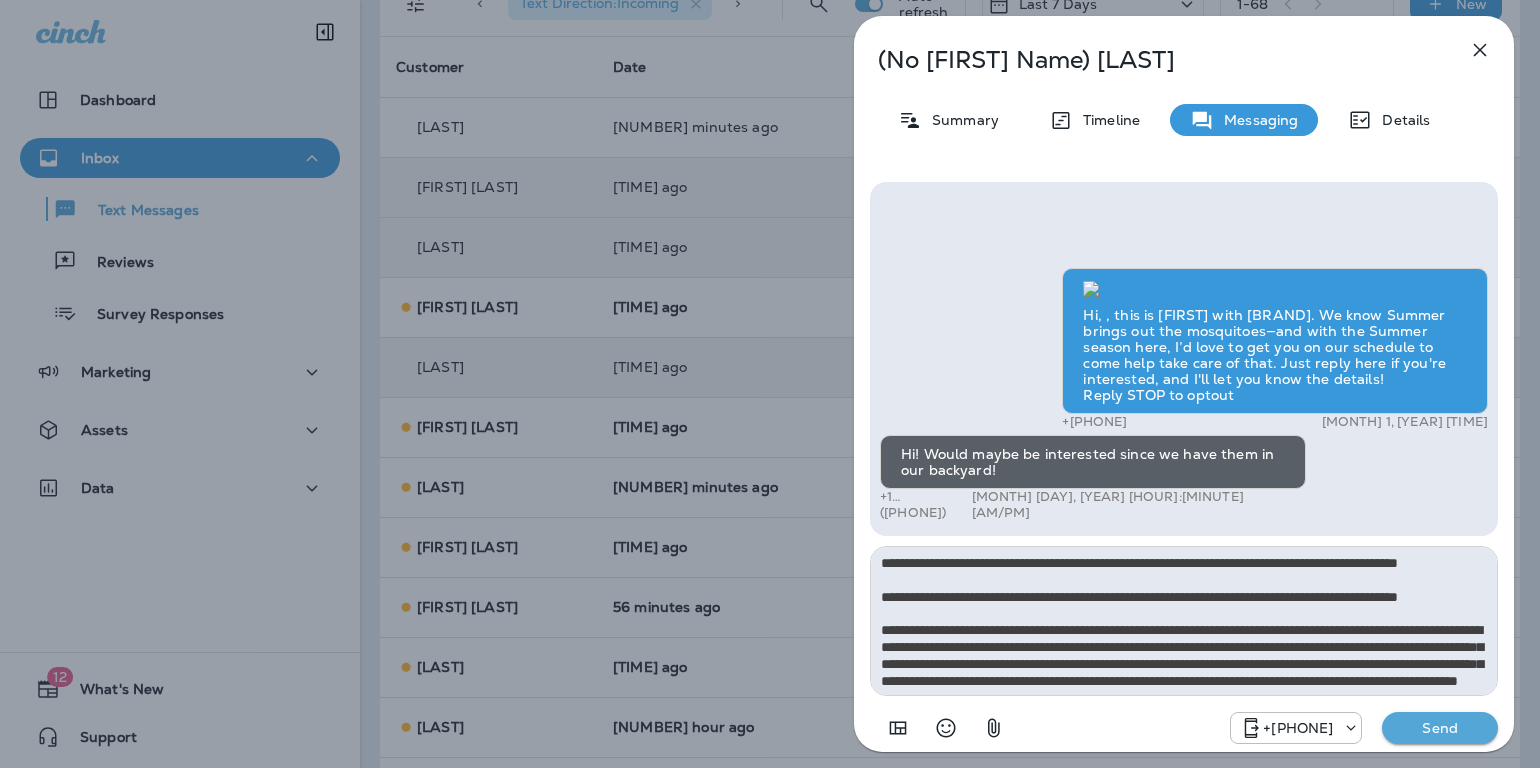 type on "**********" 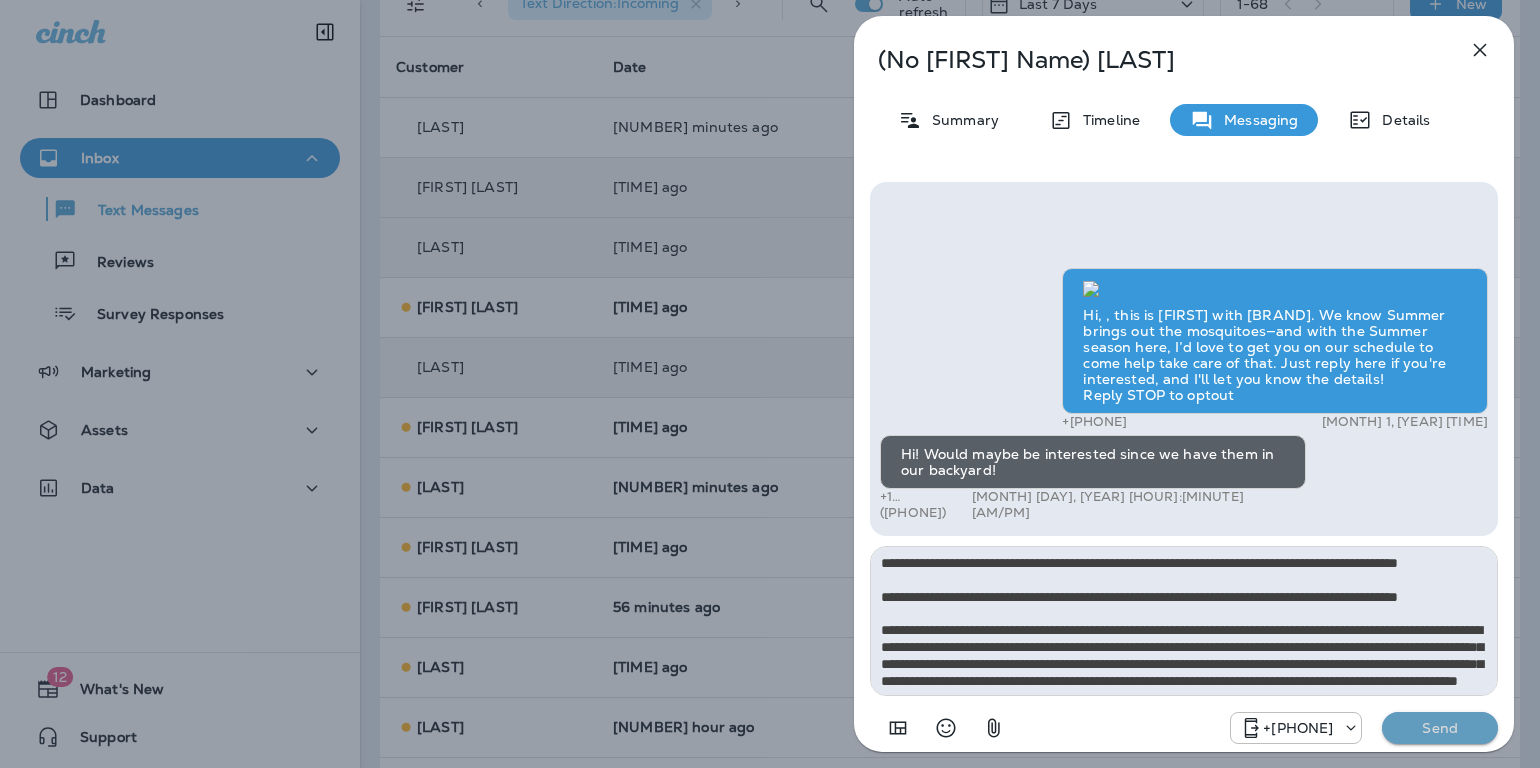 click on "Send" at bounding box center [1440, 728] 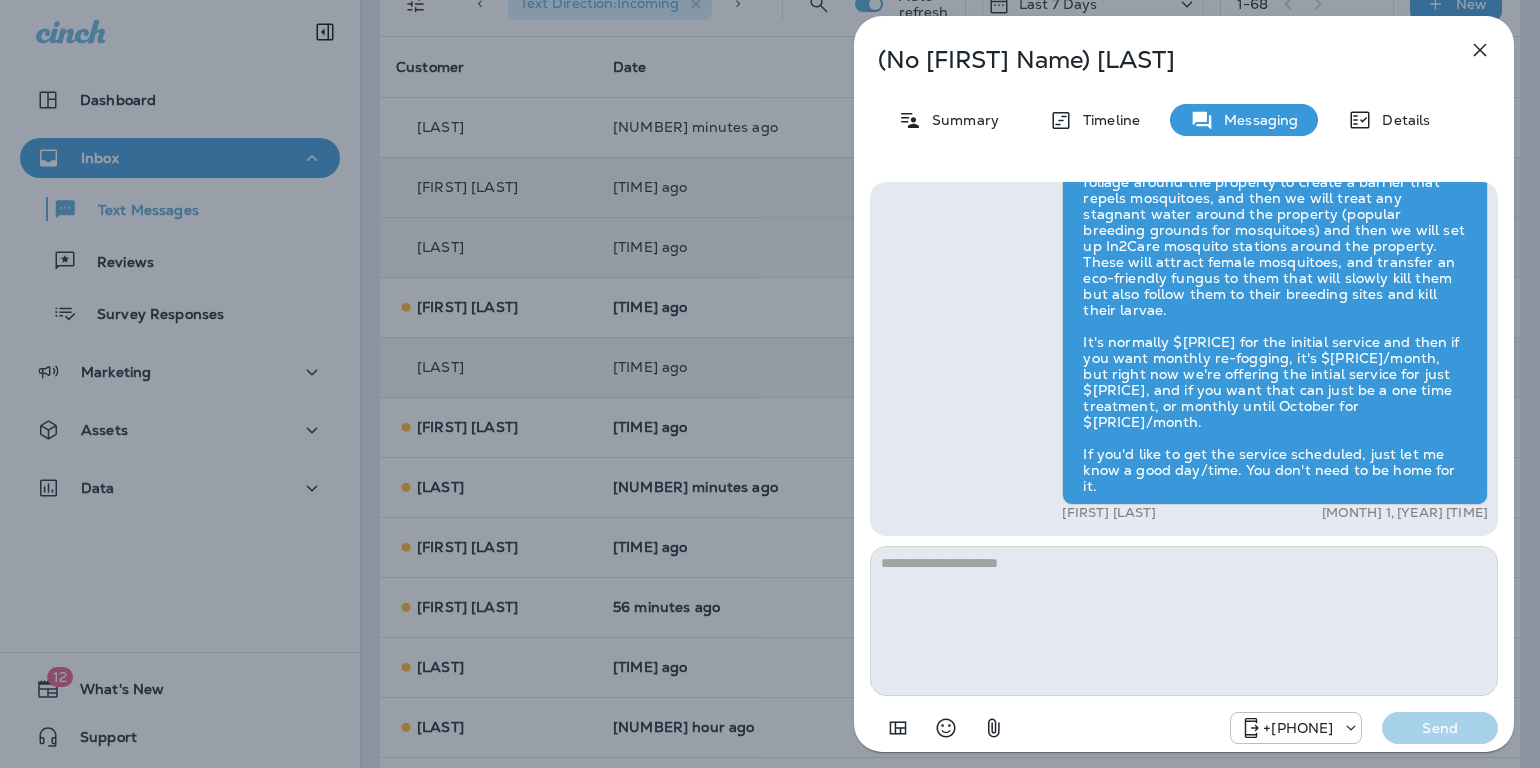 click at bounding box center [1480, 50] 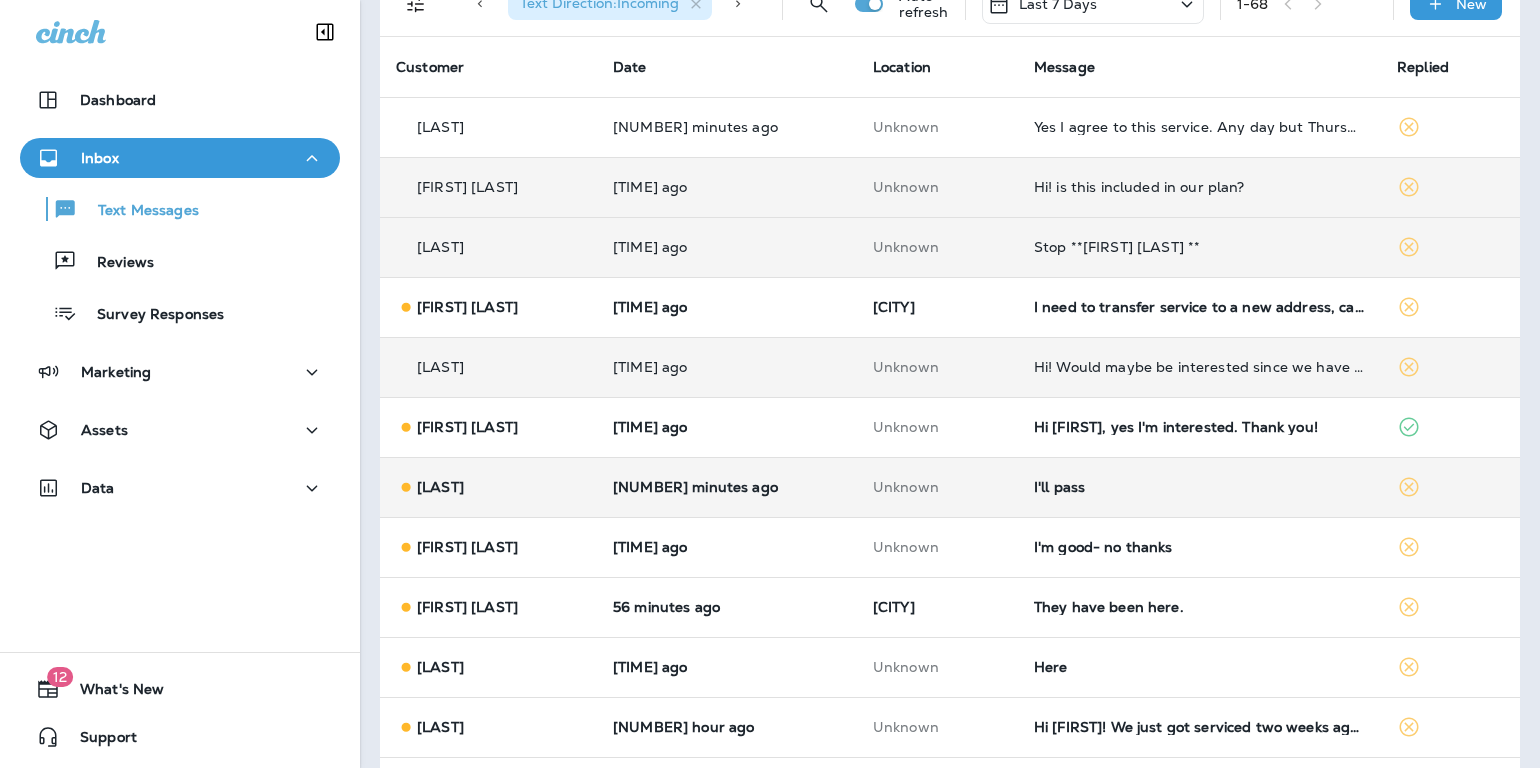 click on "I'll pass" at bounding box center [1199, 487] 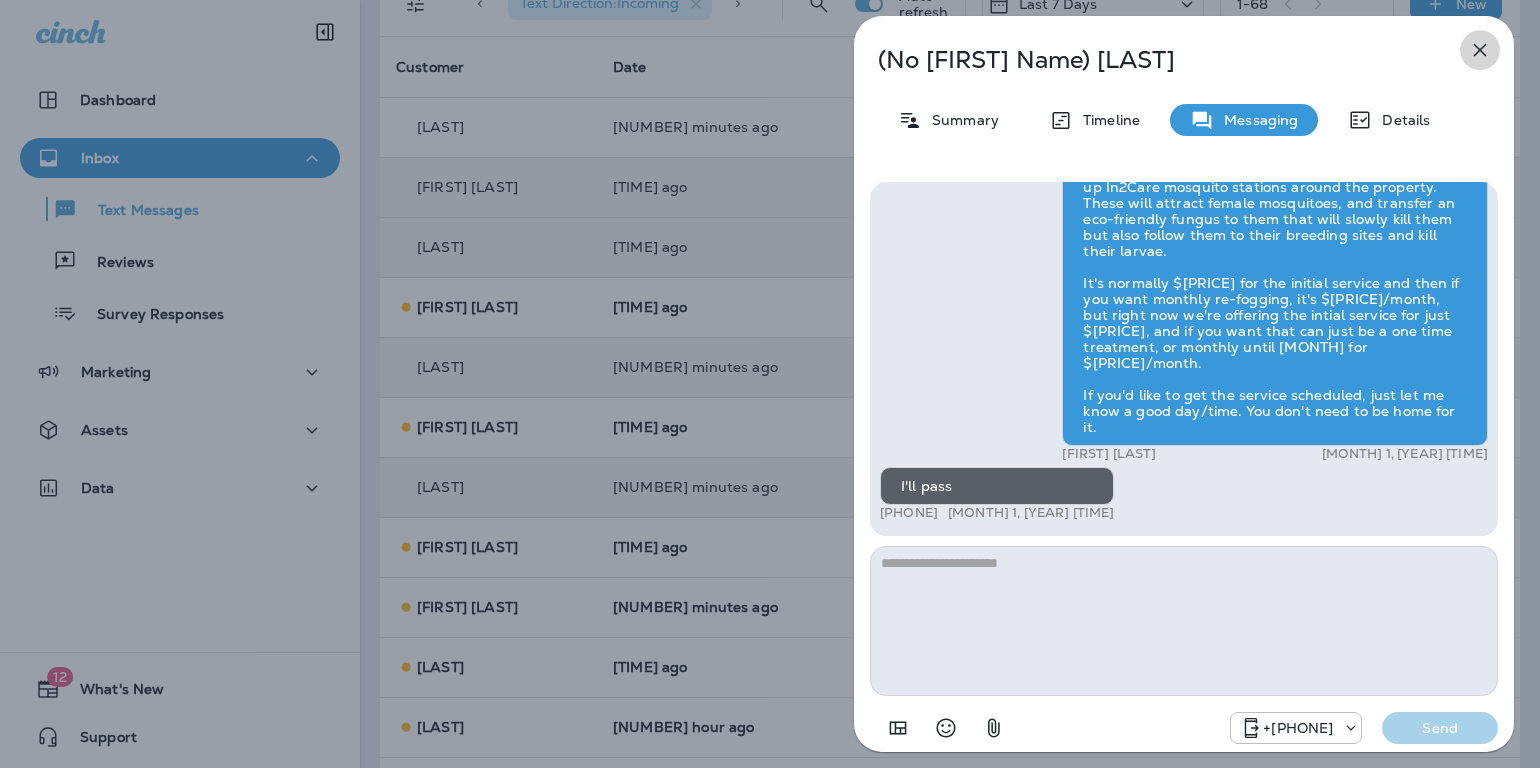click at bounding box center [1480, 50] 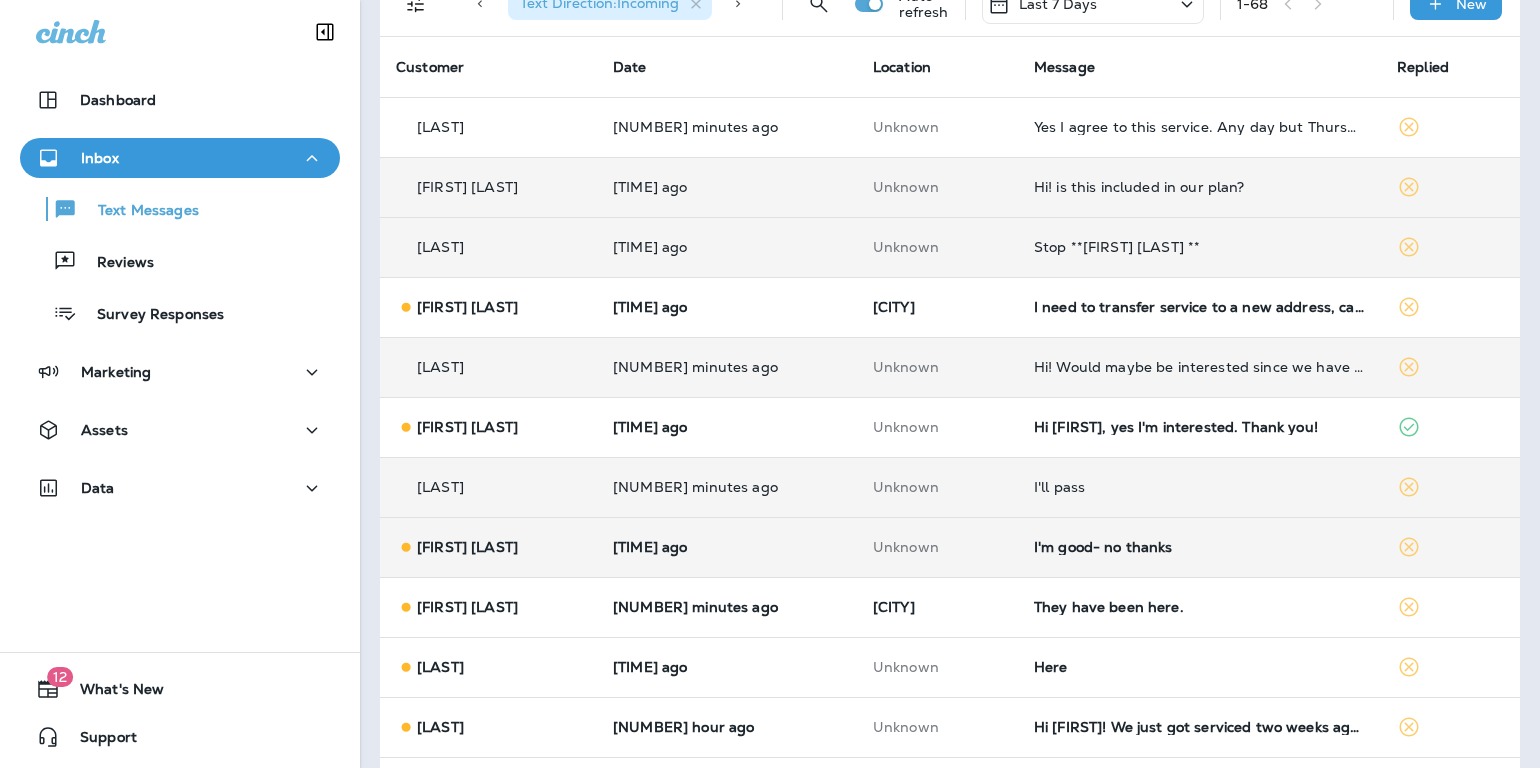 click on "I'm good- no thanks" at bounding box center (1199, 547) 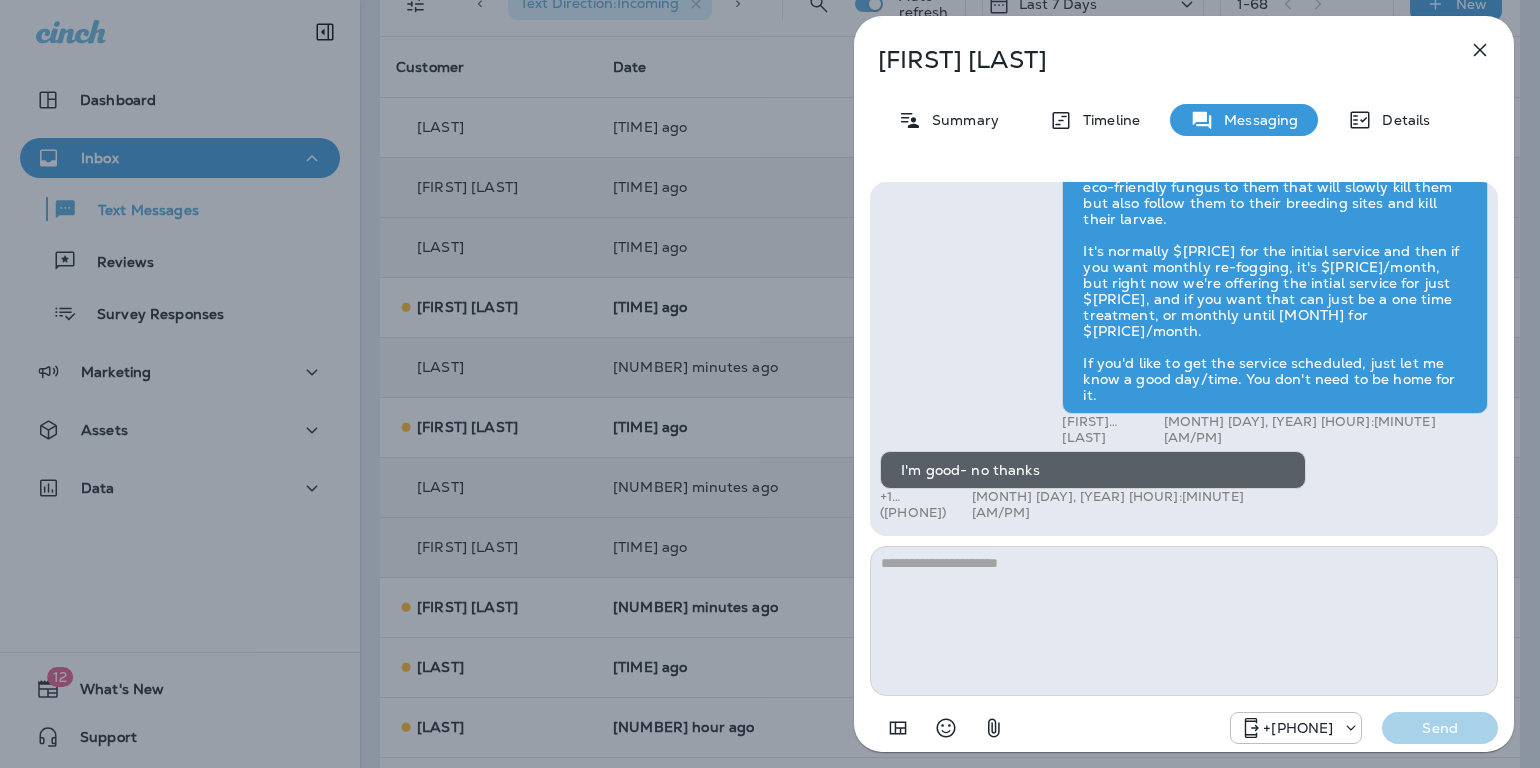click at bounding box center [1480, 50] 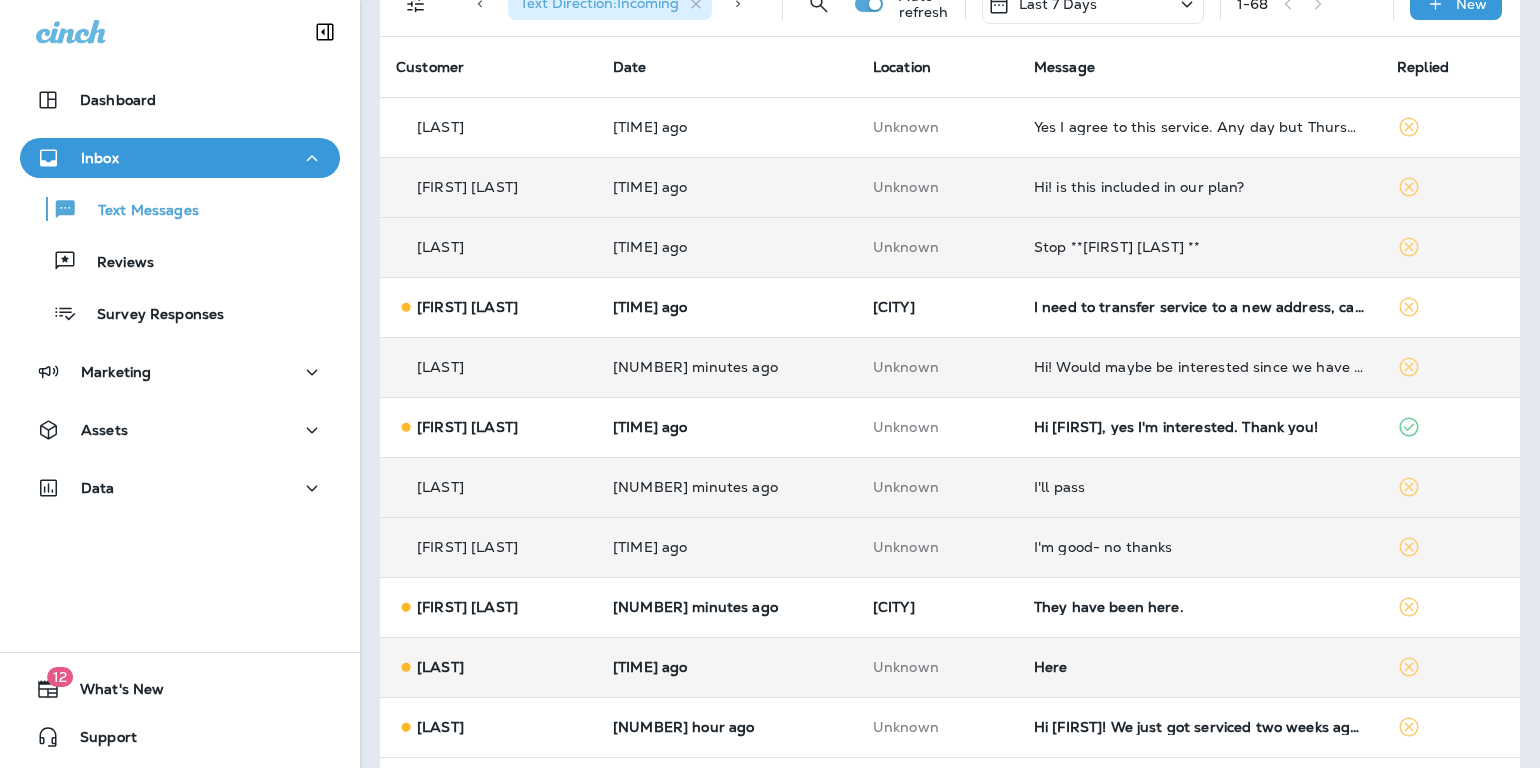 click on "Here" at bounding box center (1199, 667) 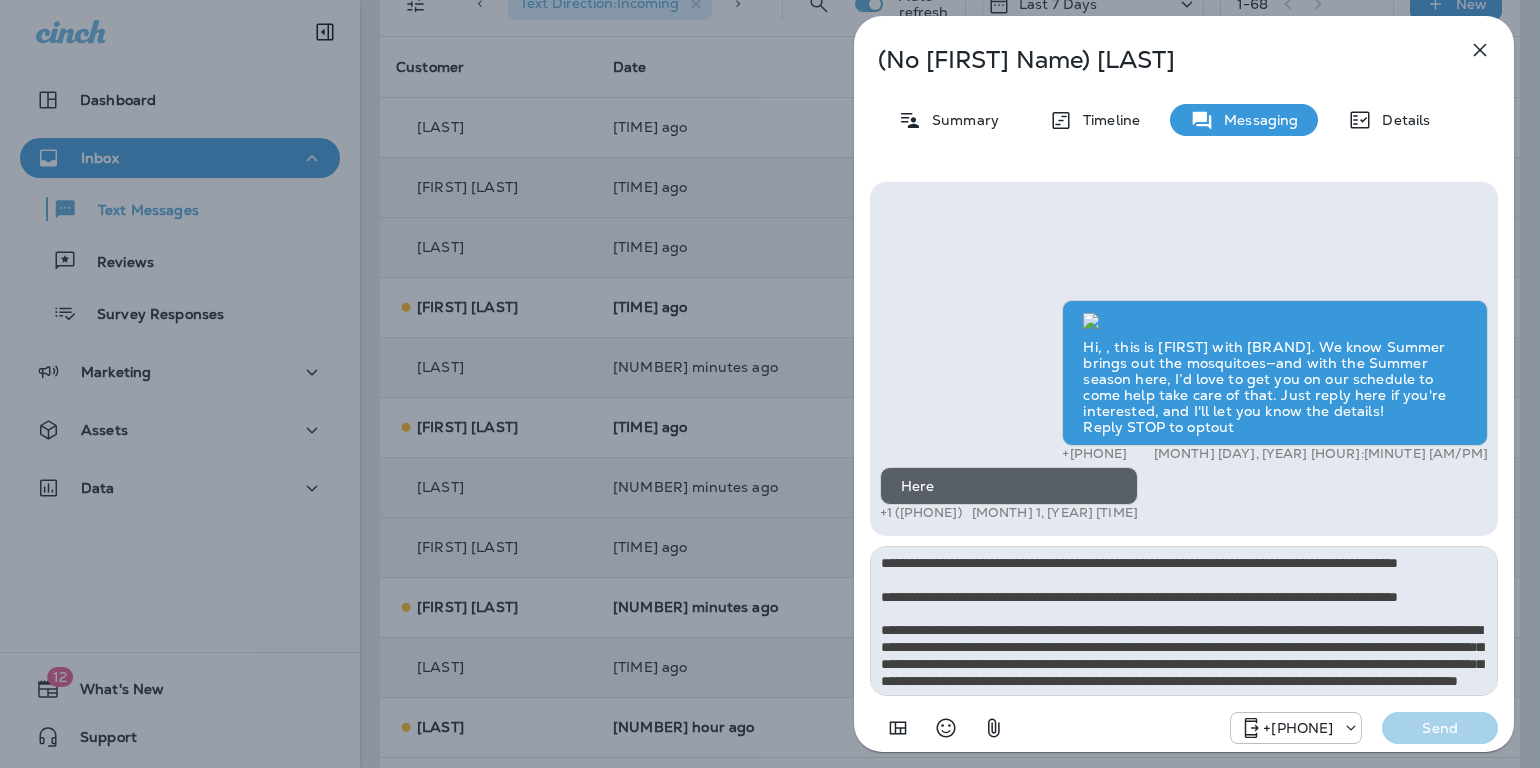 scroll, scrollTop: 196, scrollLeft: 0, axis: vertical 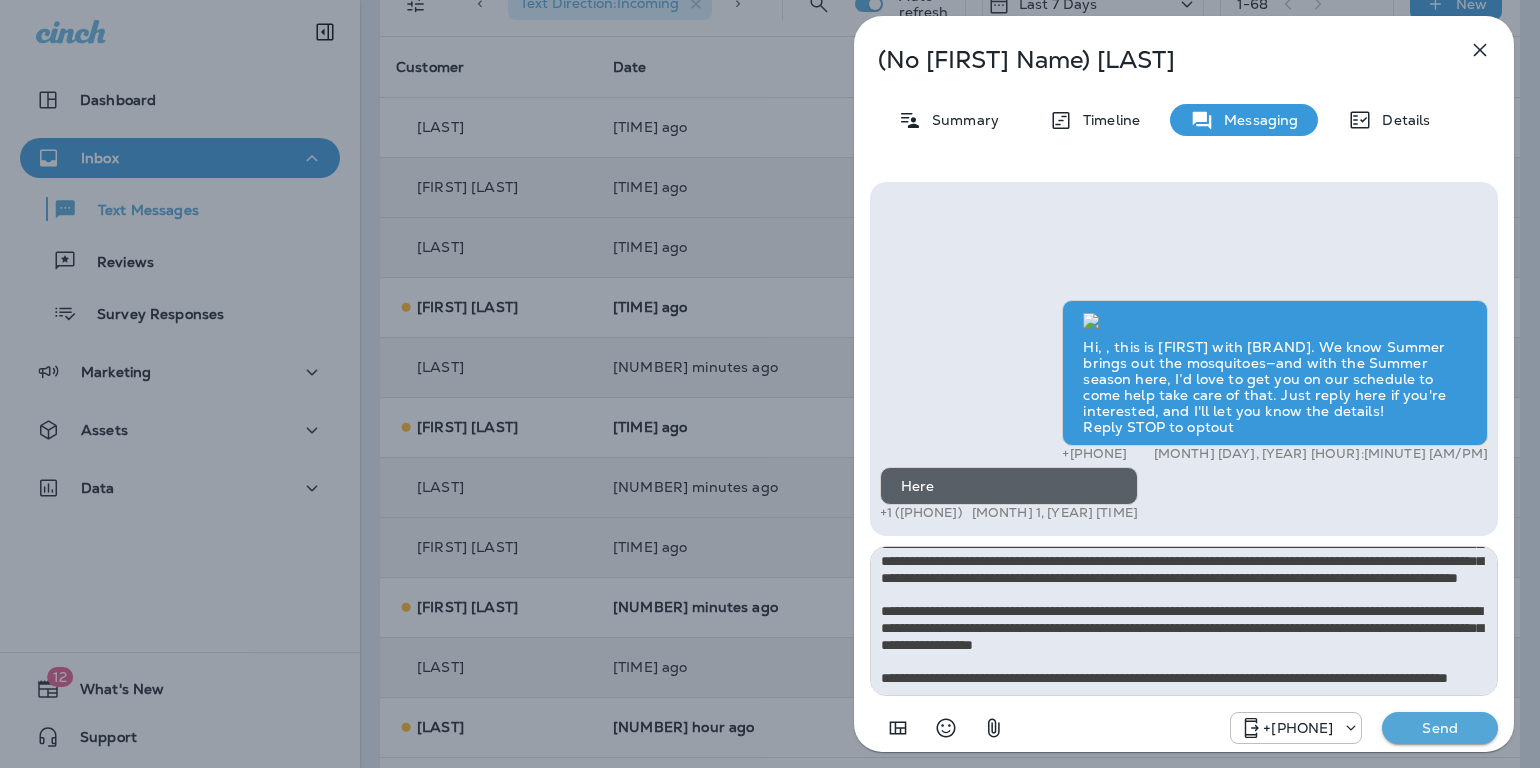 type on "**********" 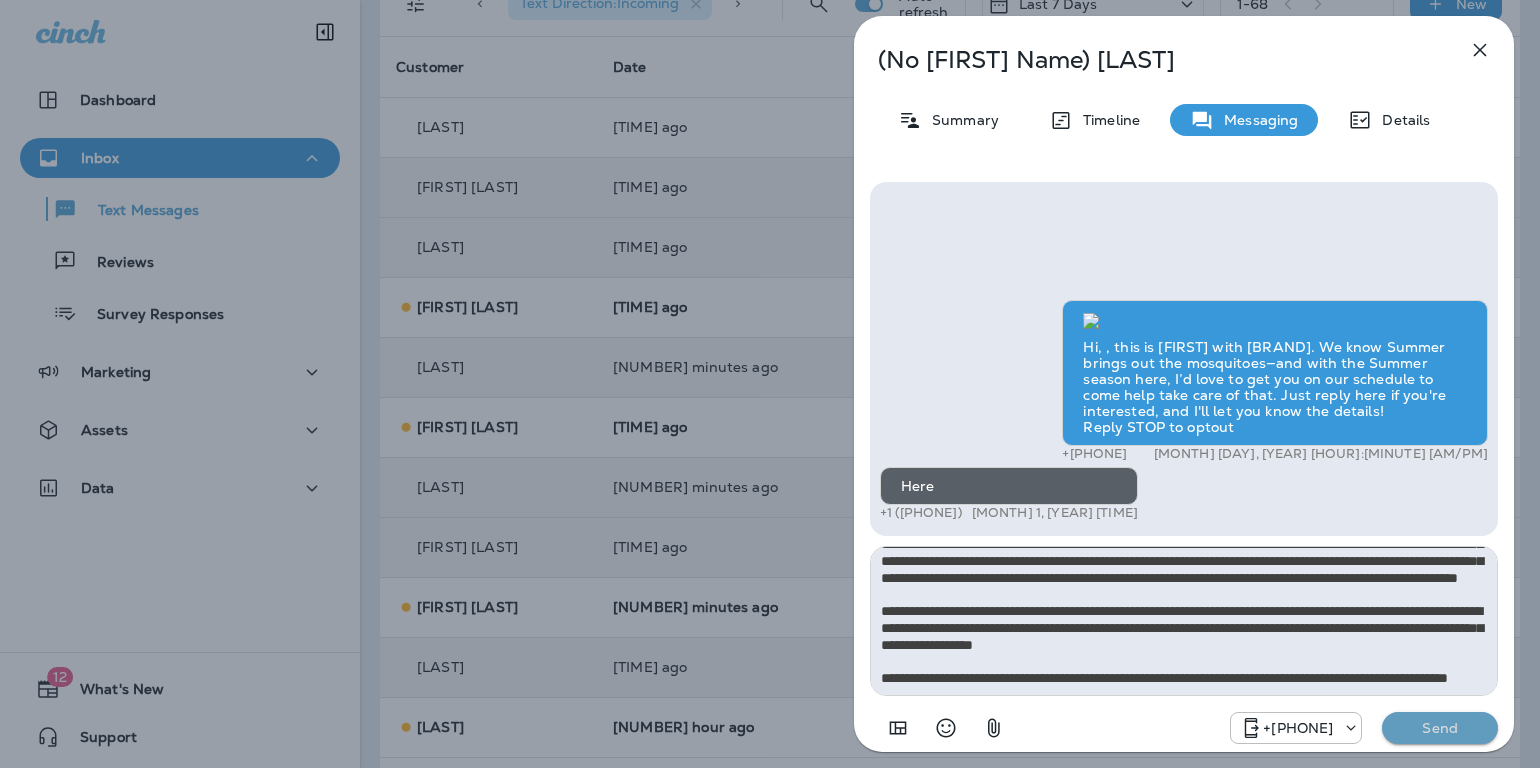 click on "Send" at bounding box center [1440, 728] 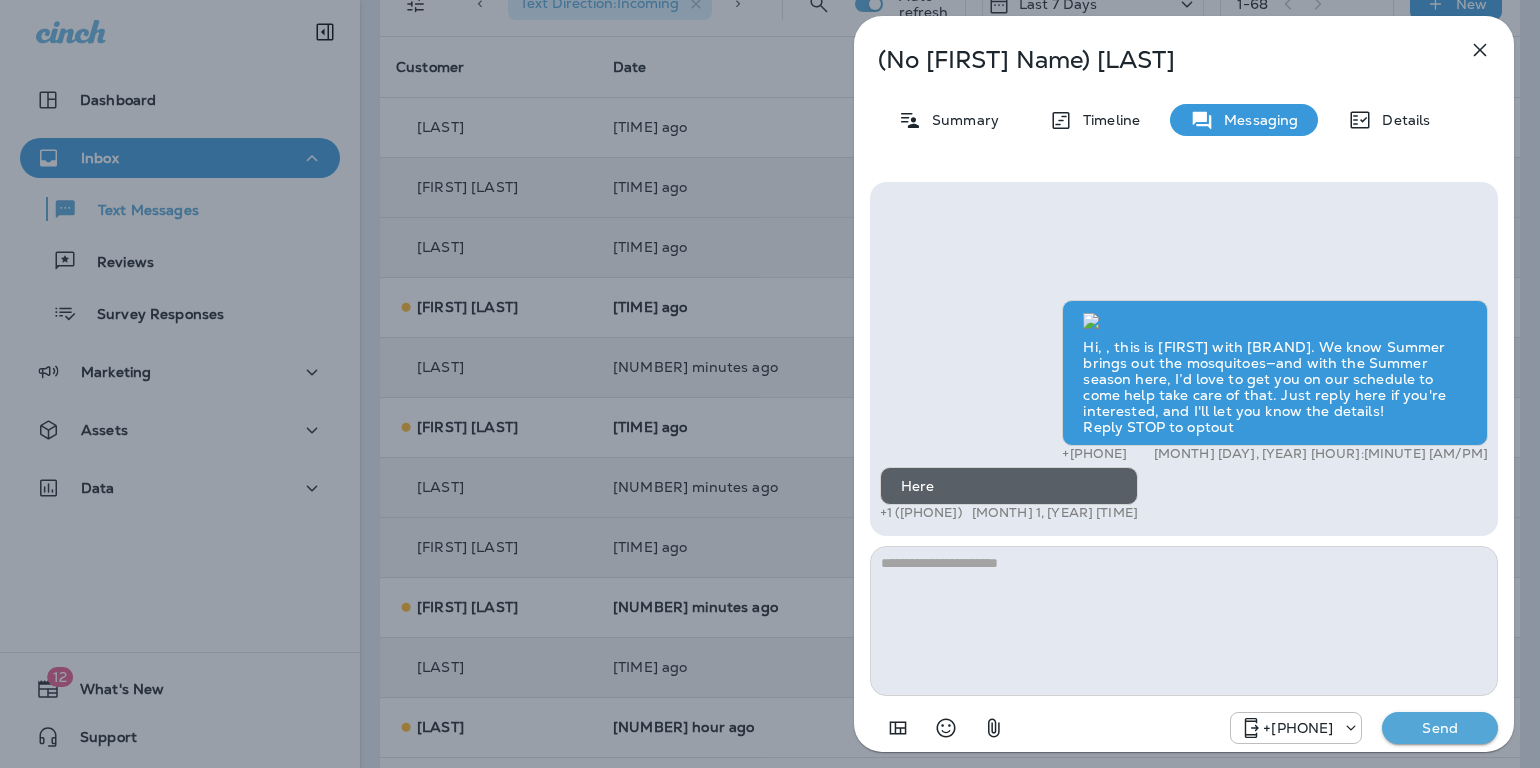 scroll, scrollTop: 0, scrollLeft: 0, axis: both 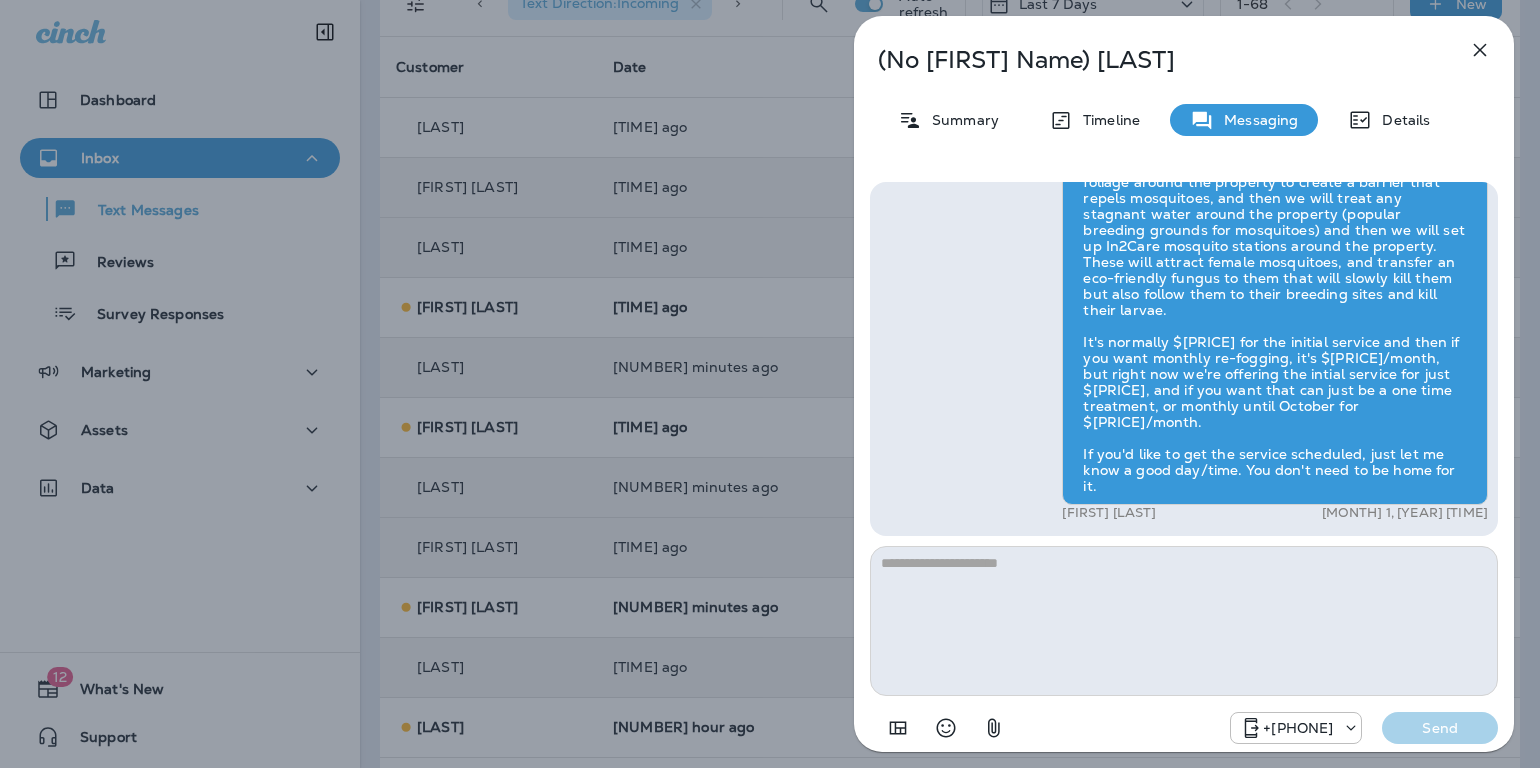 click at bounding box center (1480, 50) 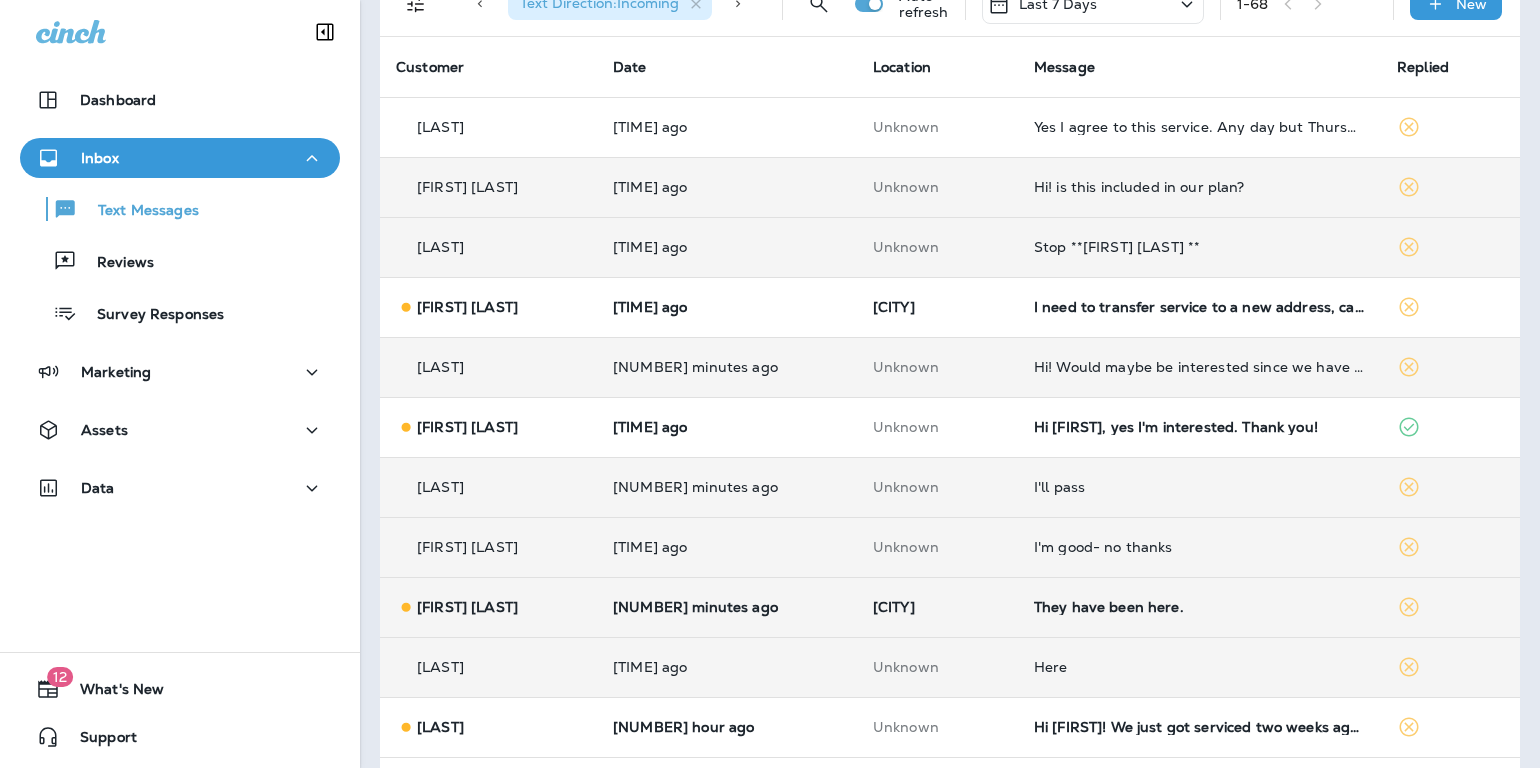 click on "They have been here." at bounding box center [1199, 607] 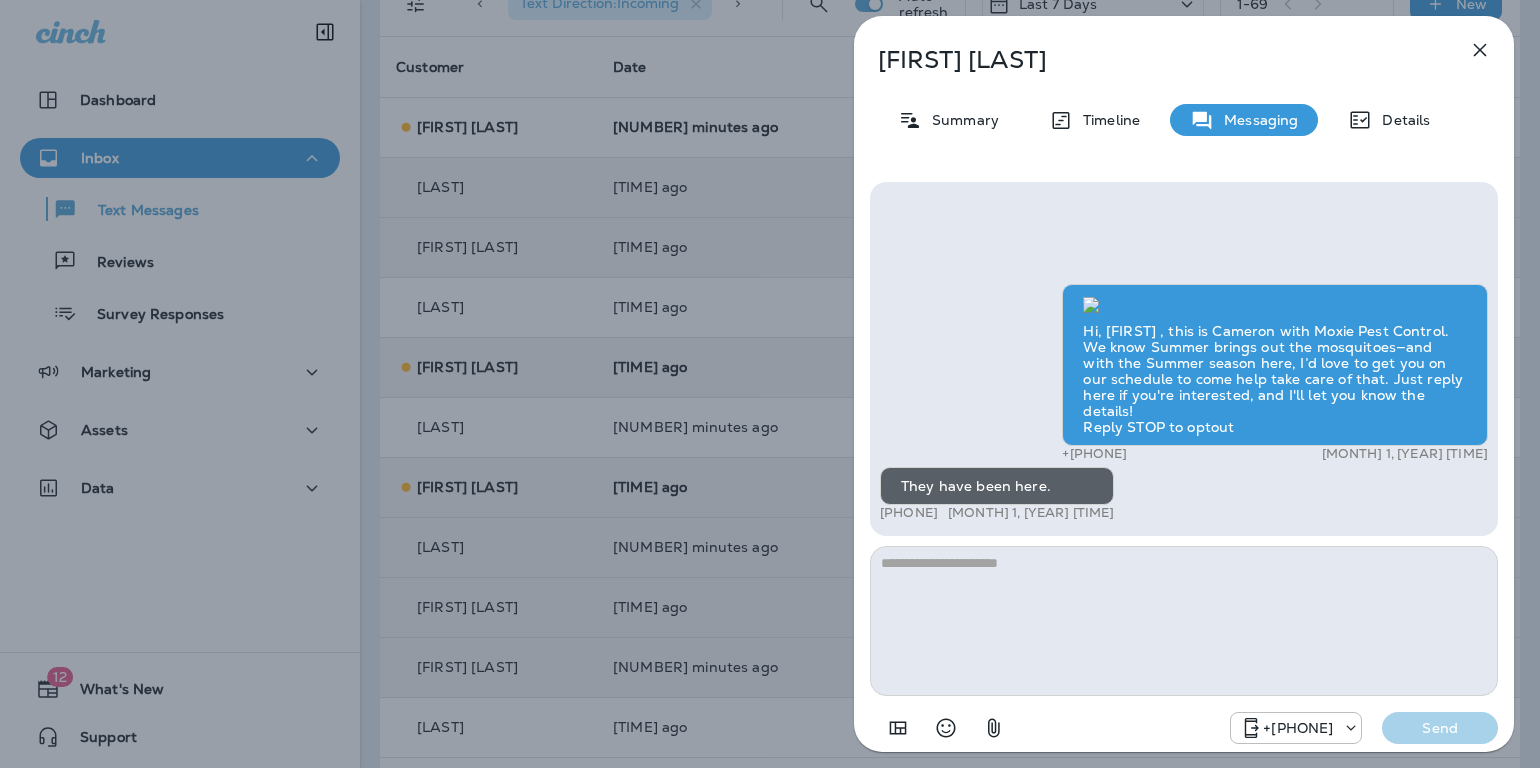 click at bounding box center (1480, 50) 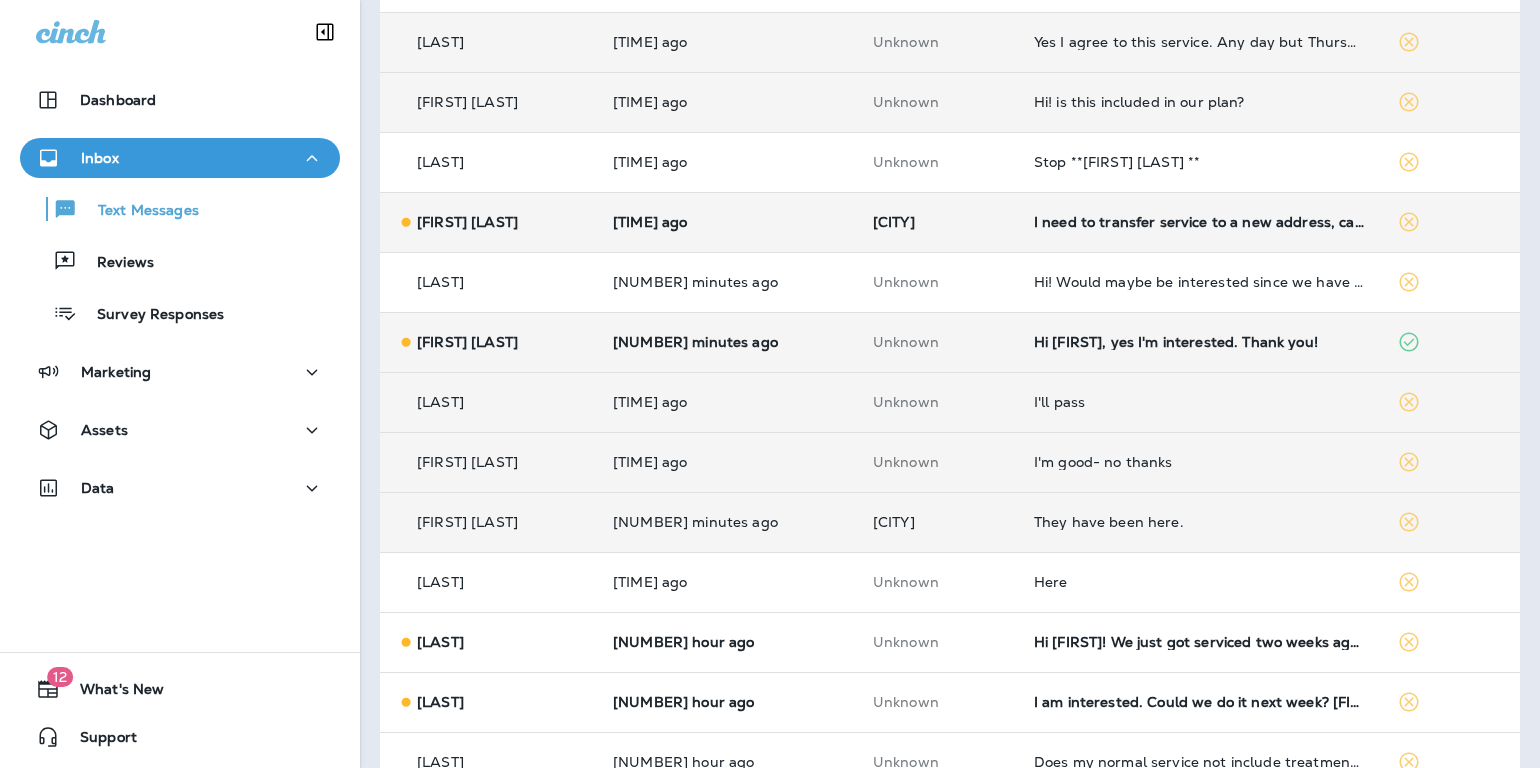 scroll, scrollTop: 484, scrollLeft: 0, axis: vertical 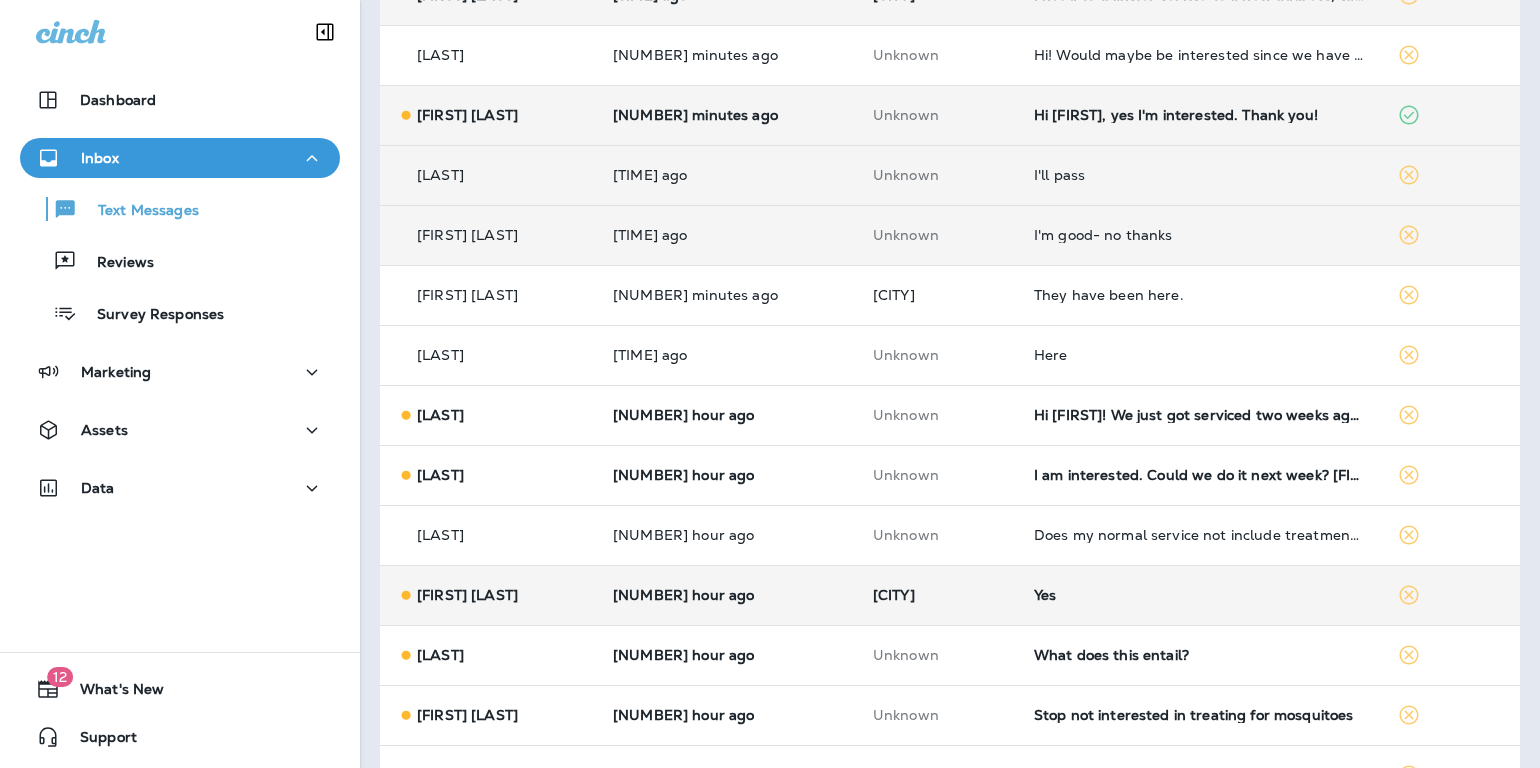 click on "Yes" at bounding box center [1199, 595] 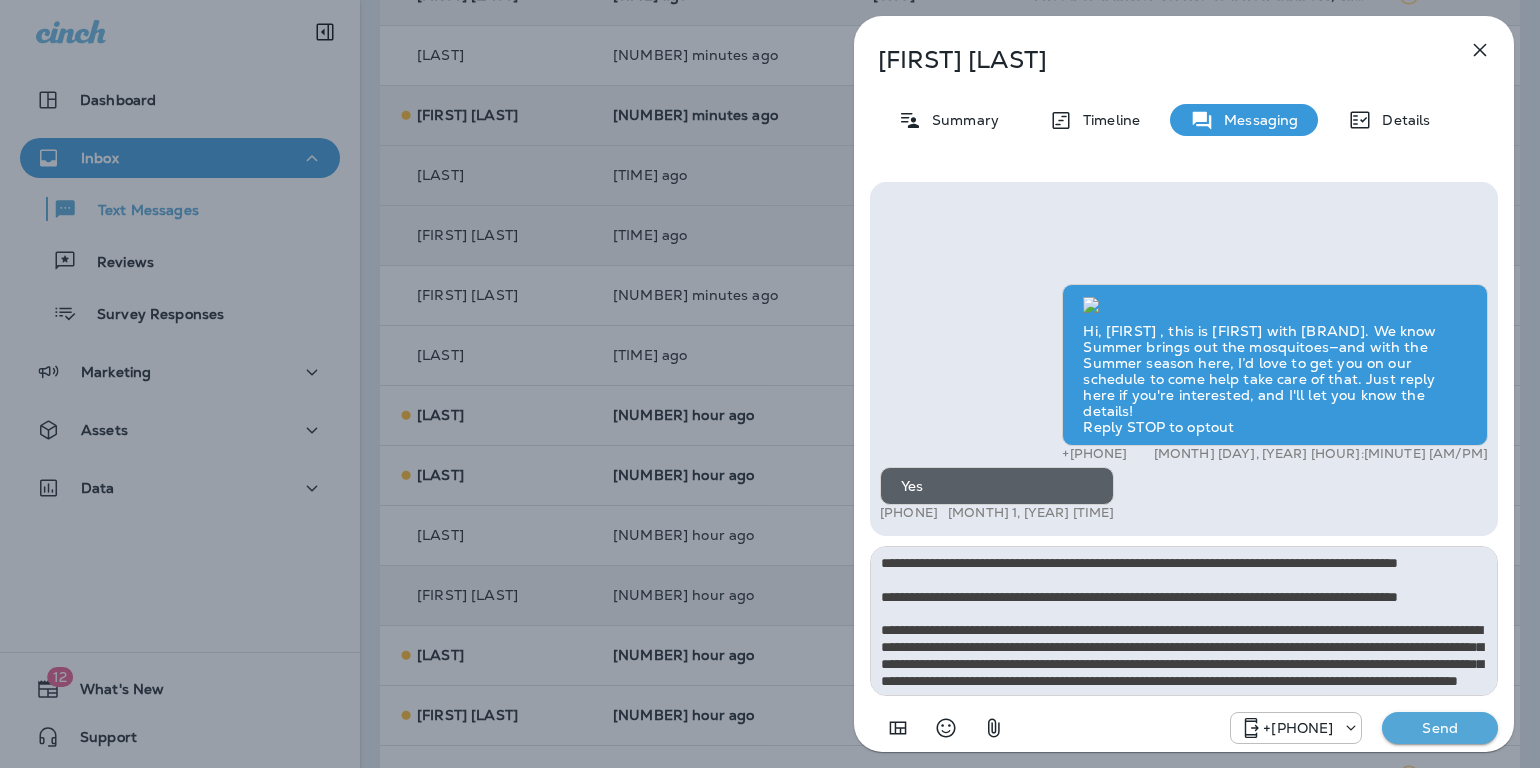 scroll, scrollTop: 196, scrollLeft: 0, axis: vertical 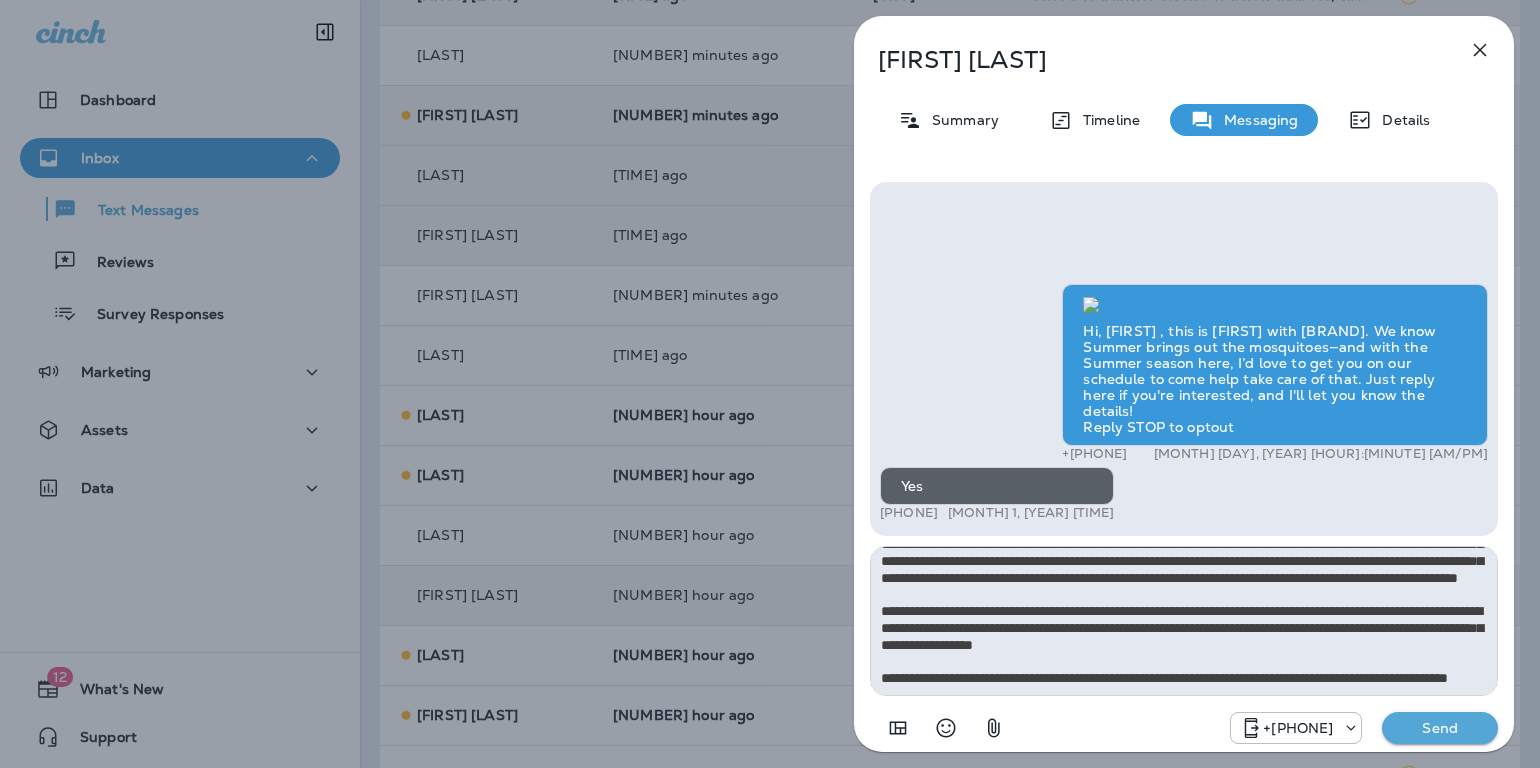 type on "**********" 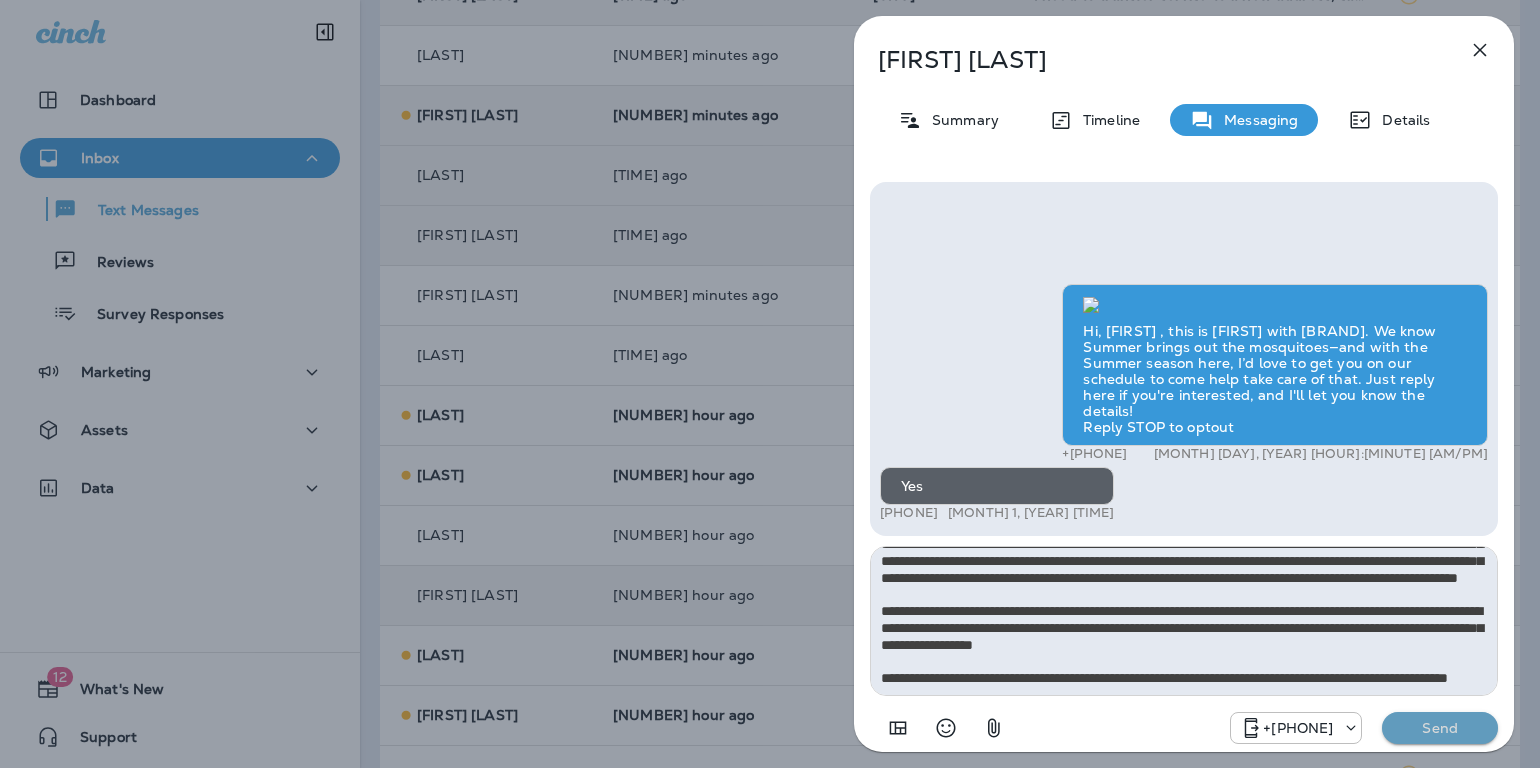 click on "Send" at bounding box center (1440, 728) 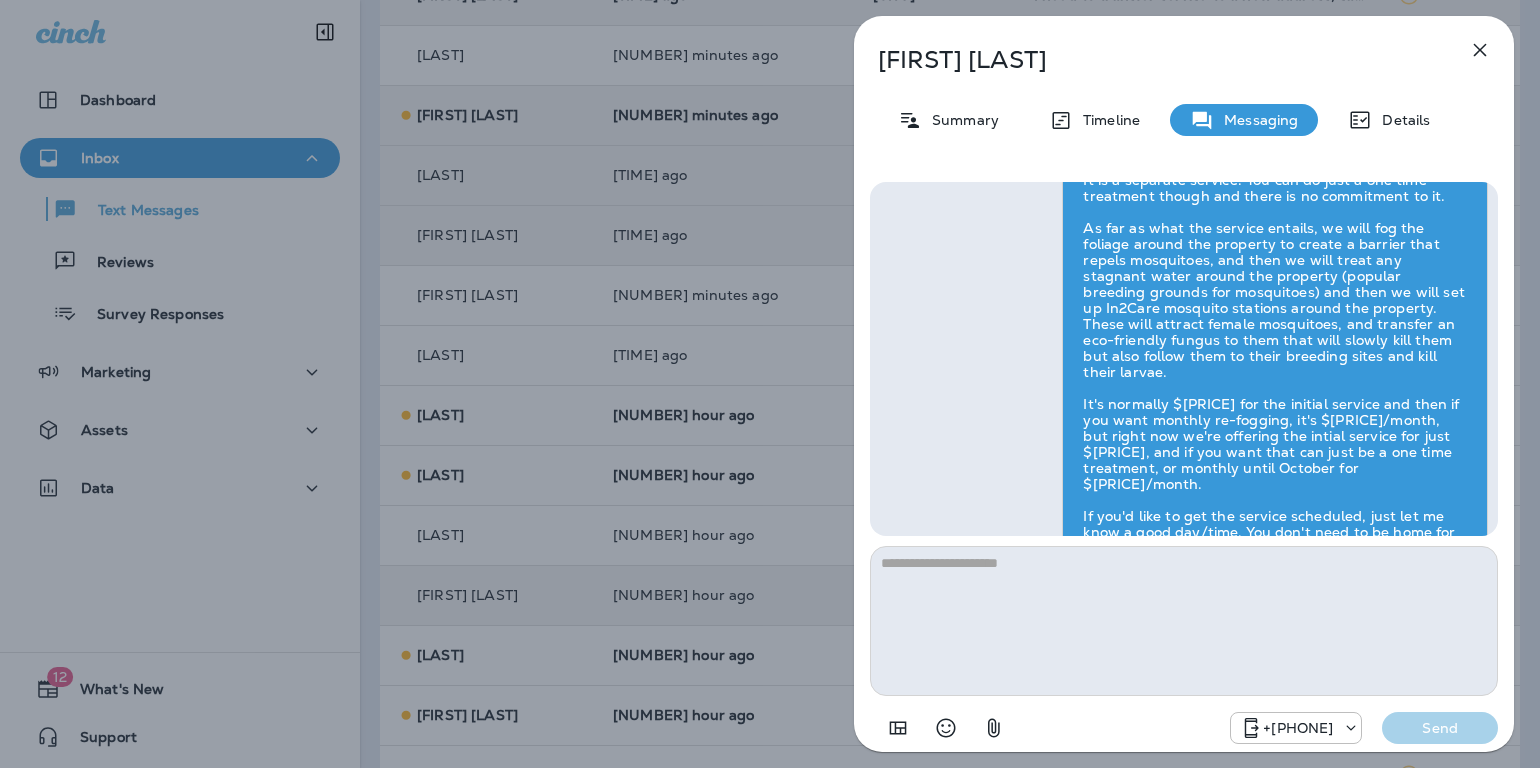 scroll, scrollTop: 0, scrollLeft: 0, axis: both 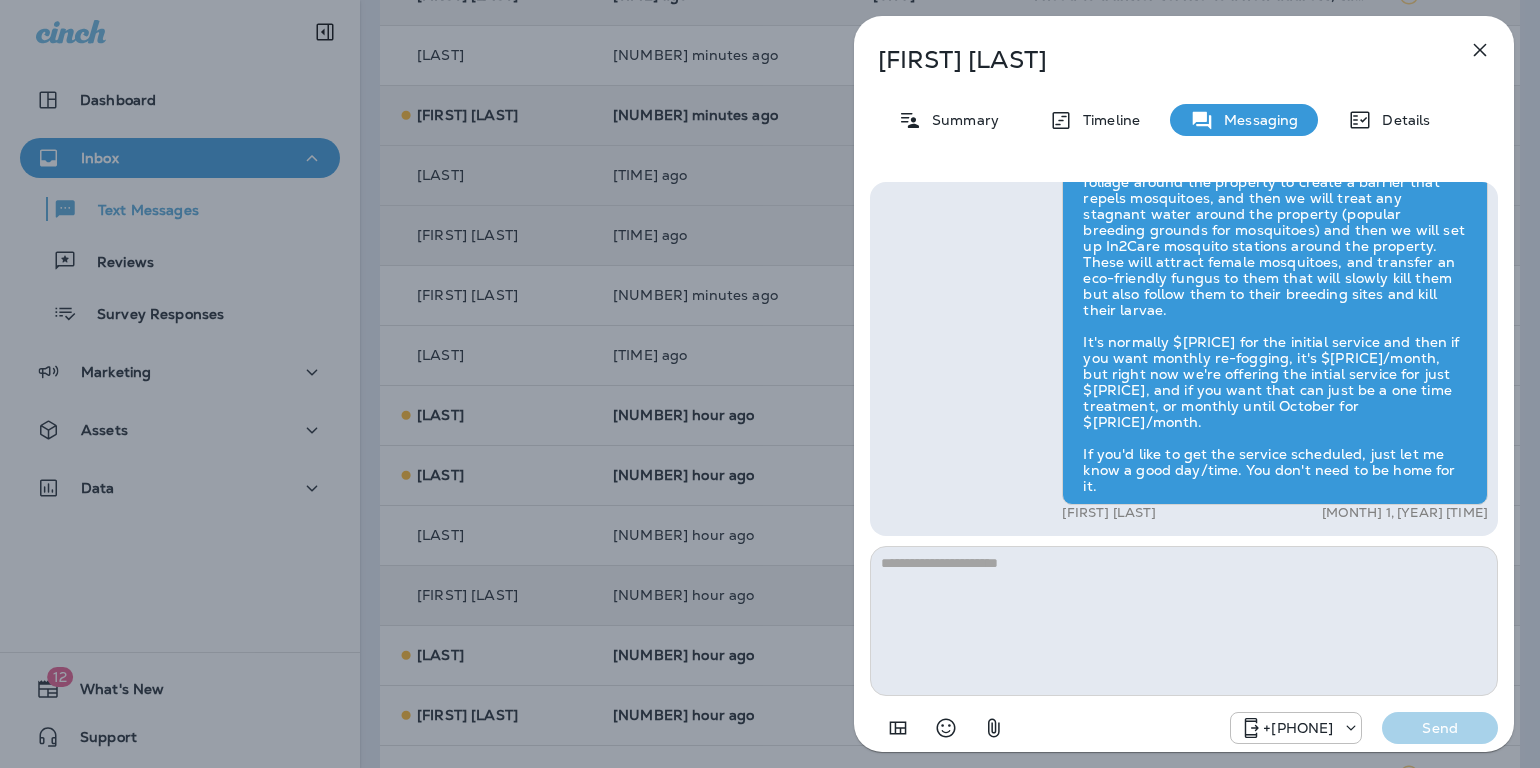 click at bounding box center [1480, 50] 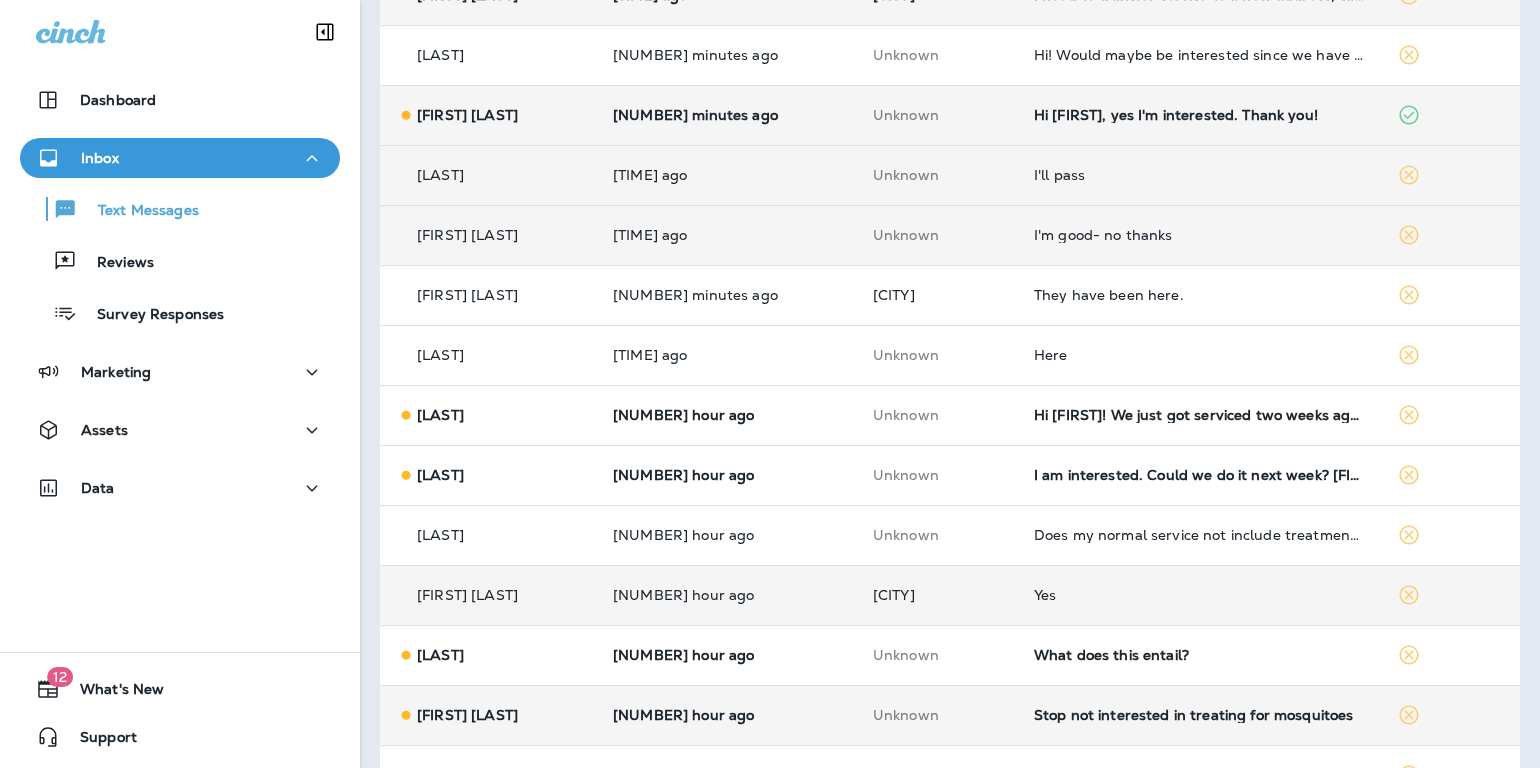 click on "Stop not interested in treating for mosquitoes" at bounding box center (1199, 715) 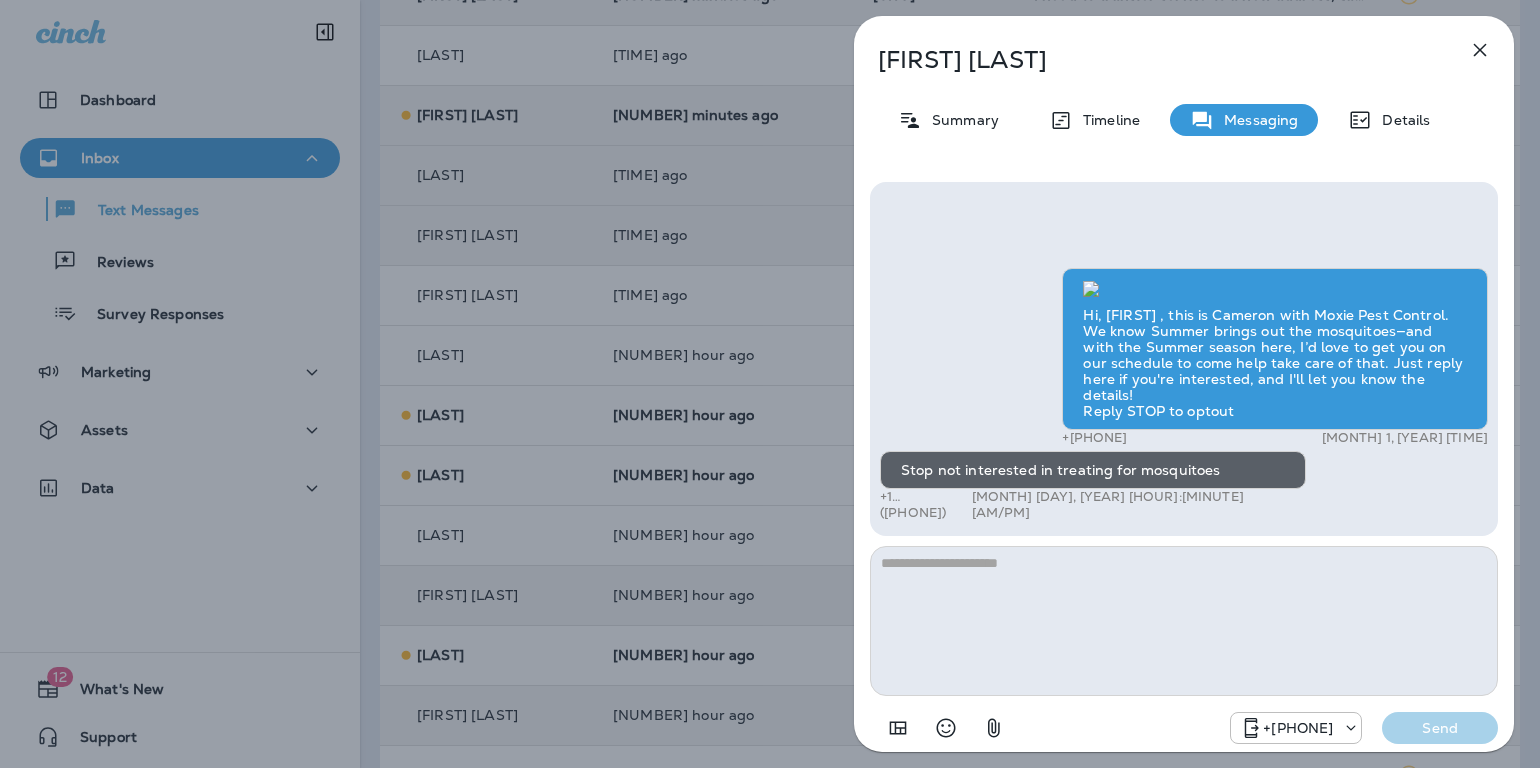click at bounding box center [1480, 50] 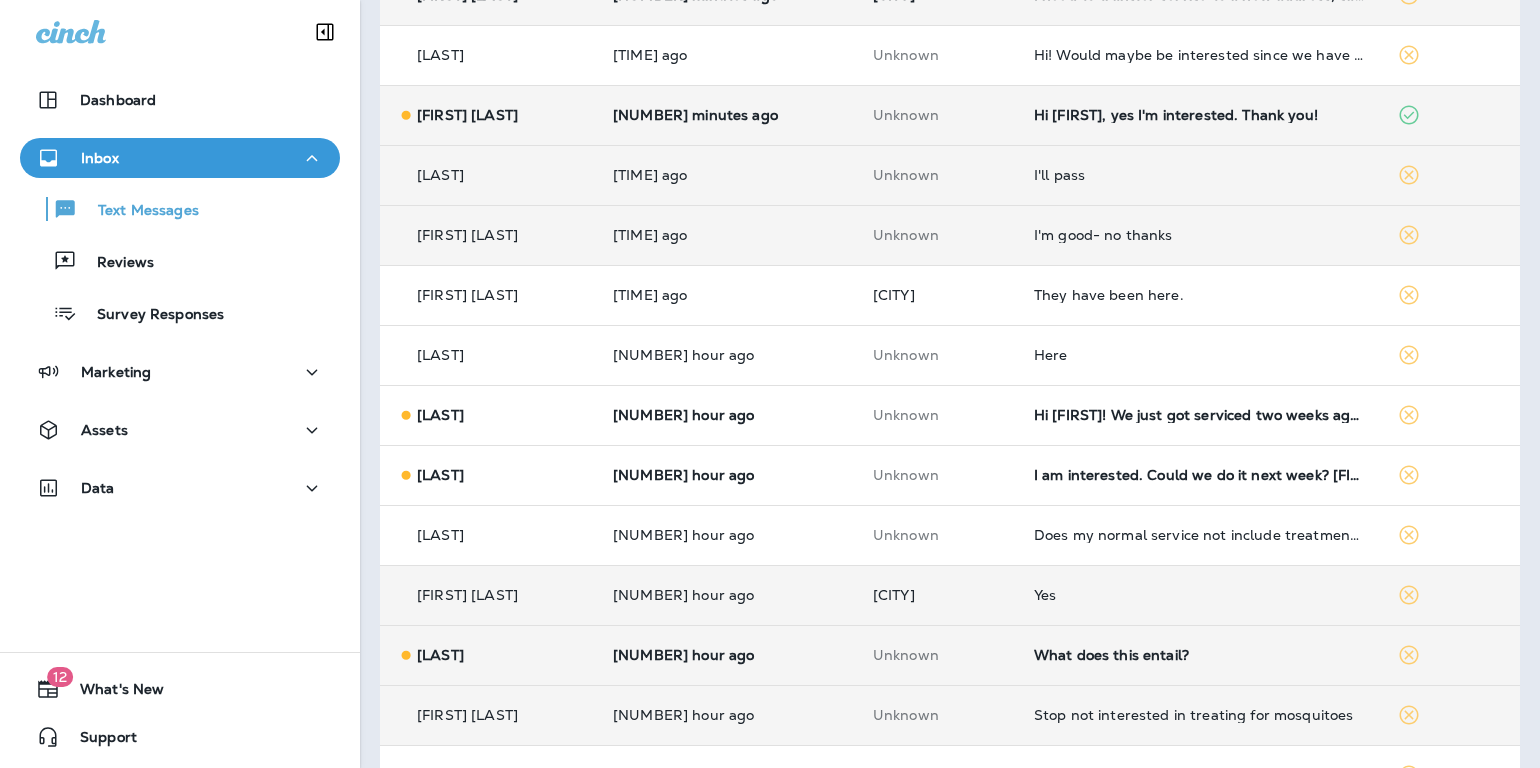click on "What does this entail?" at bounding box center [1199, 655] 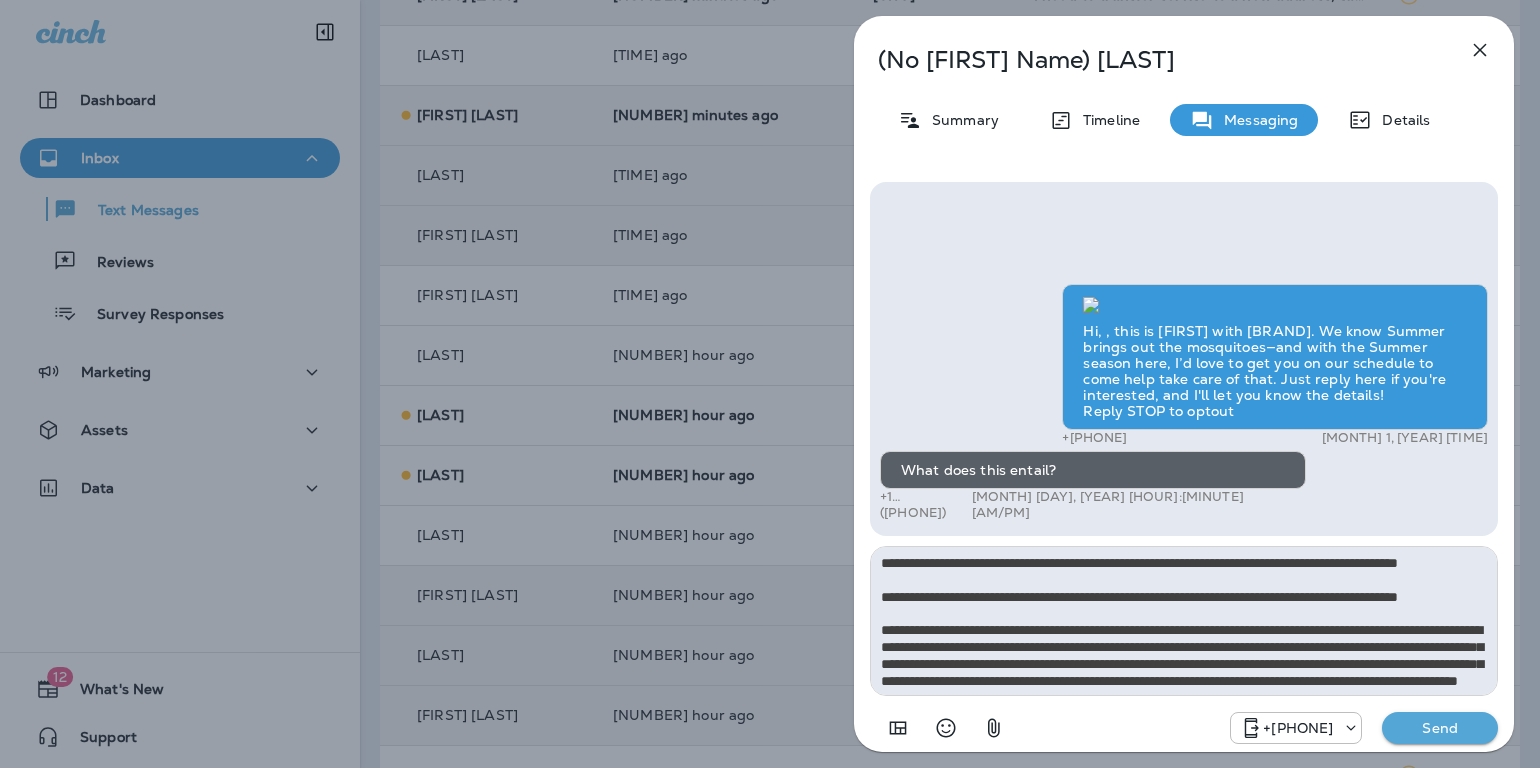 scroll, scrollTop: 196, scrollLeft: 0, axis: vertical 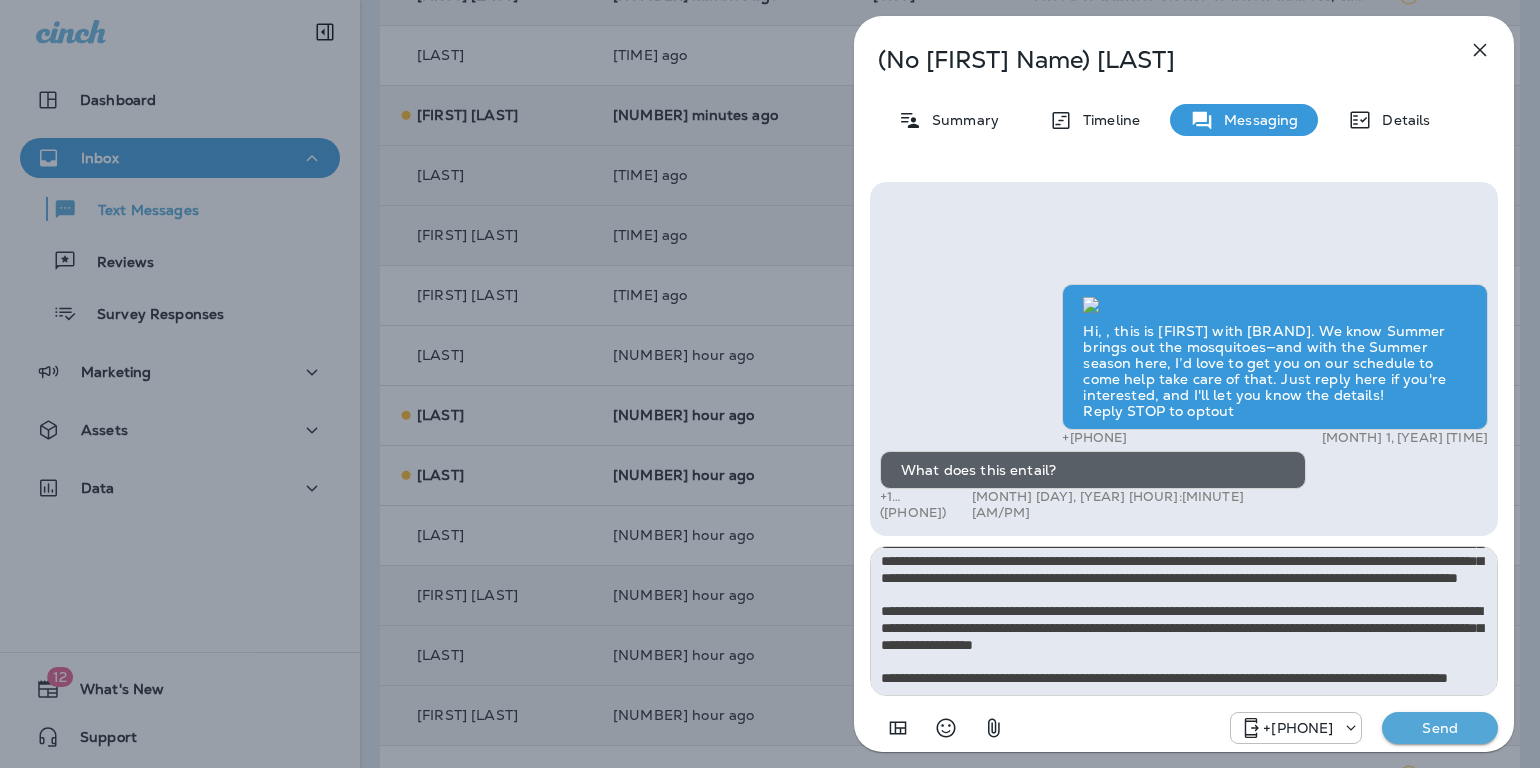 type on "**********" 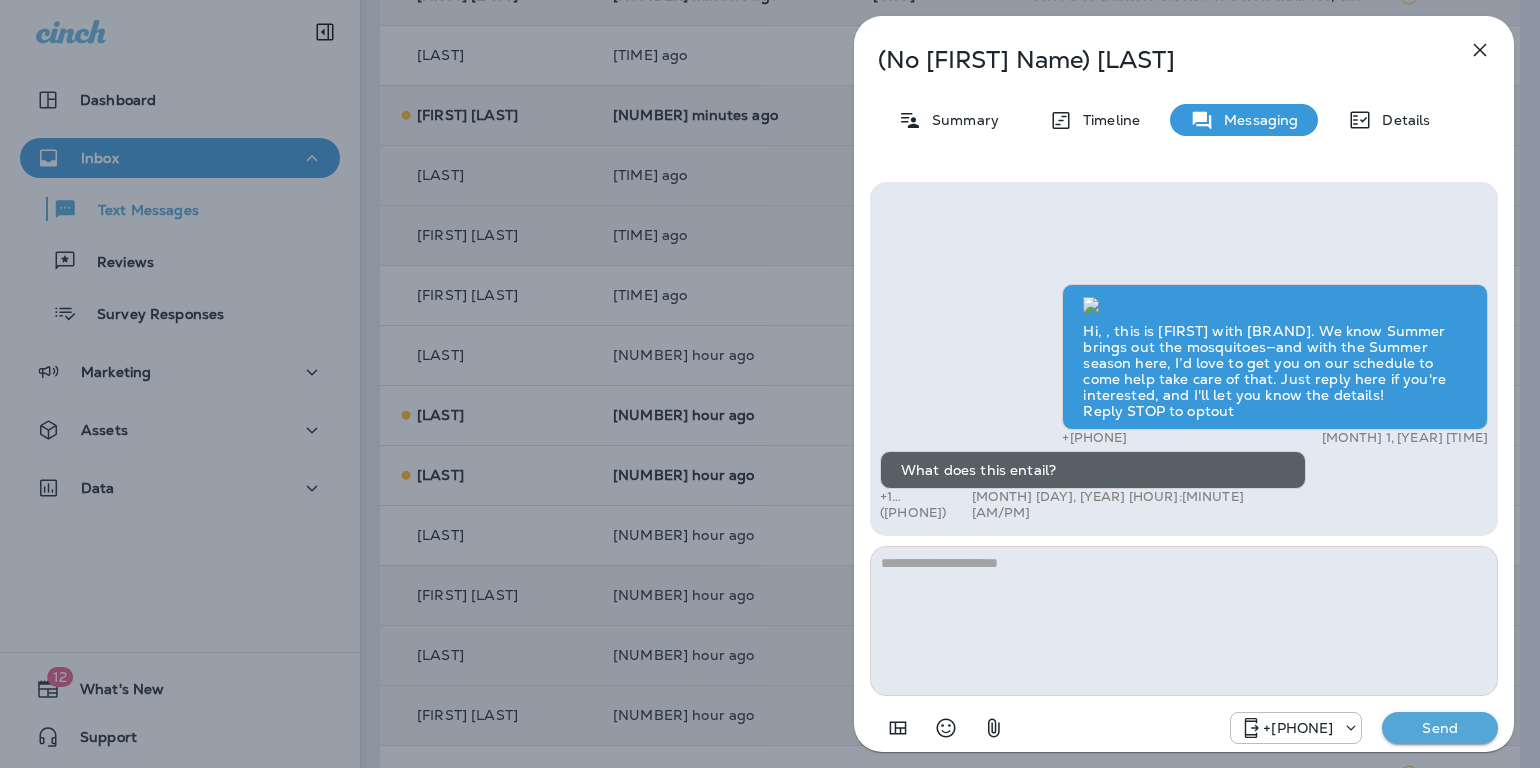 scroll, scrollTop: 0, scrollLeft: 0, axis: both 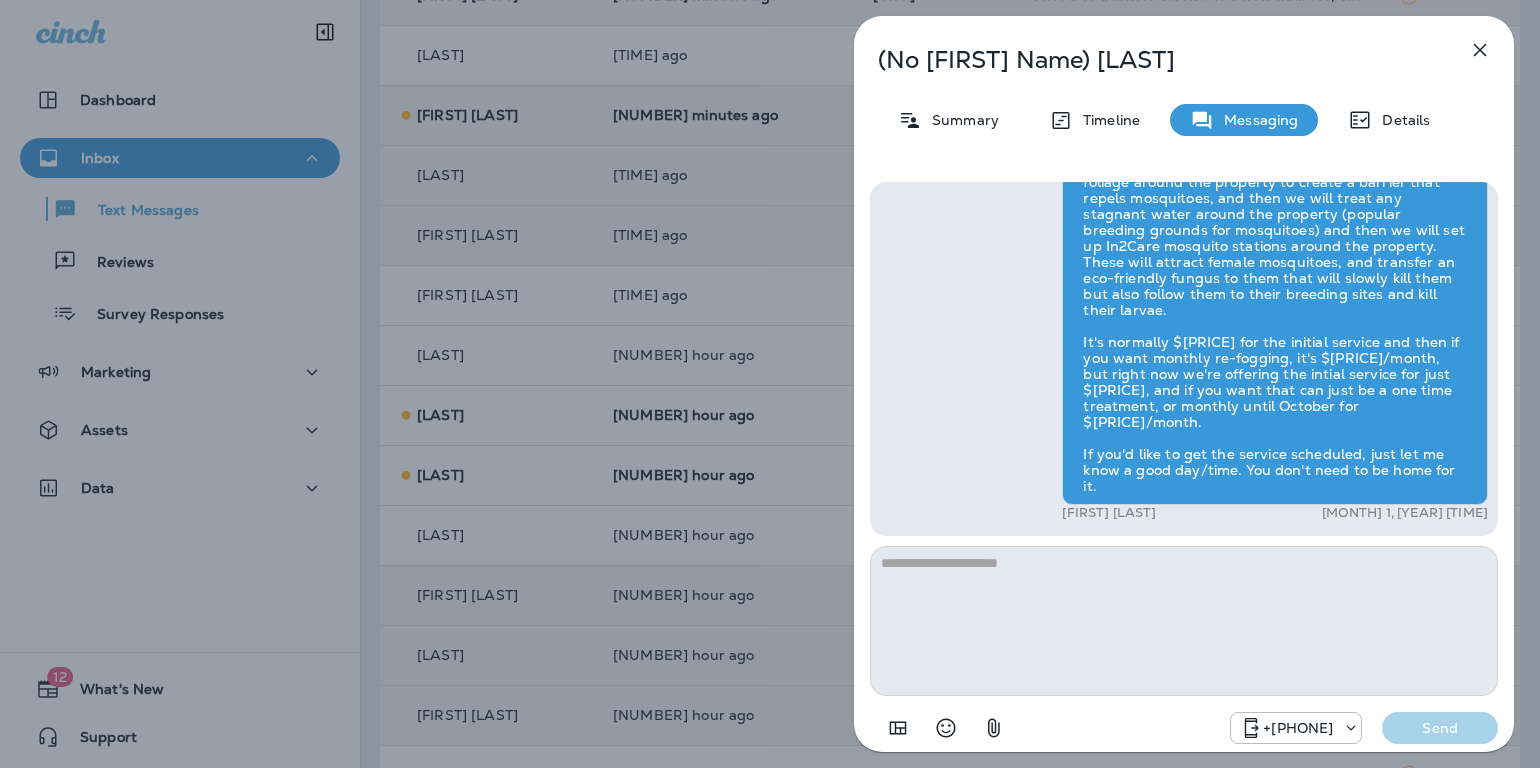 click at bounding box center (1480, 50) 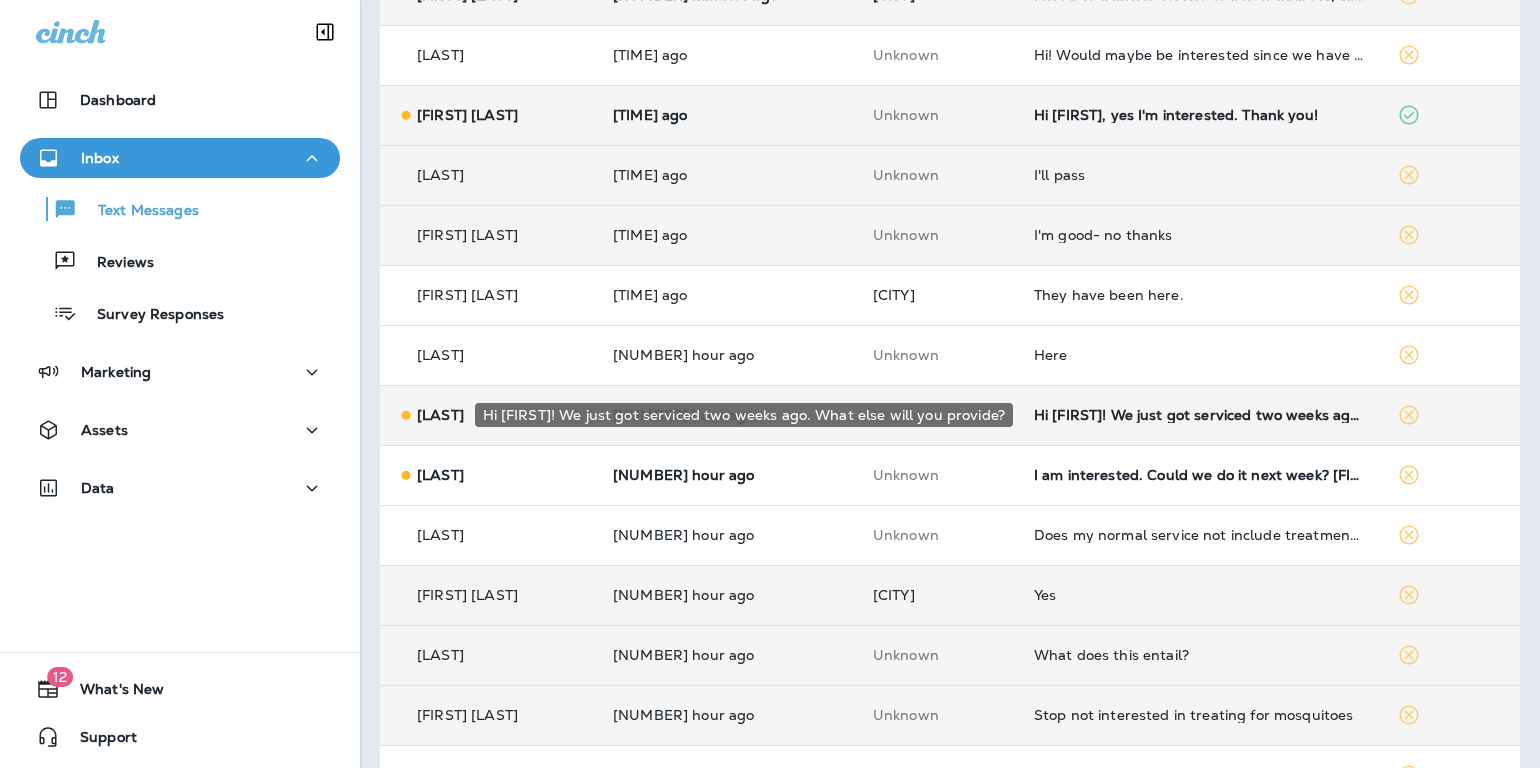 click on "Hi [FIRST]! We just got serviced two weeks ago. What else will you provide?" at bounding box center [1199, 415] 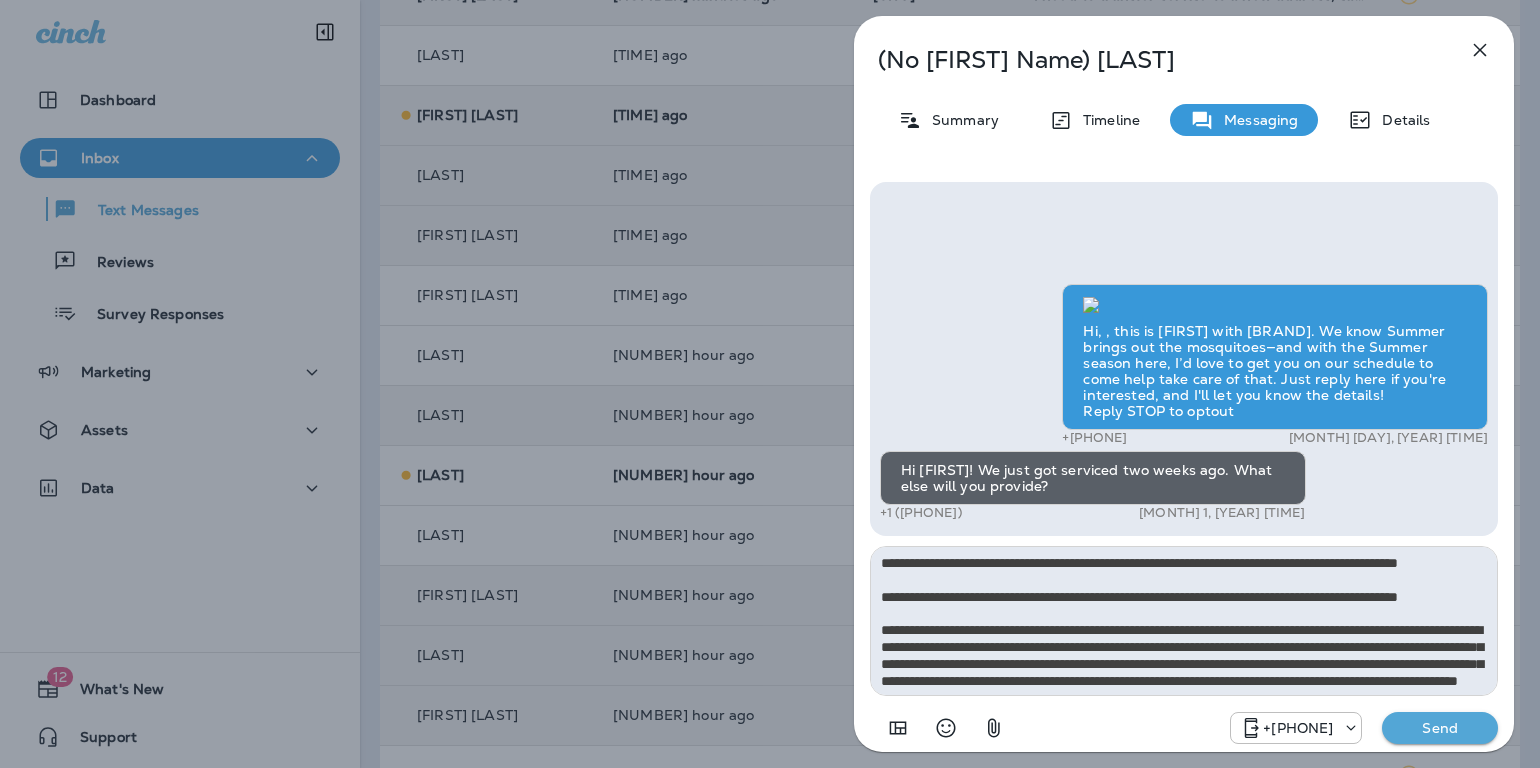 scroll, scrollTop: 196, scrollLeft: 0, axis: vertical 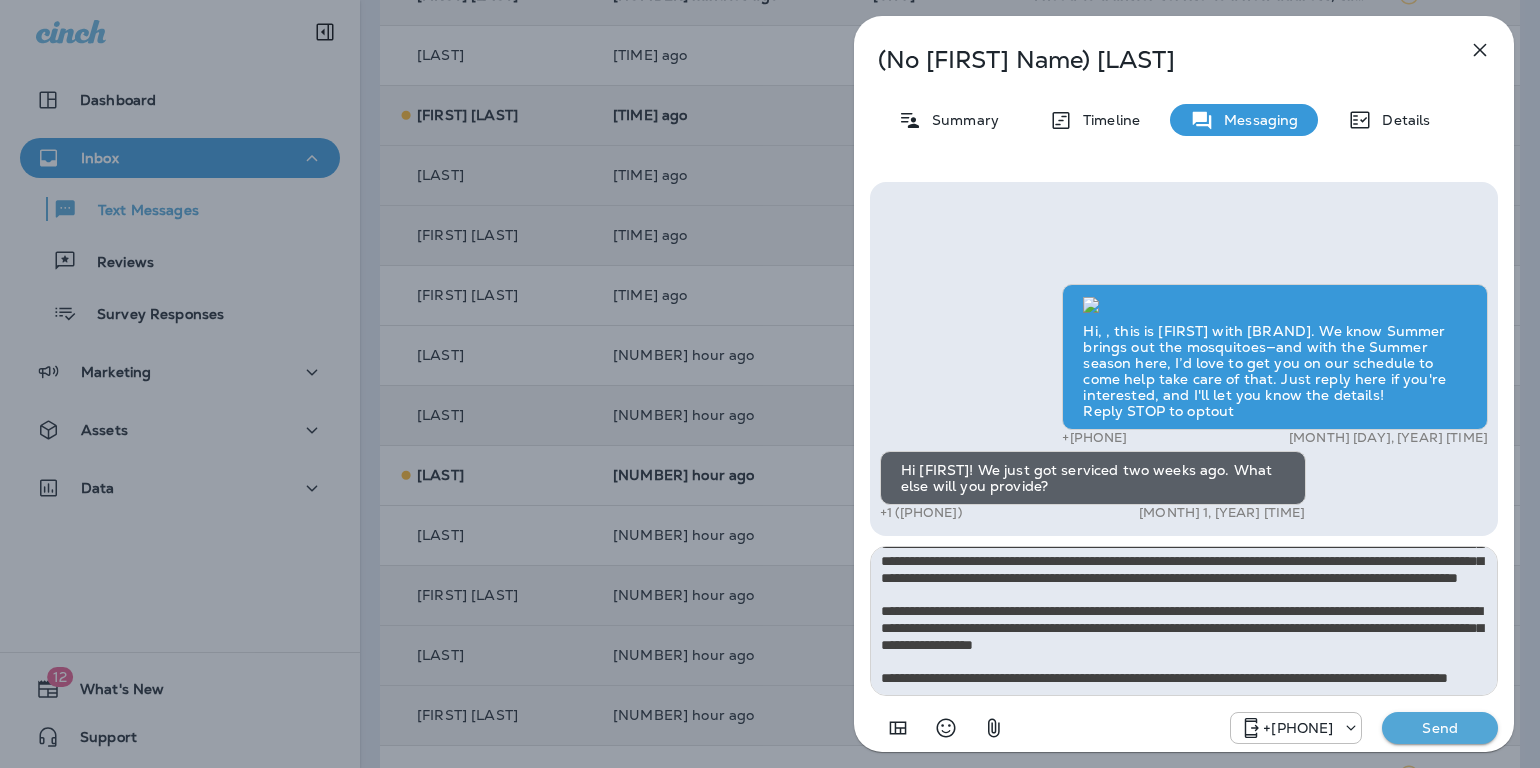 type on "**********" 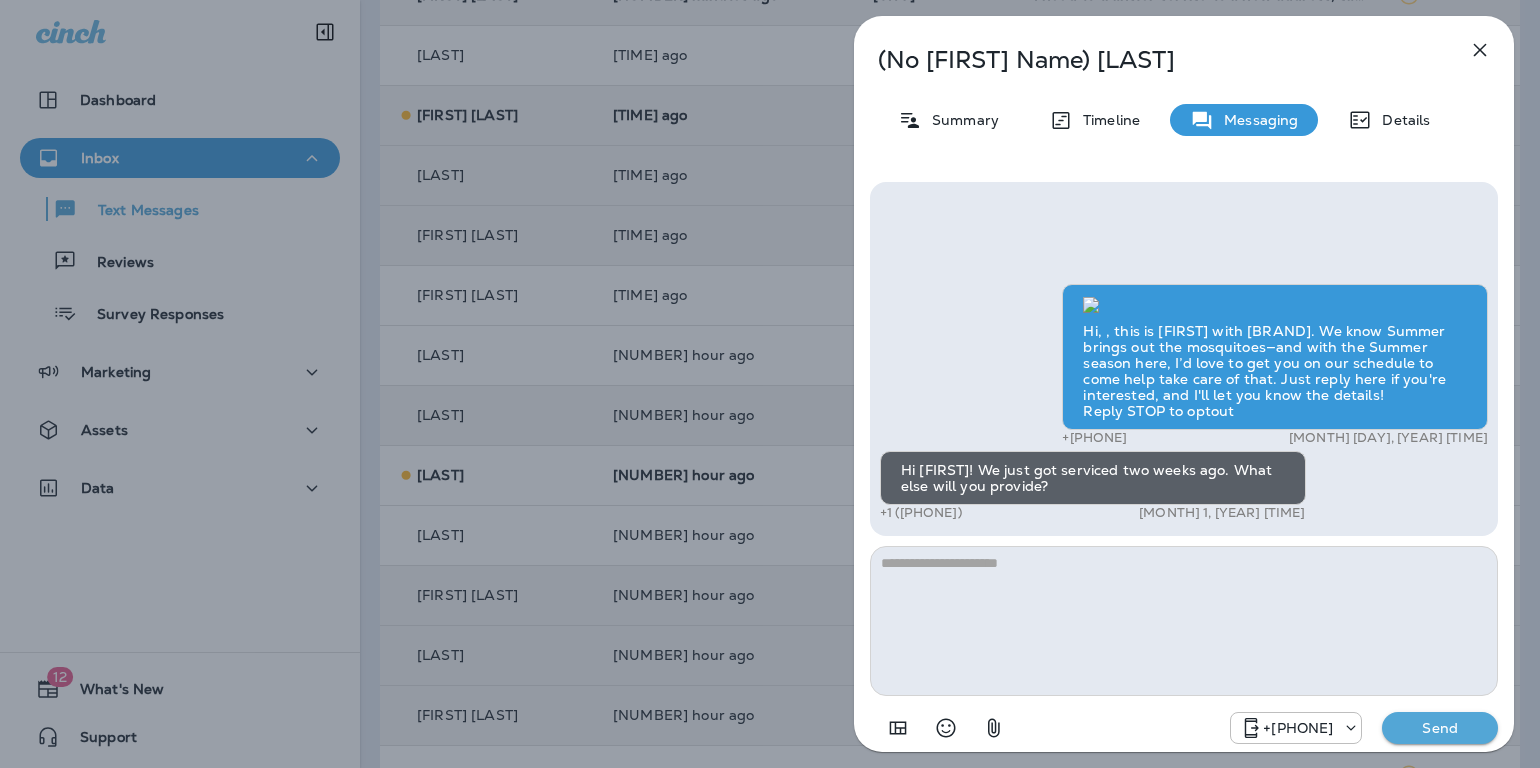 scroll, scrollTop: 0, scrollLeft: 0, axis: both 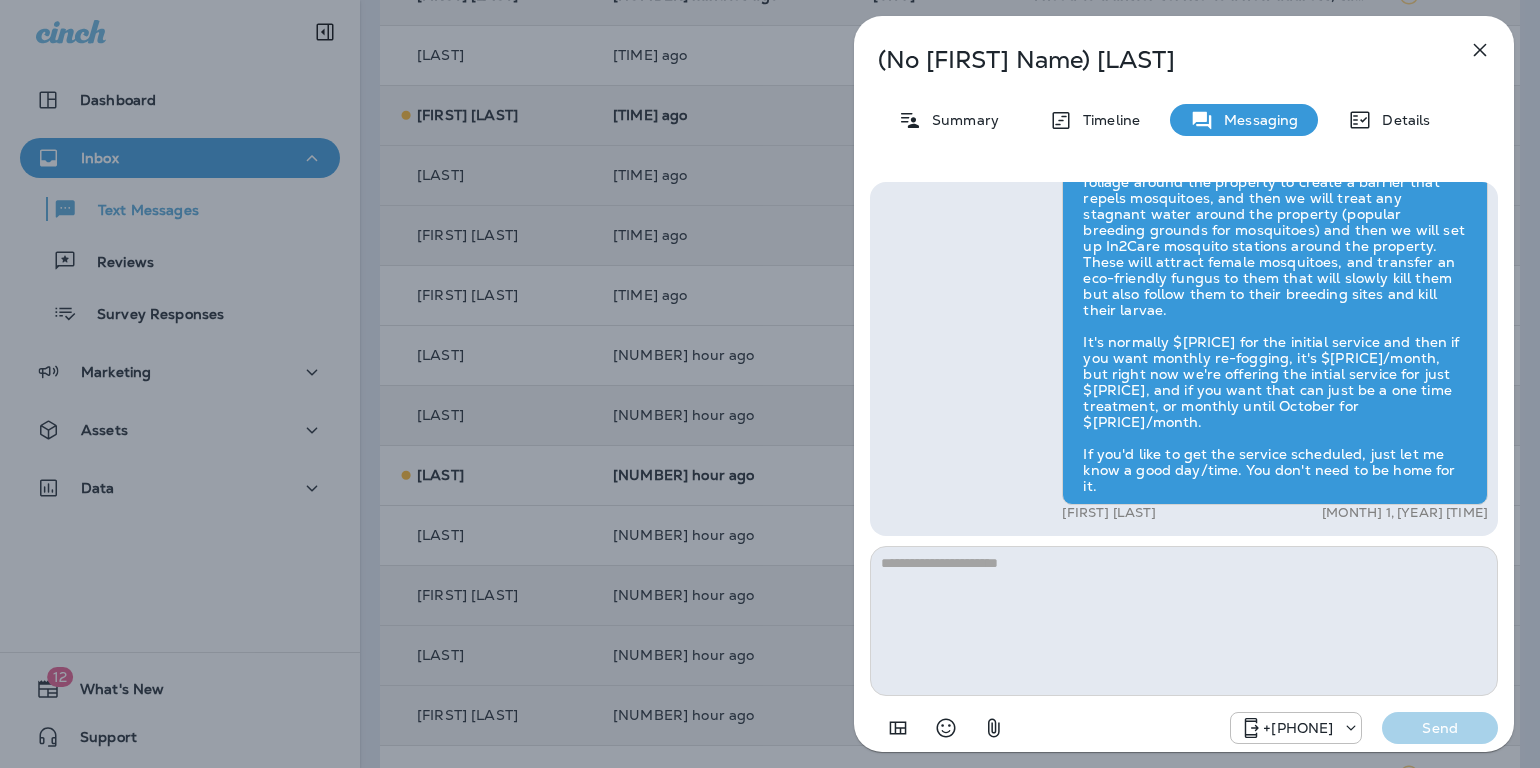 click at bounding box center [1480, 50] 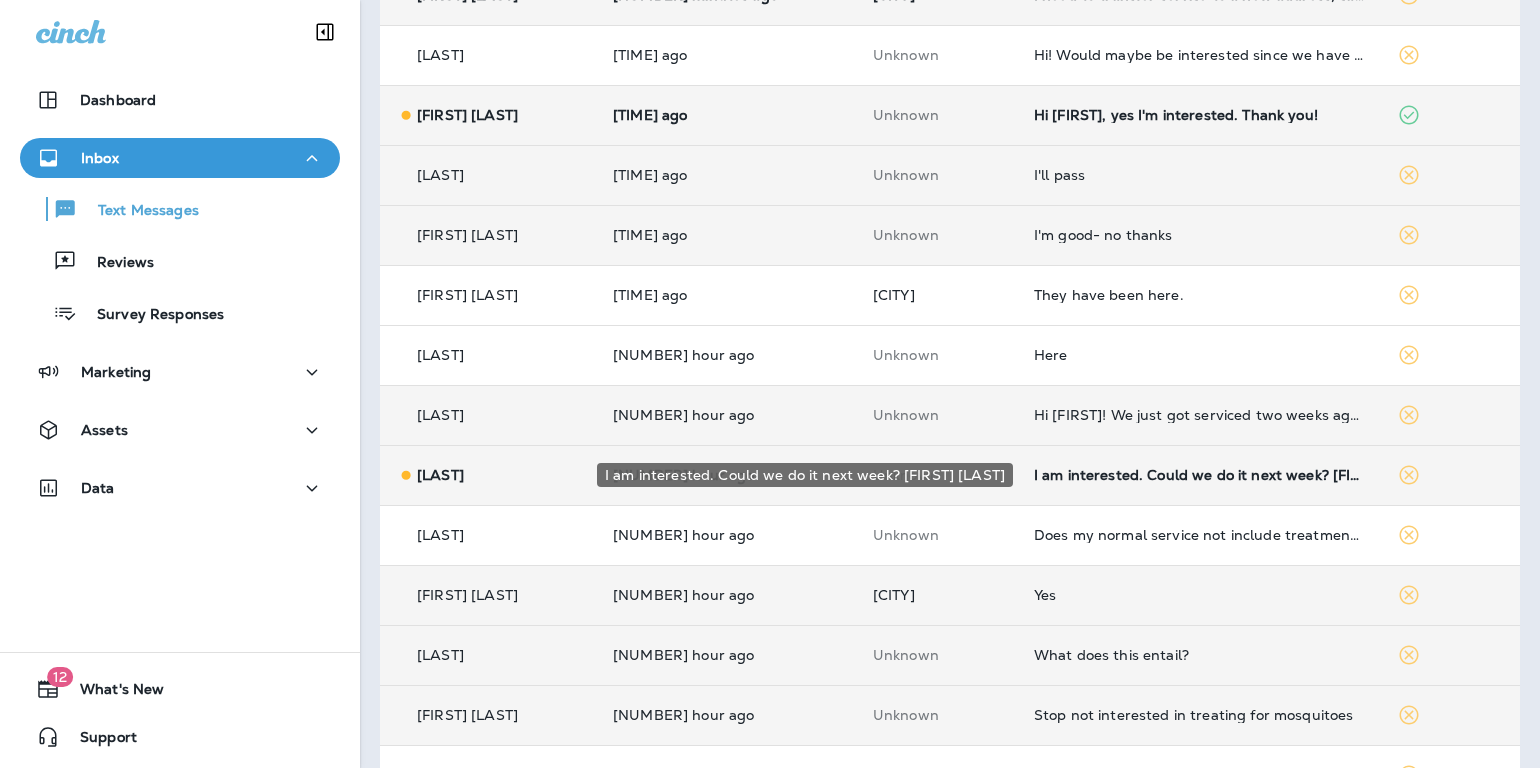 click on "I am interested. Could we do it next week? [FIRST] [LAST]" at bounding box center (1199, 475) 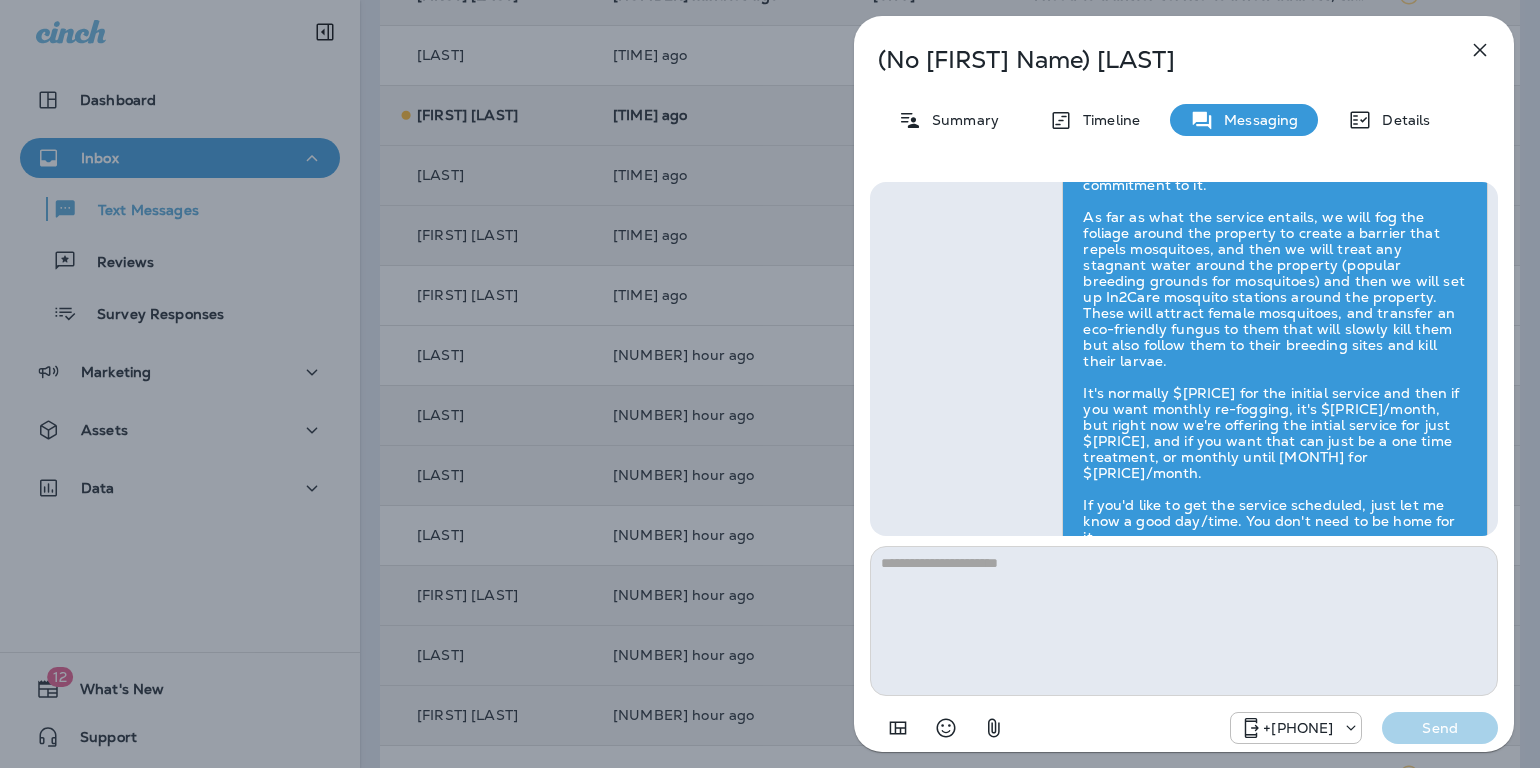 scroll, scrollTop: -62, scrollLeft: 0, axis: vertical 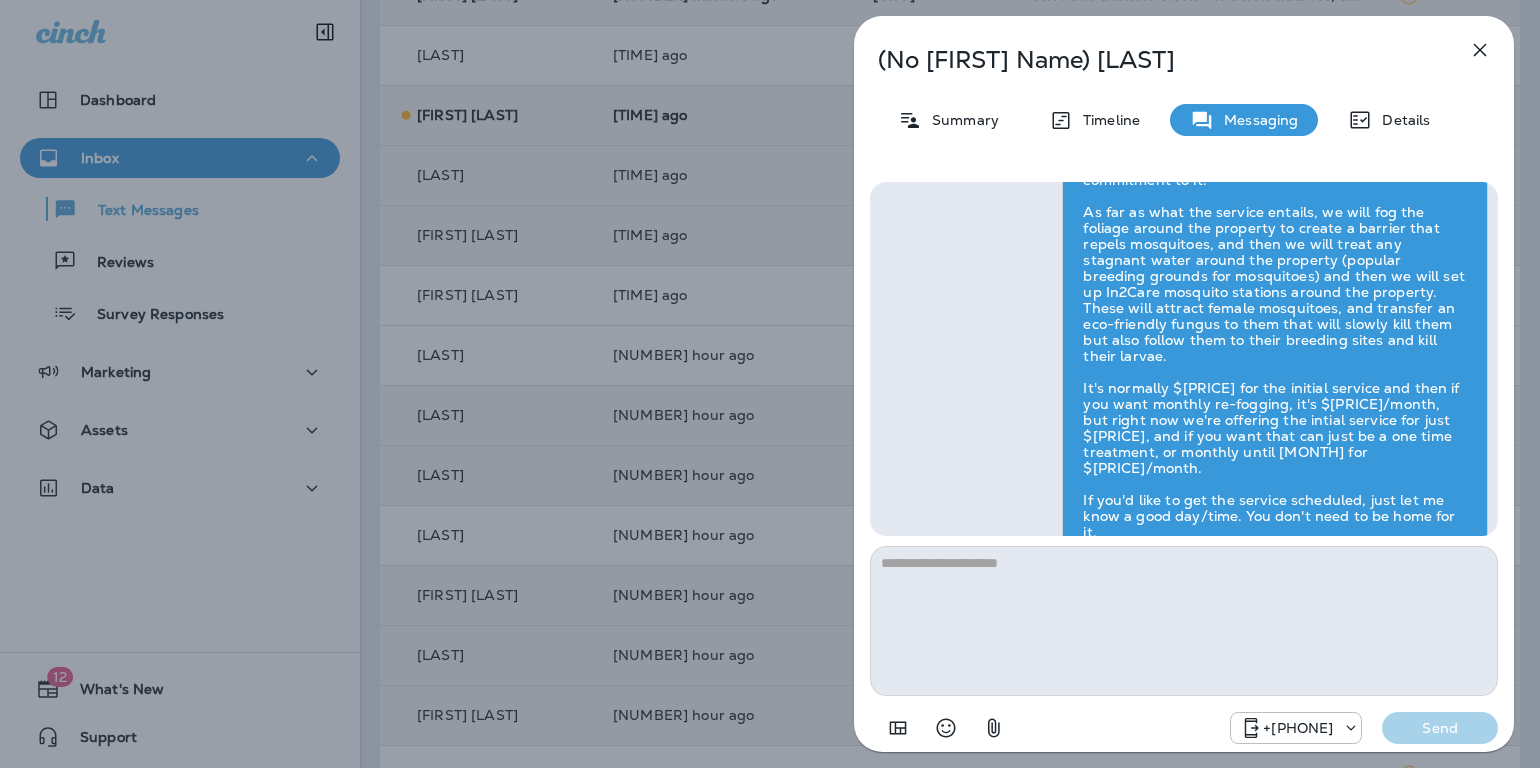click at bounding box center (1480, 50) 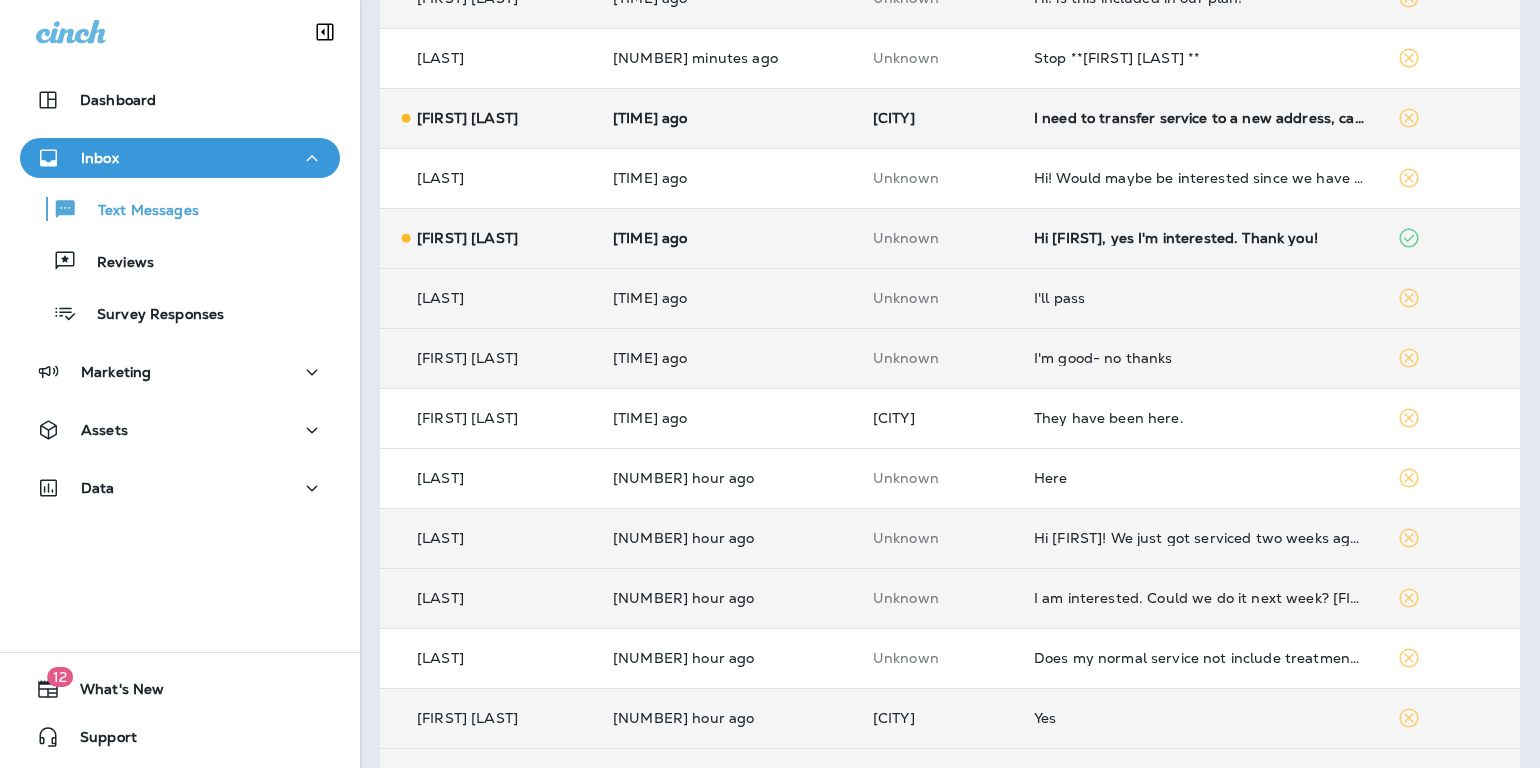 scroll, scrollTop: 355, scrollLeft: 0, axis: vertical 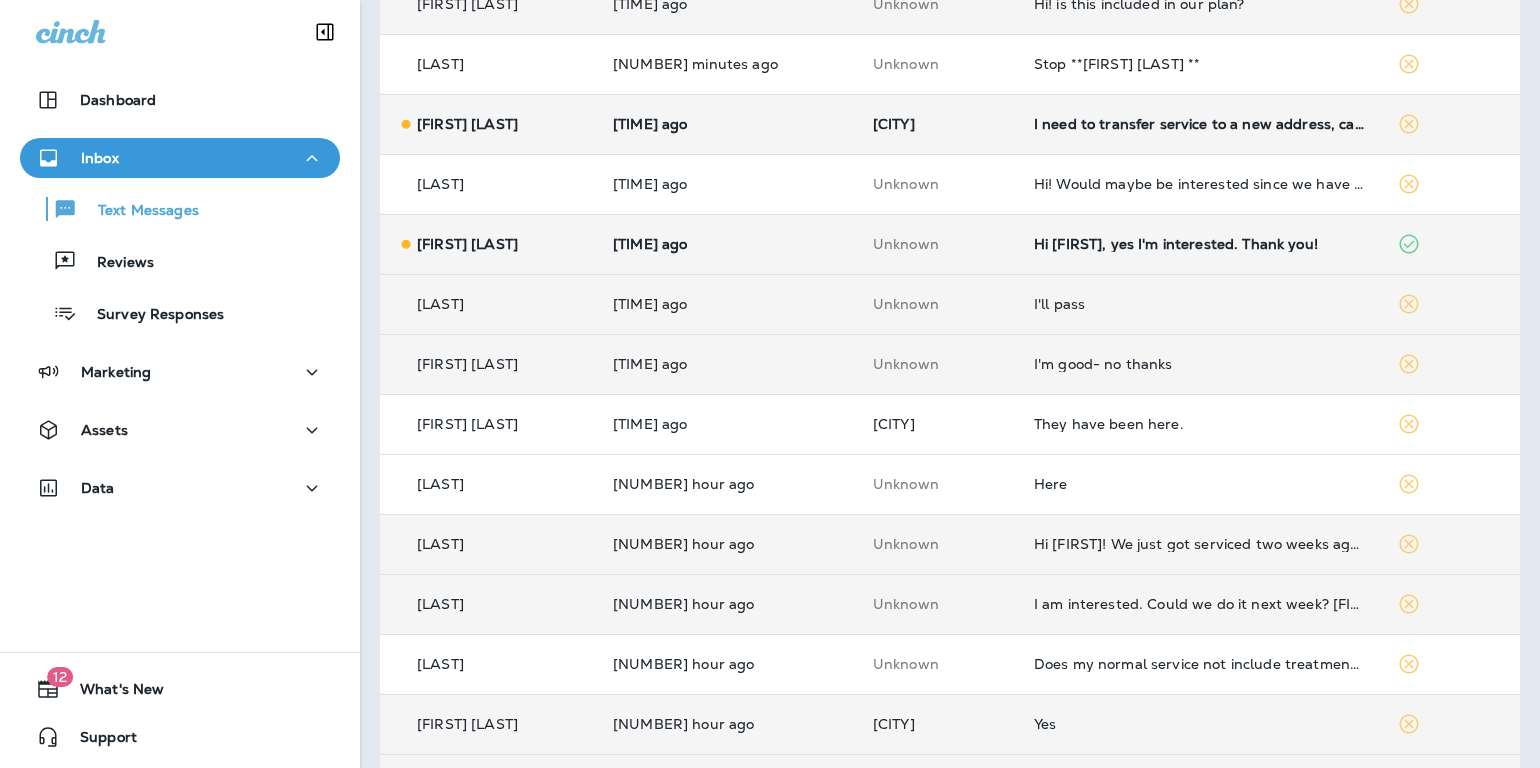 click on "Hi [FIRST], yes I'm interested. Thank you!" at bounding box center (1199, 244) 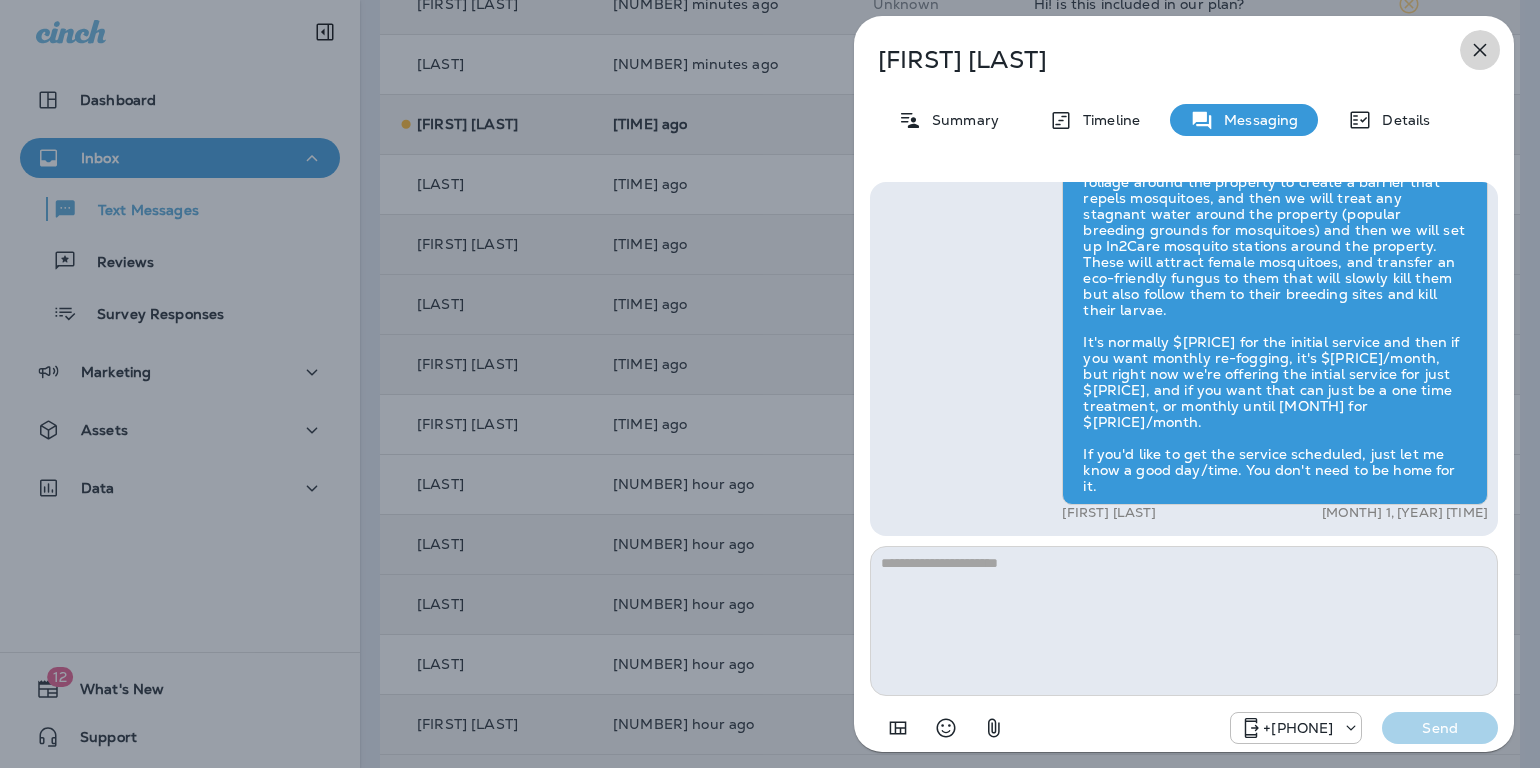 click at bounding box center (1480, 50) 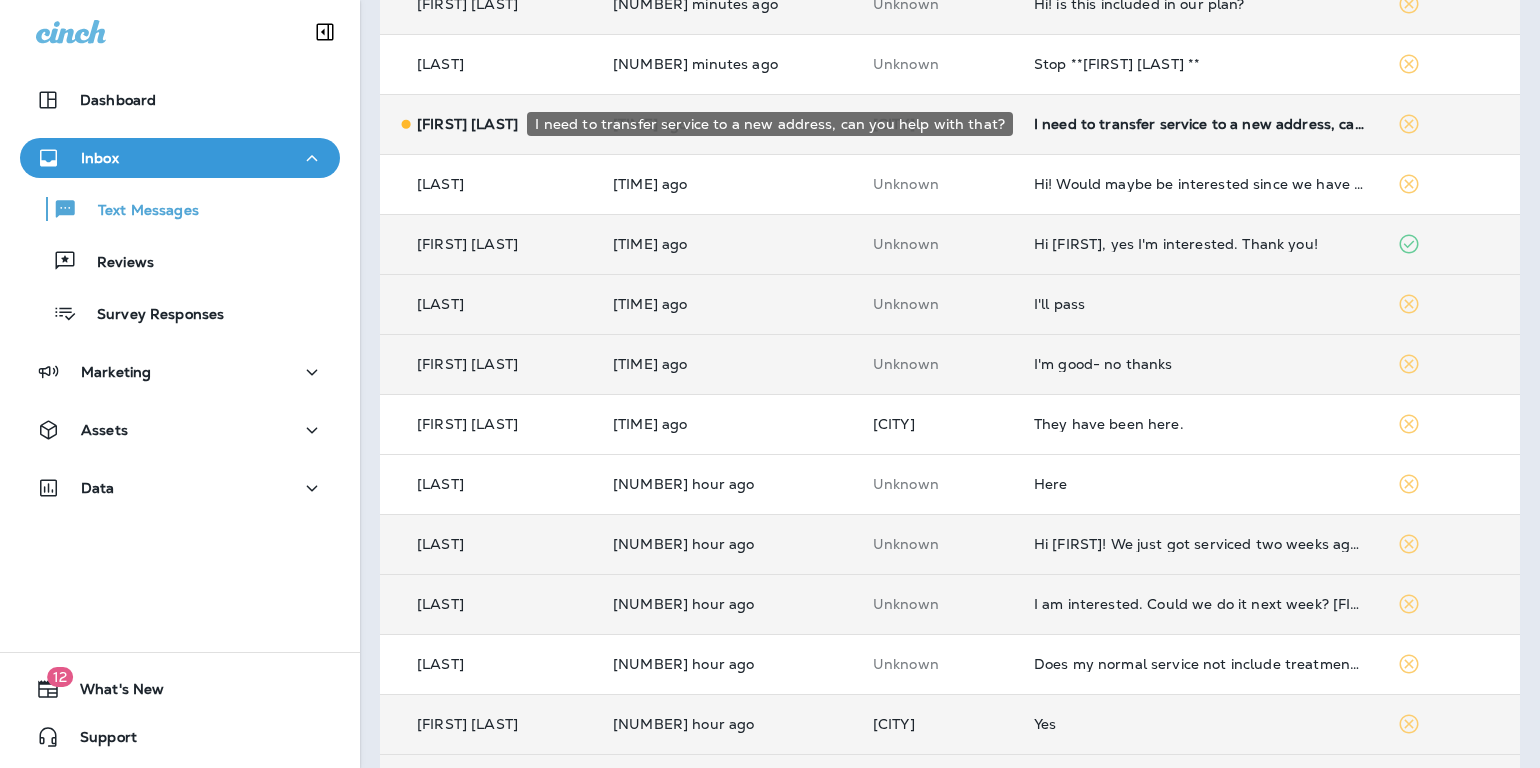 click on "I need to transfer service to a new address, can you help with that?" at bounding box center [1199, 124] 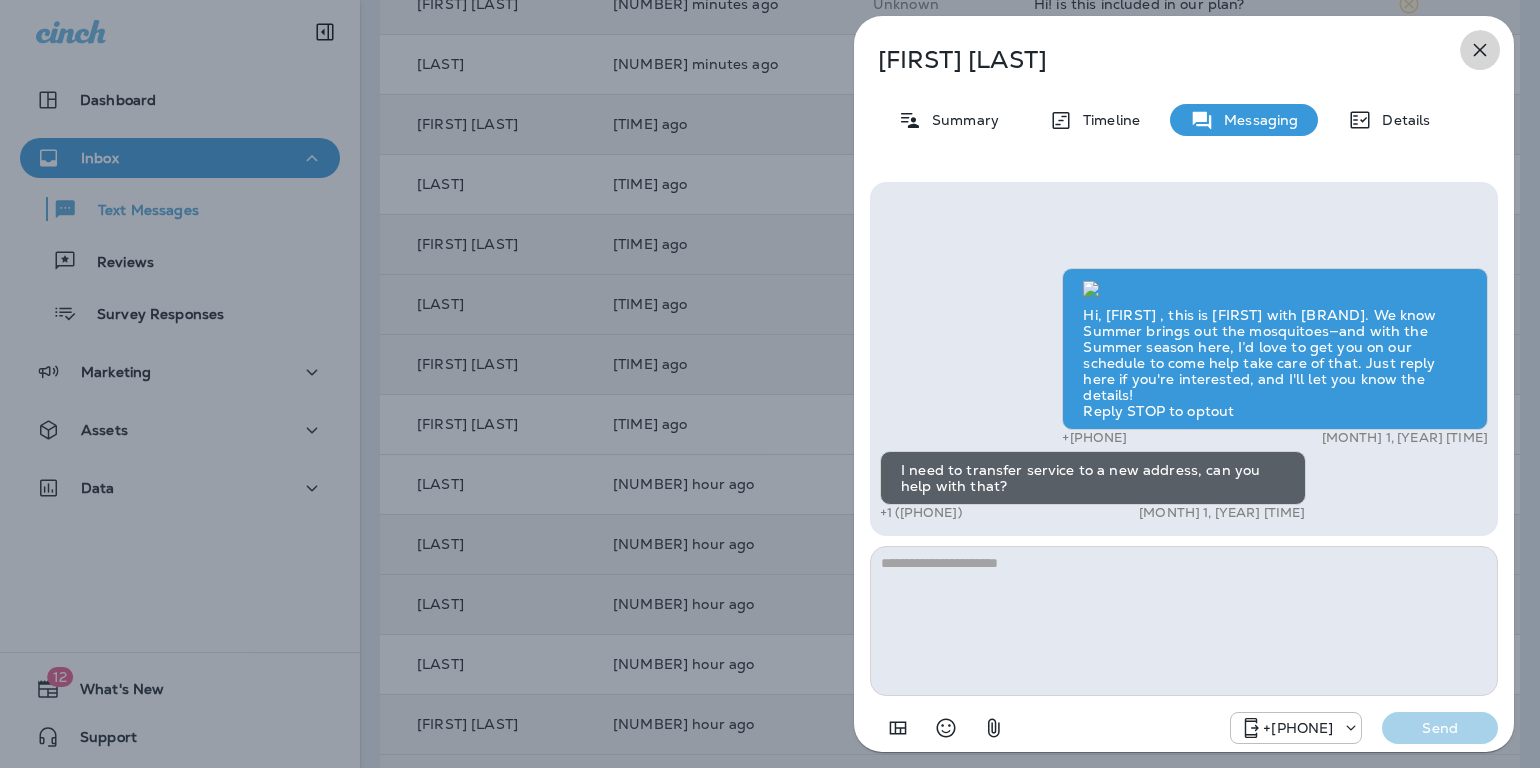 click at bounding box center [1480, 50] 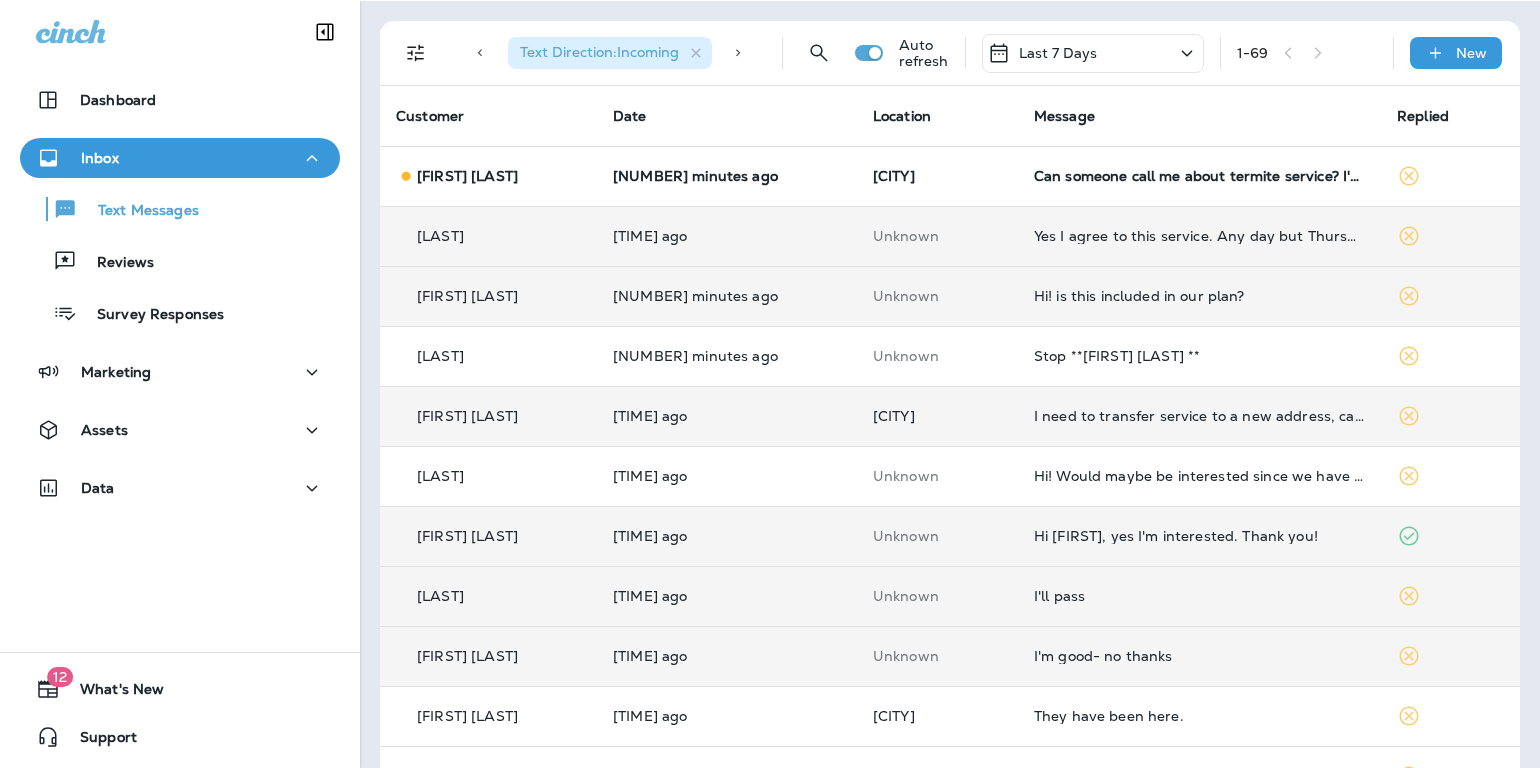 scroll, scrollTop: 0, scrollLeft: 0, axis: both 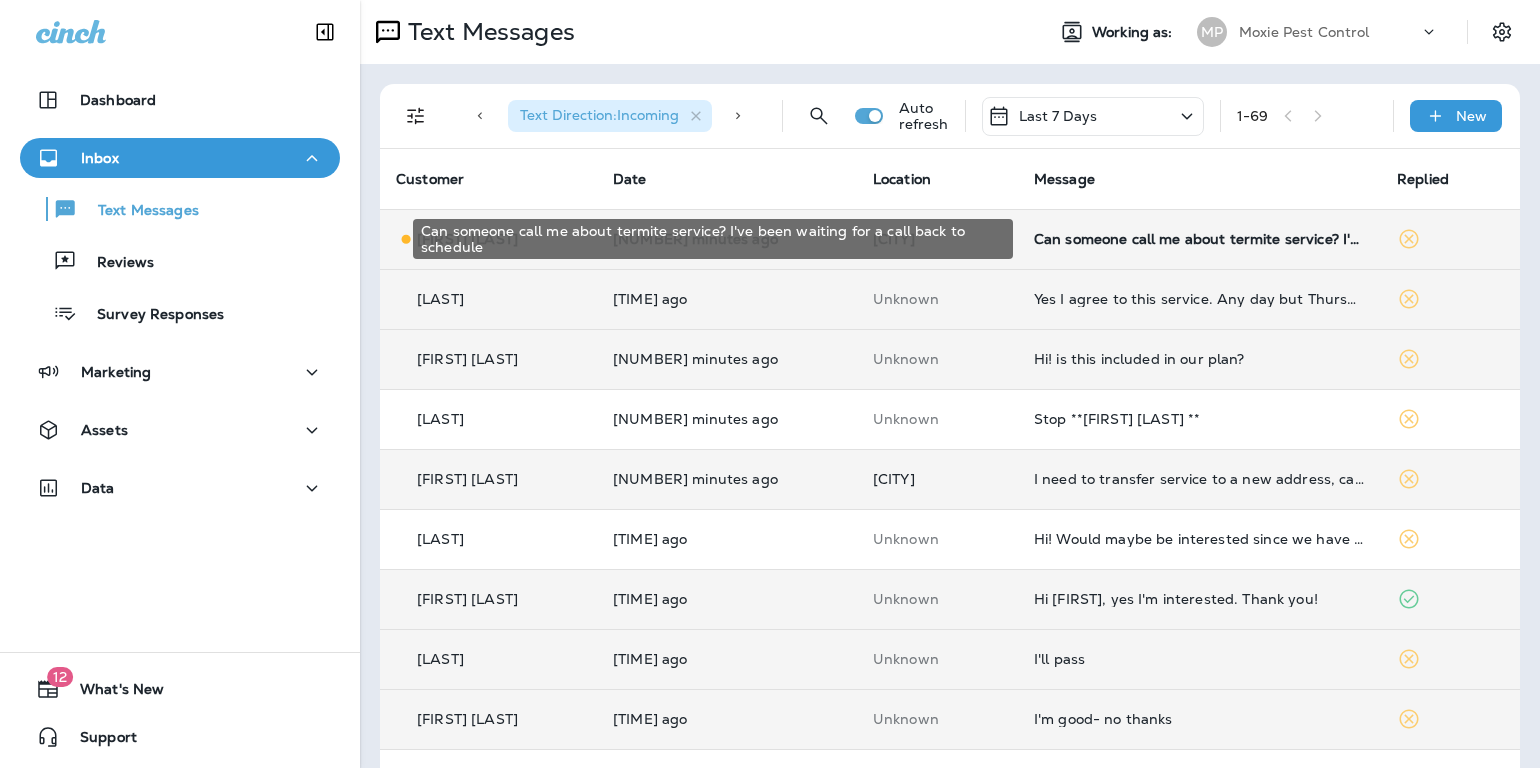 click on "Can someone call me about termite service? I've been waiting for a call back to schedule" at bounding box center [1199, 239] 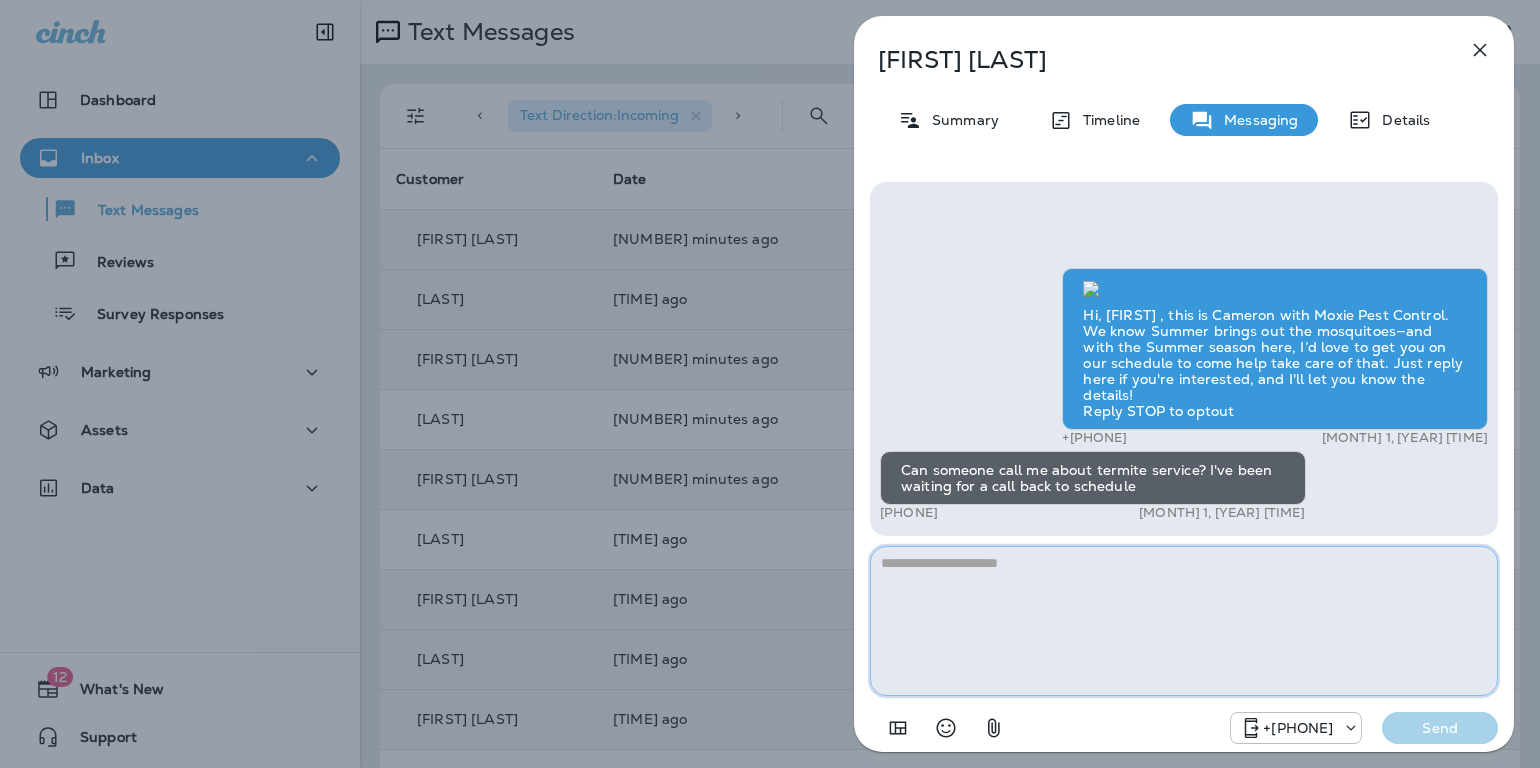 paste on "**********" 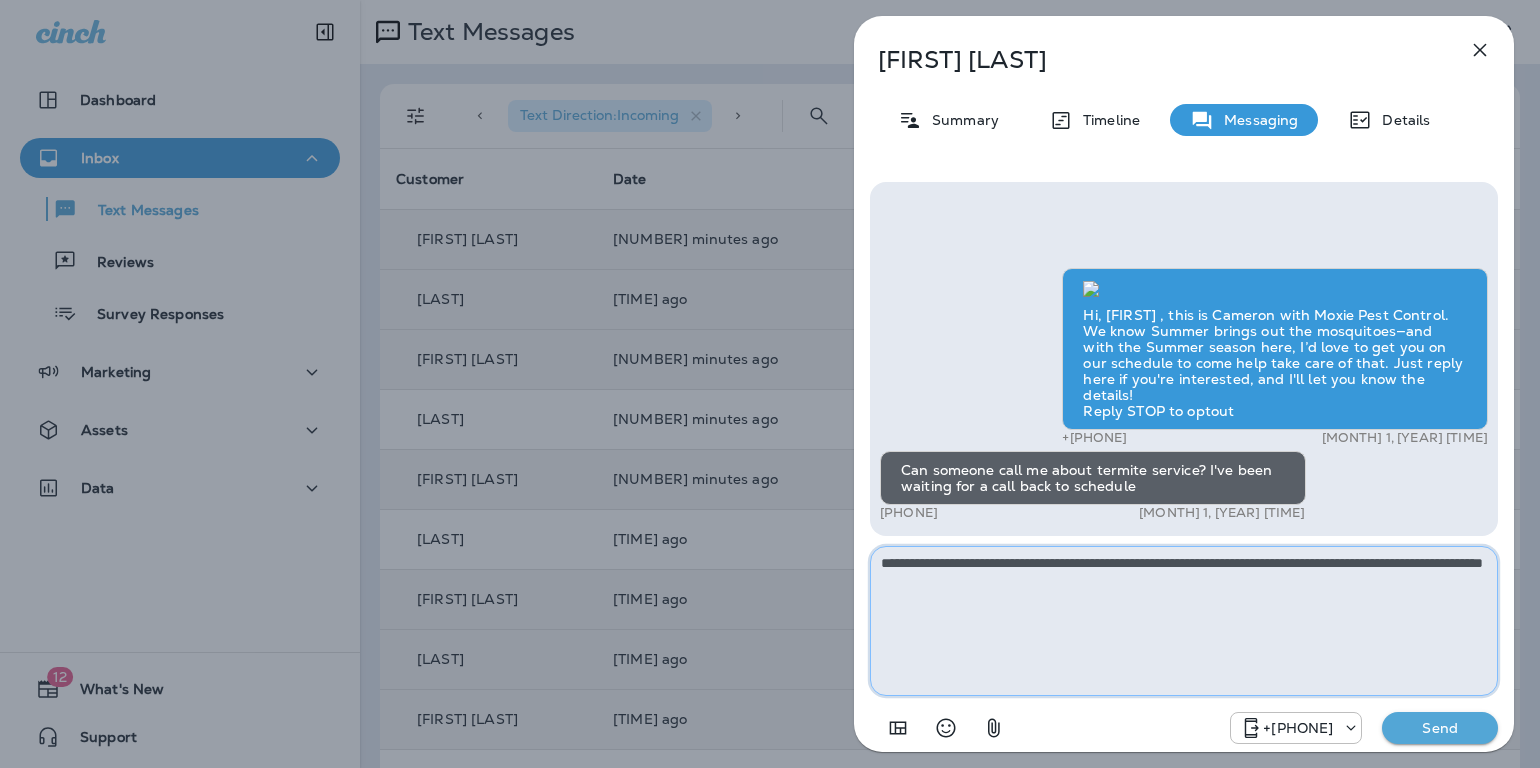 type on "**********" 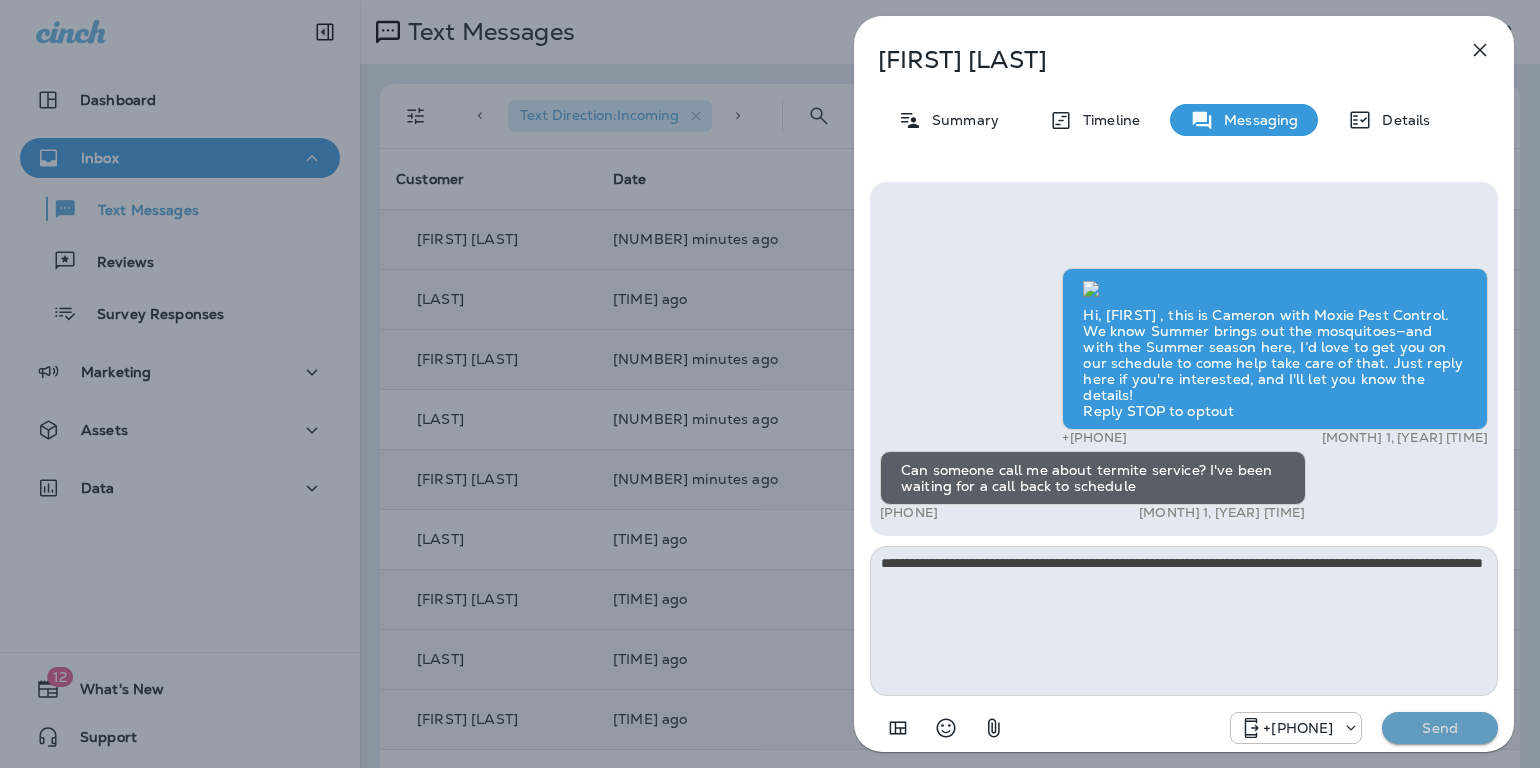 click on "Send" at bounding box center (1440, 728) 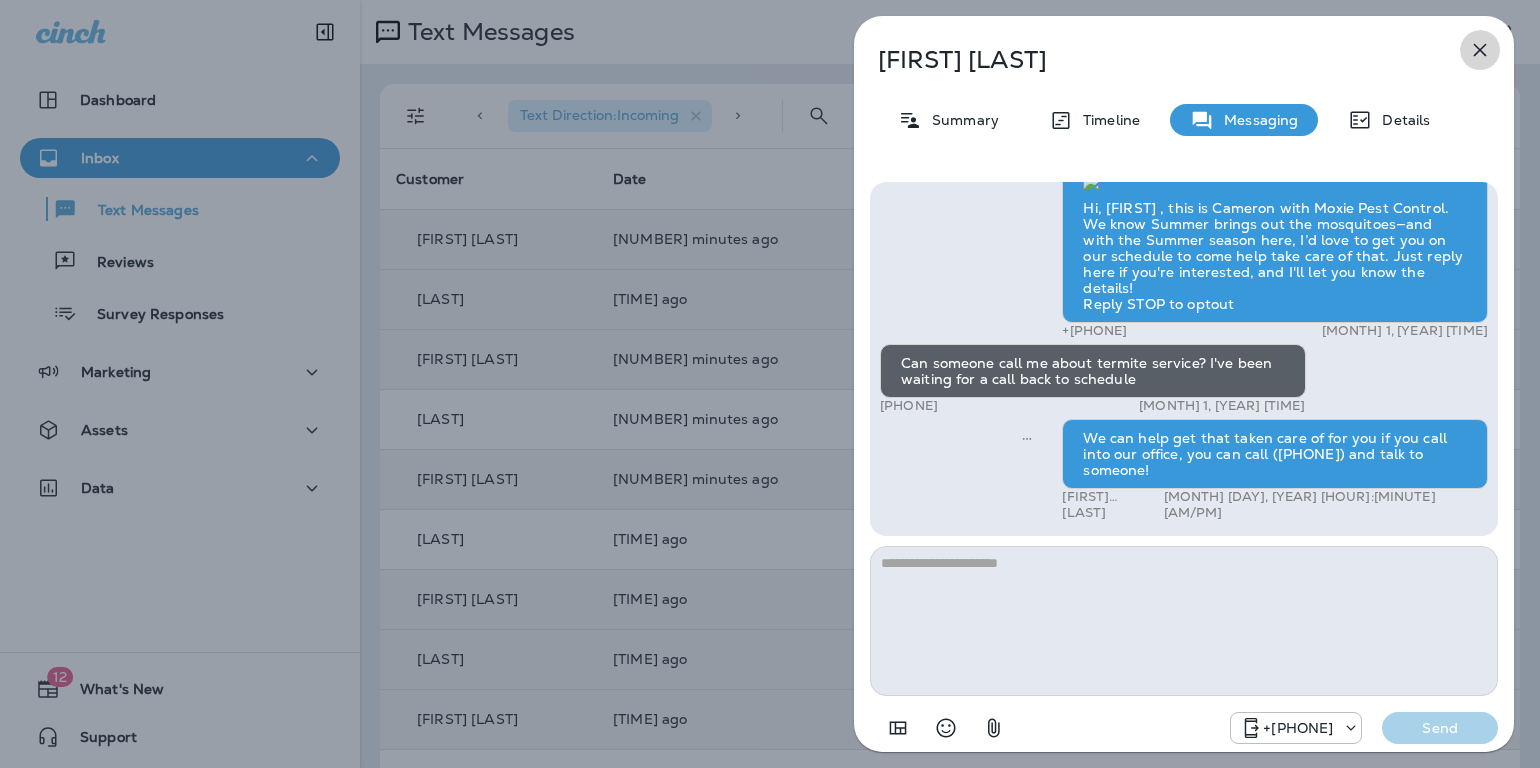 click at bounding box center (1480, 50) 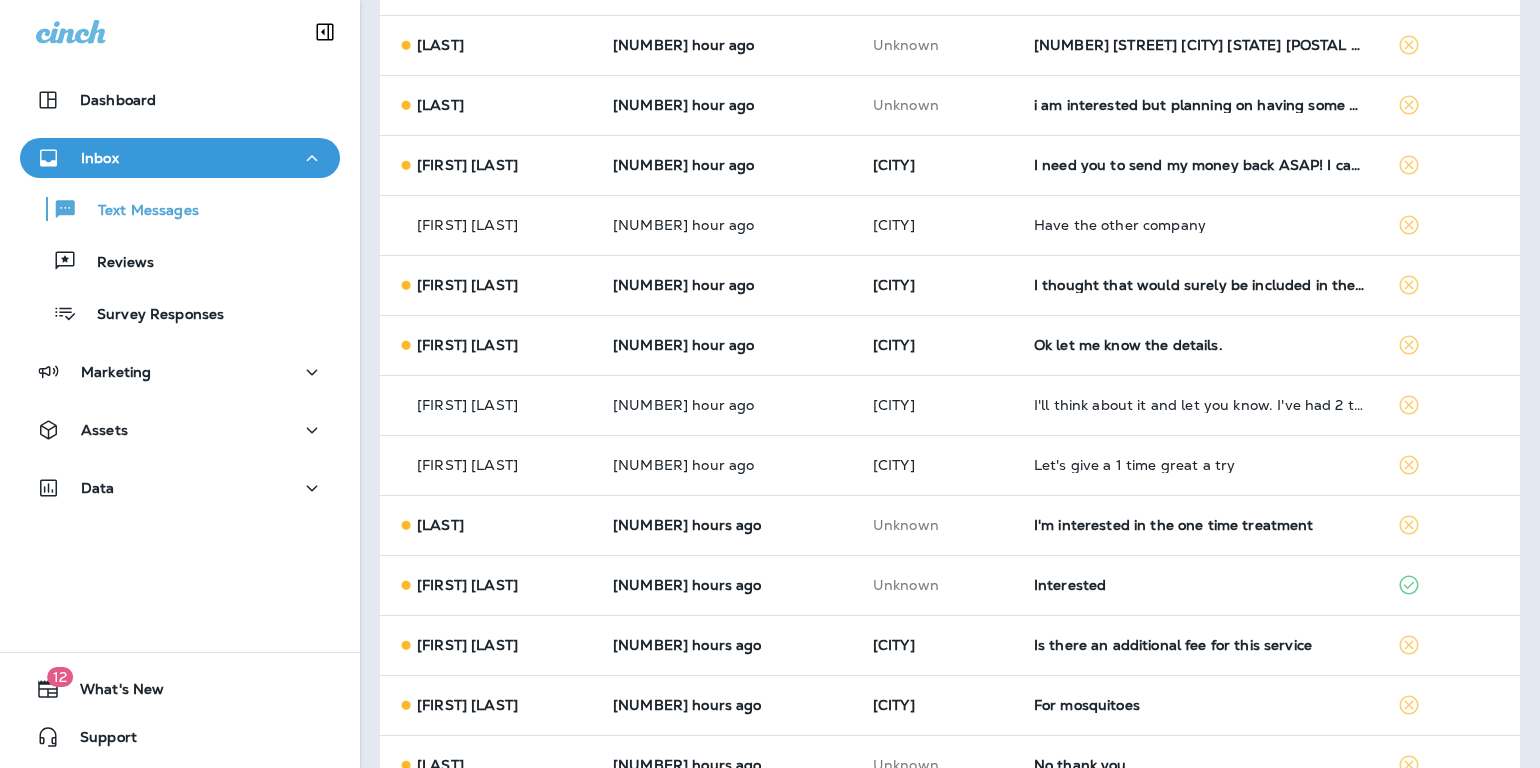 scroll, scrollTop: 1698, scrollLeft: 0, axis: vertical 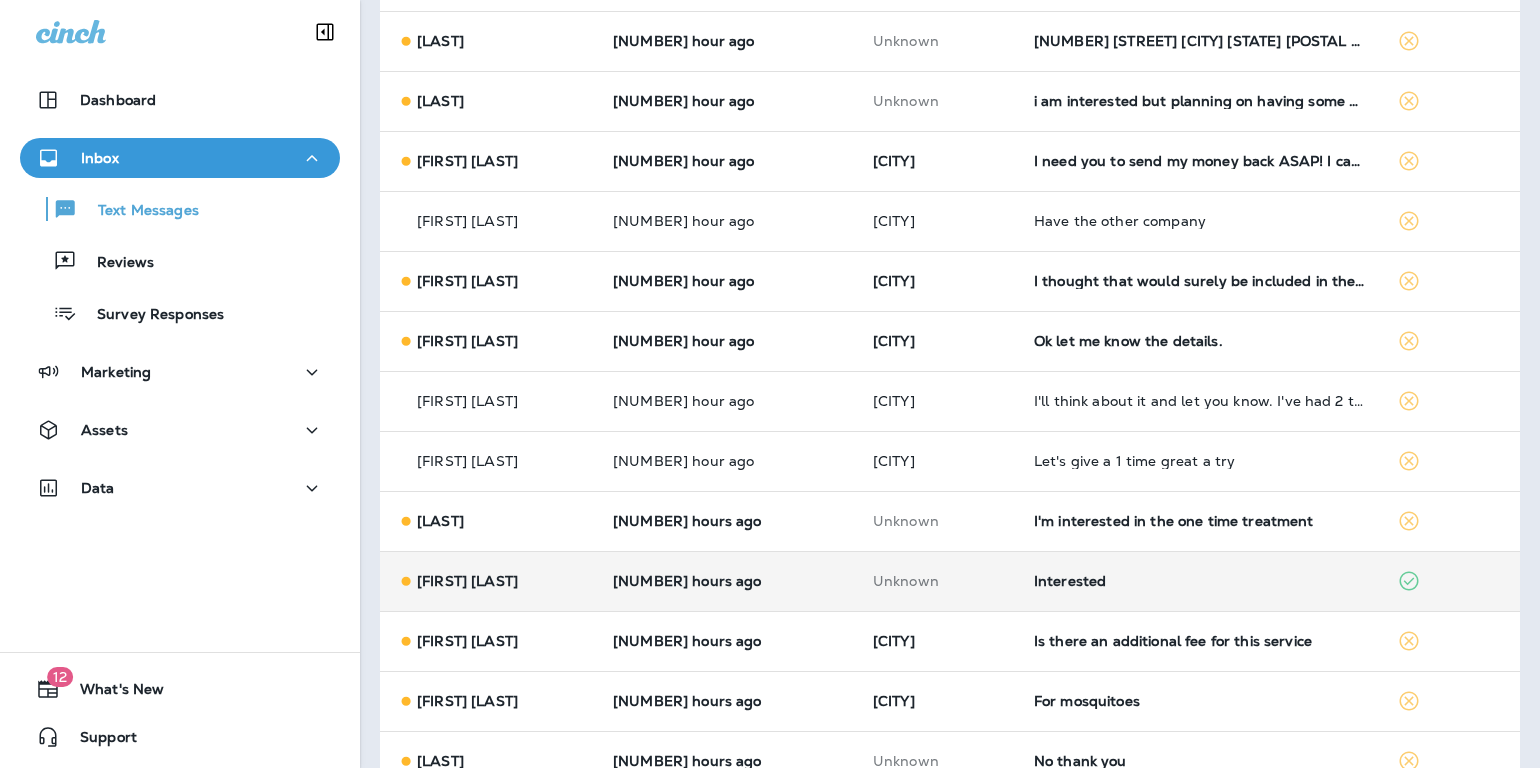 click on "Interested" at bounding box center [1199, 581] 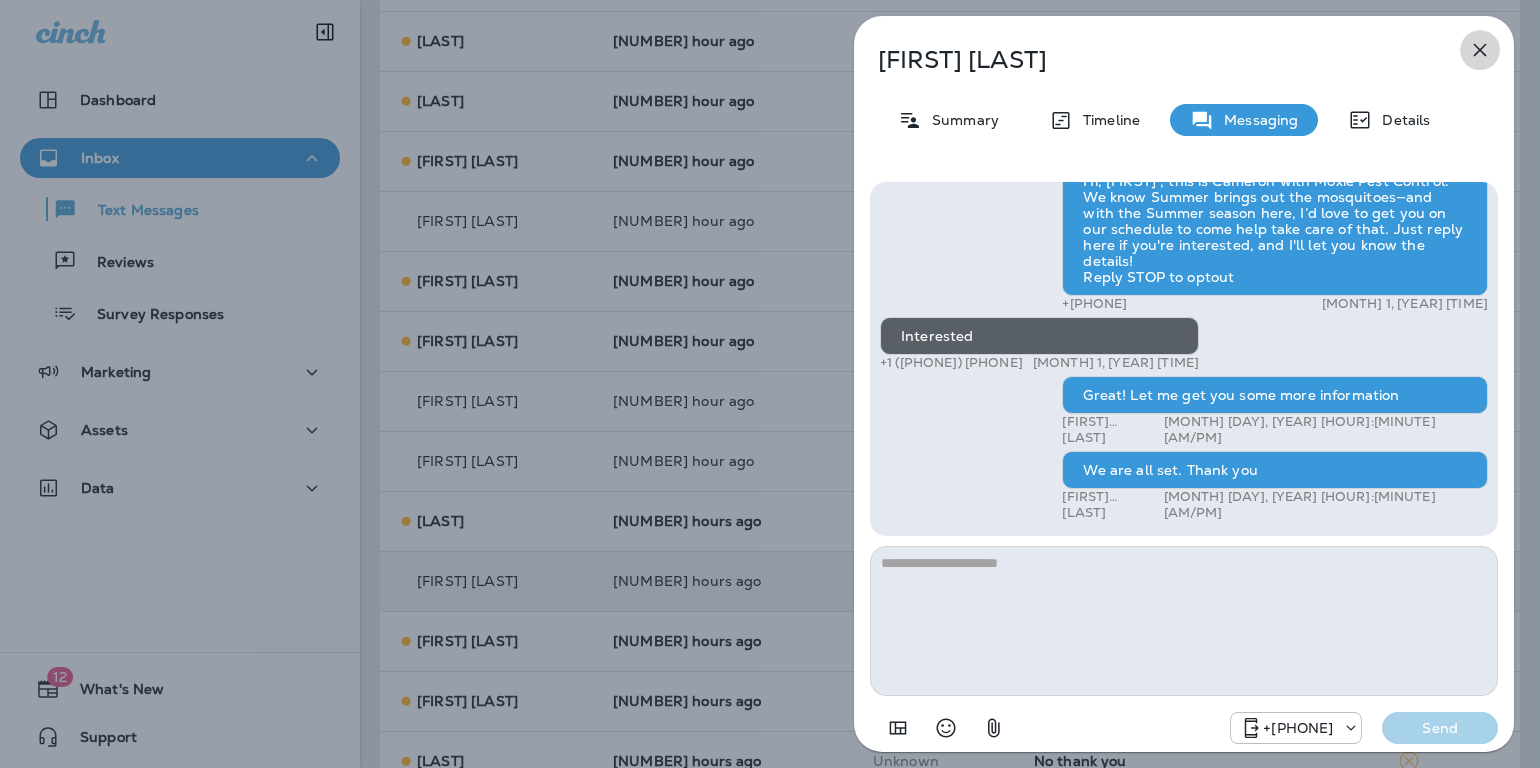 click at bounding box center [1480, 50] 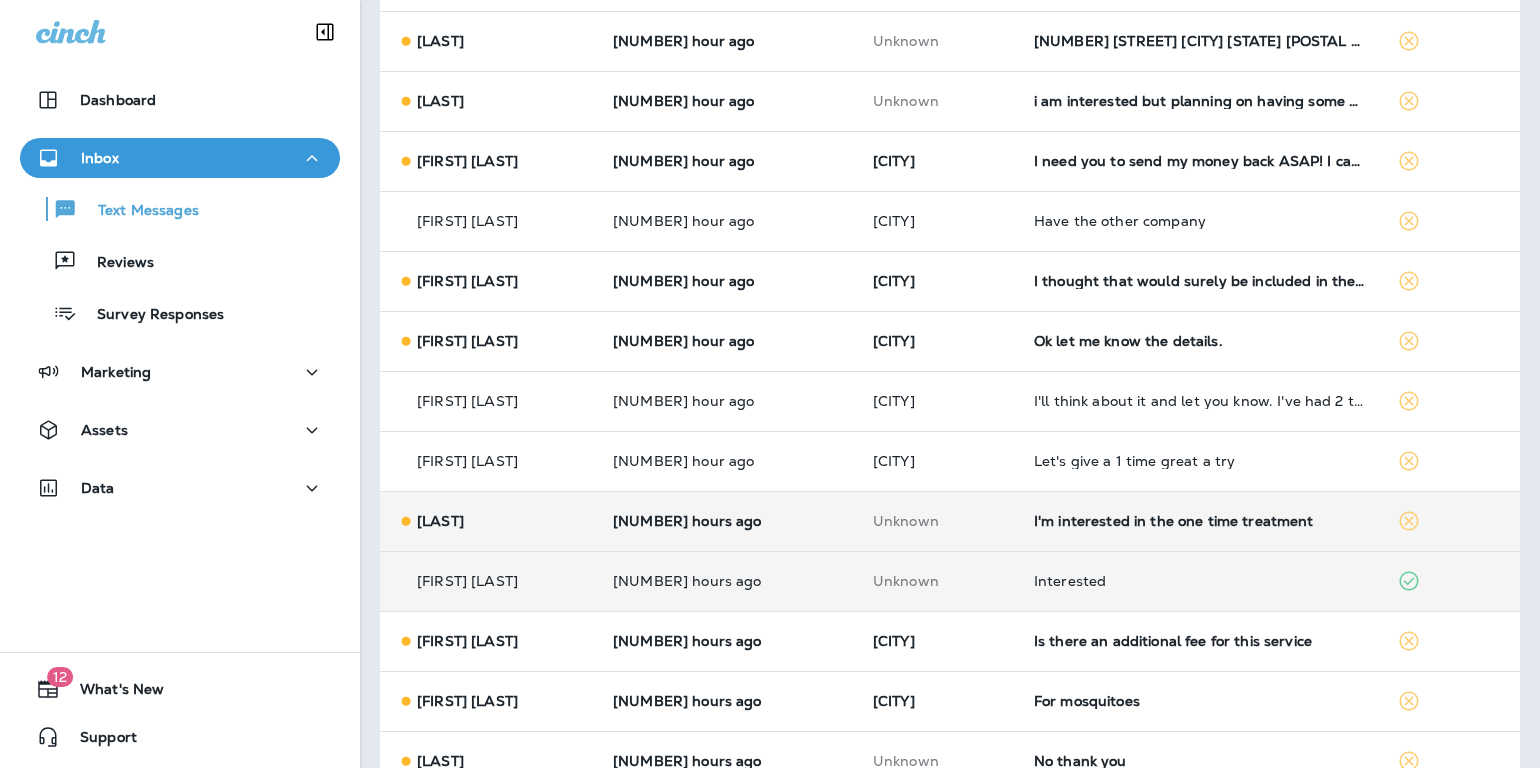 click on "I'm interested in the one time treatment" at bounding box center [1199, 521] 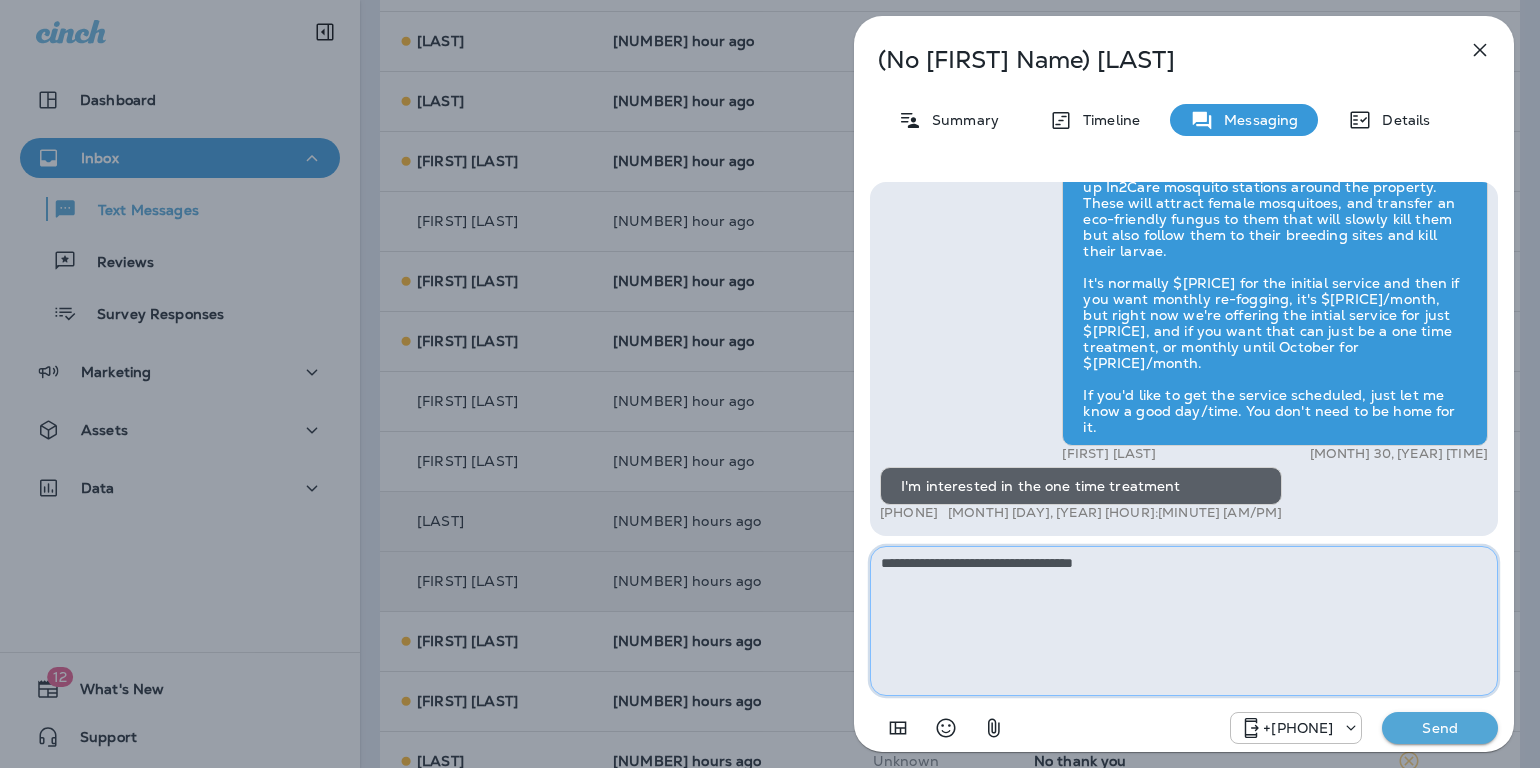 type on "**********" 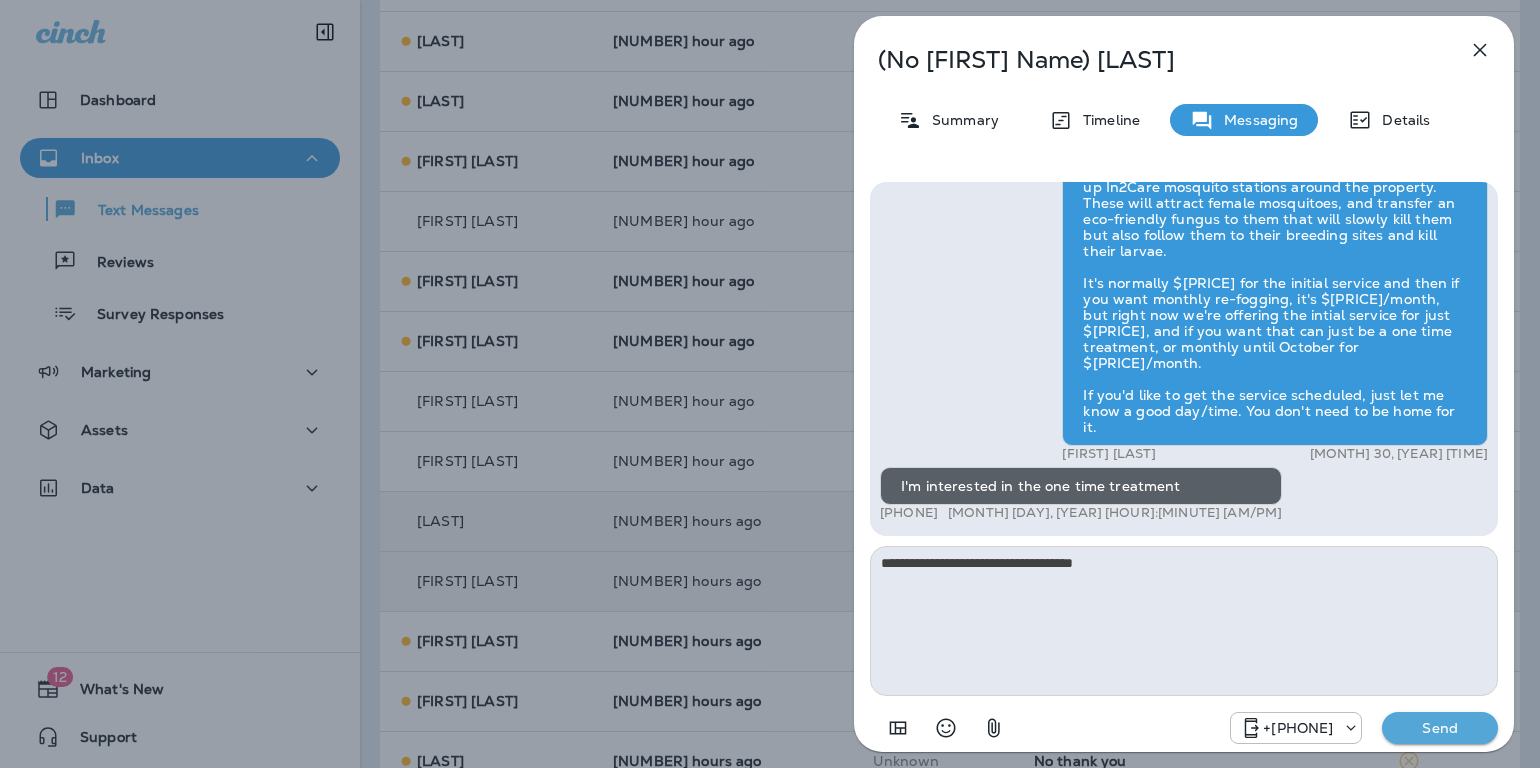 click on "Send" at bounding box center (1440, 728) 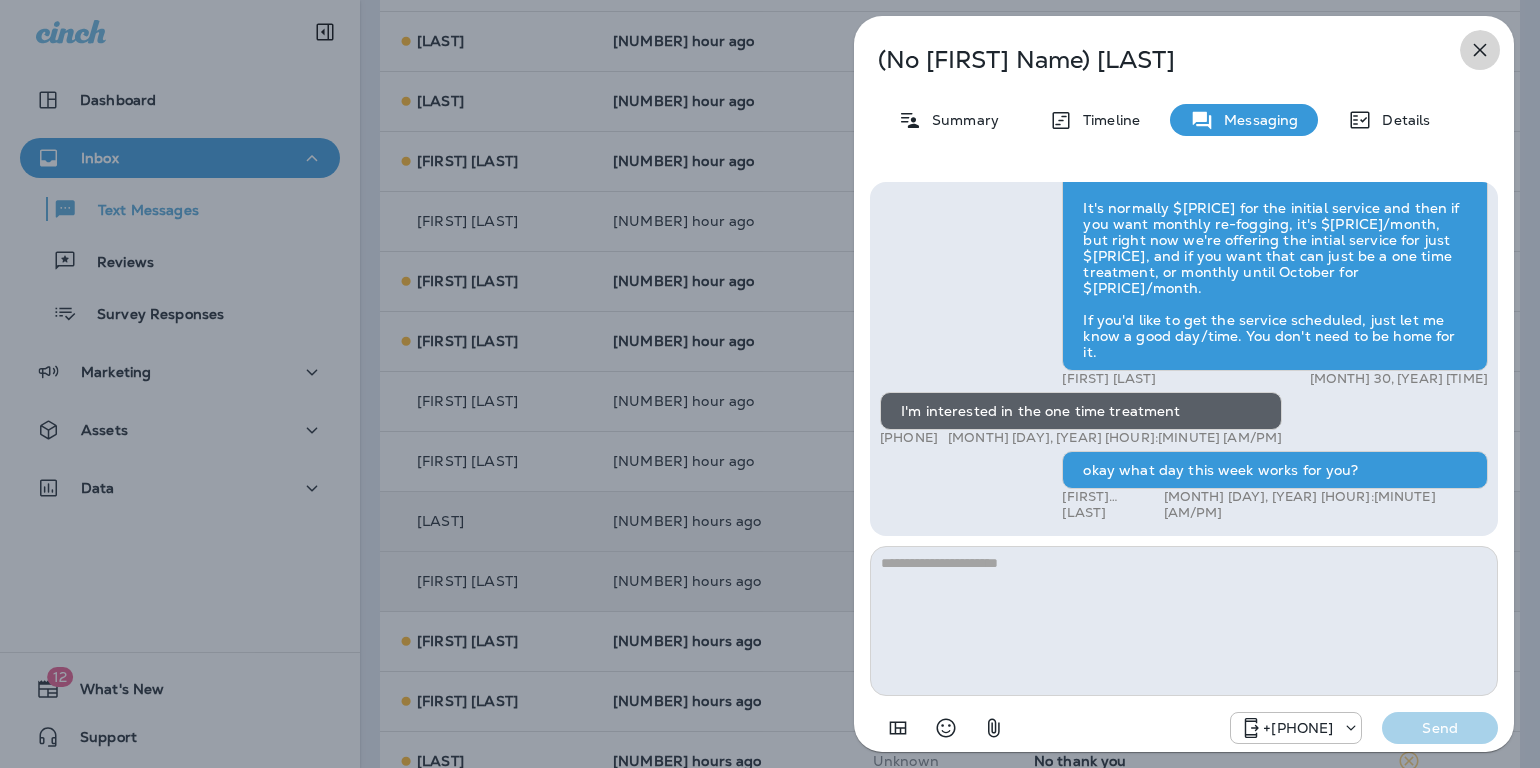 click at bounding box center [1480, 50] 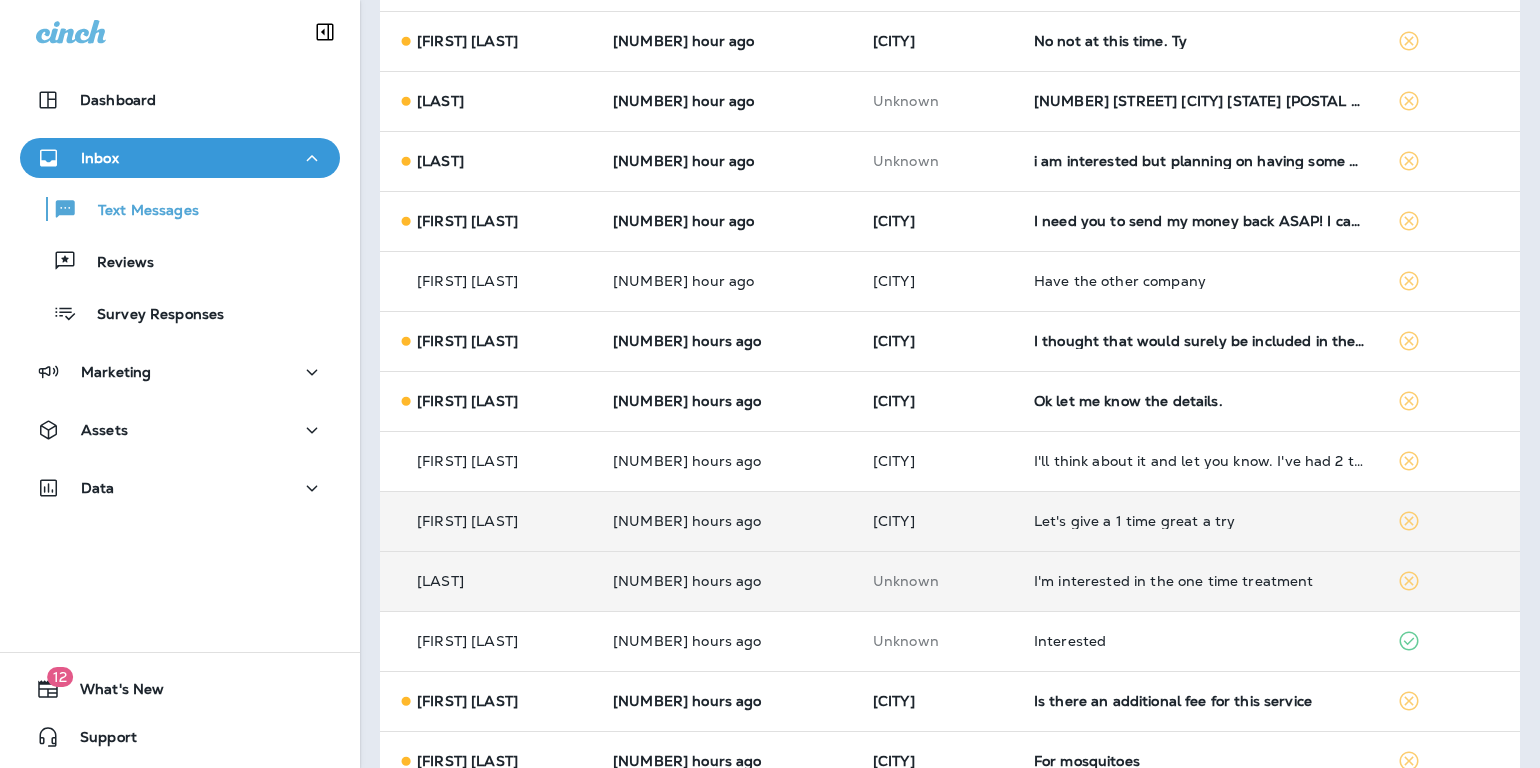 click on "I'm interested in the one time treatment" at bounding box center [1199, 581] 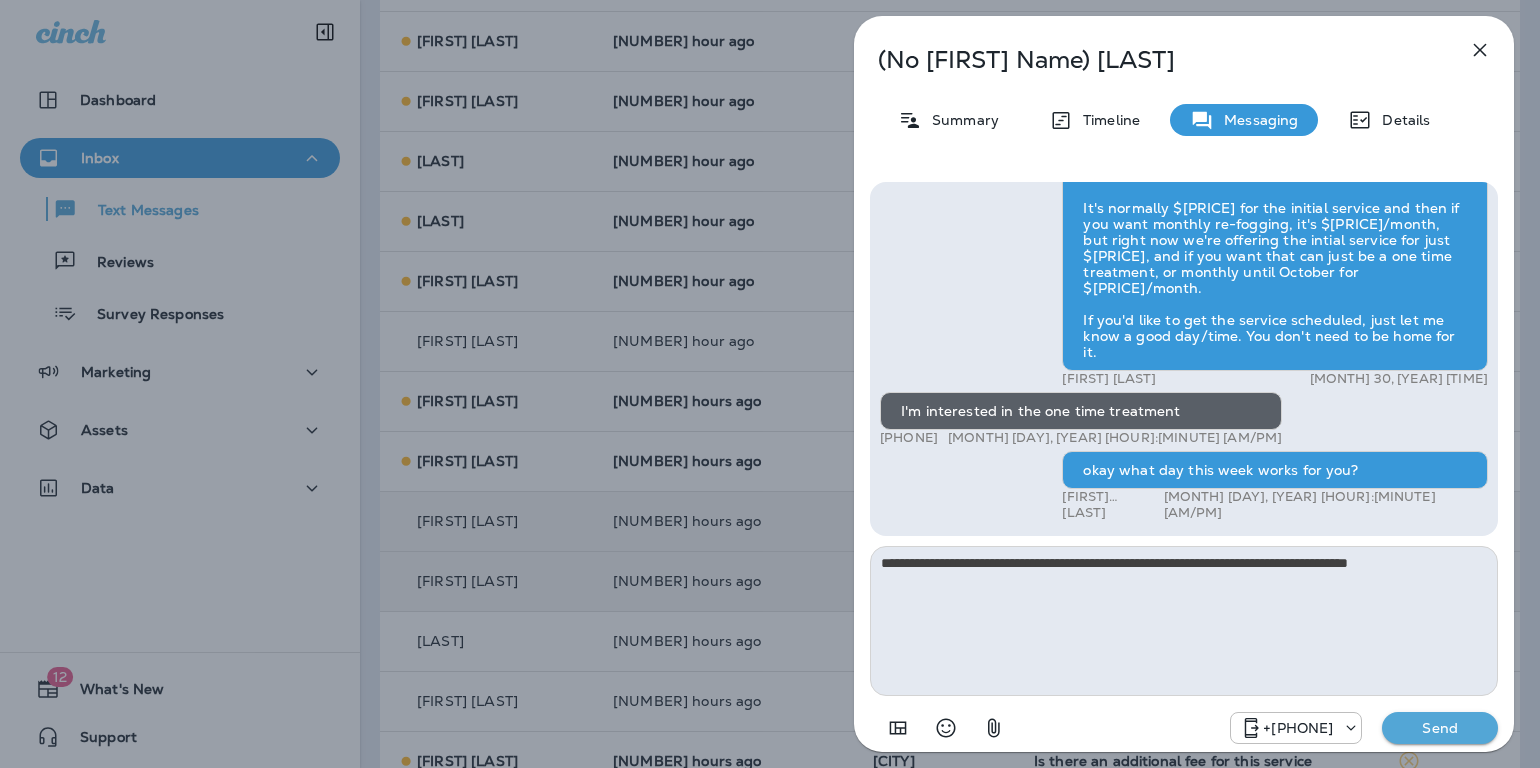type on "**********" 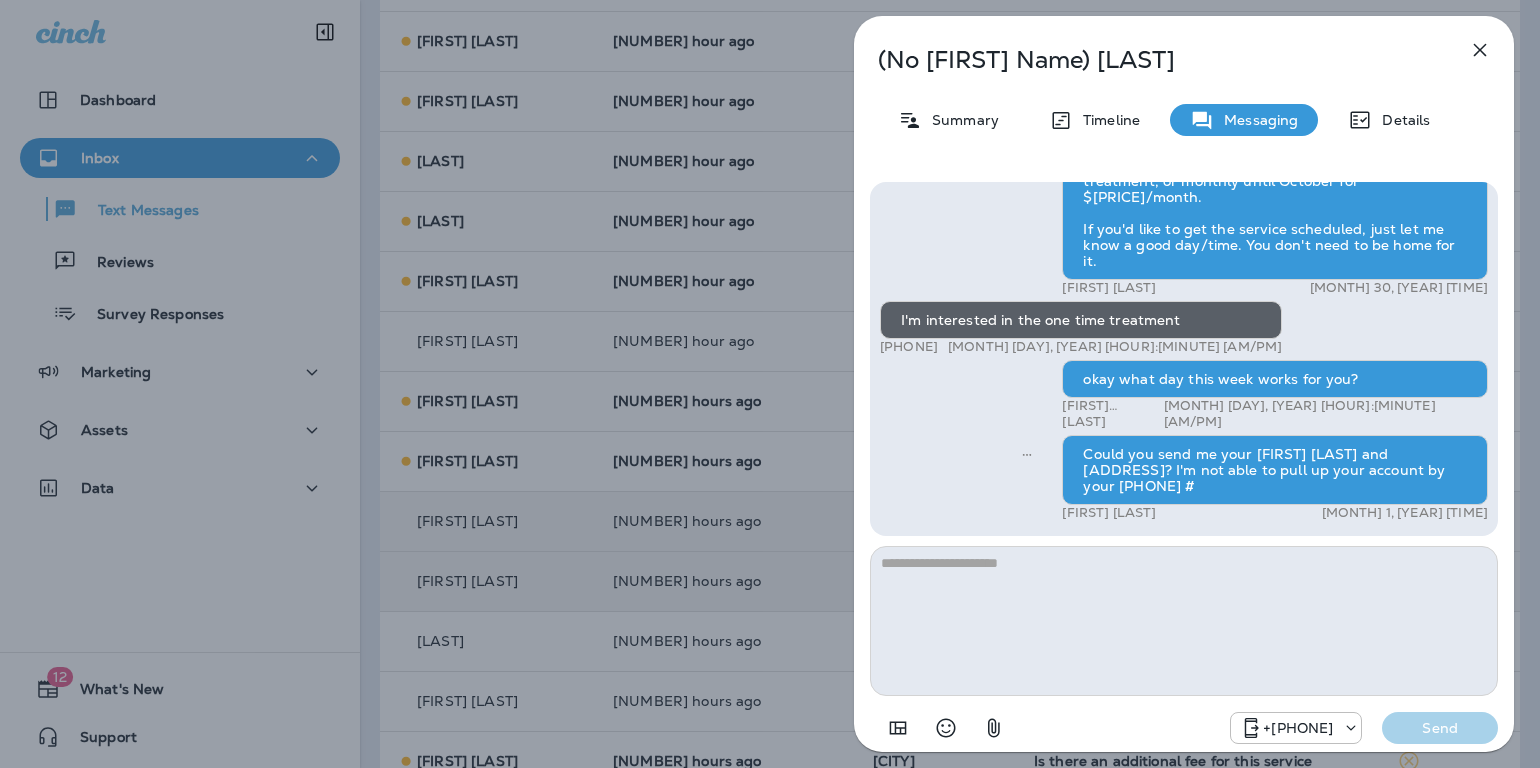 click at bounding box center [1480, 50] 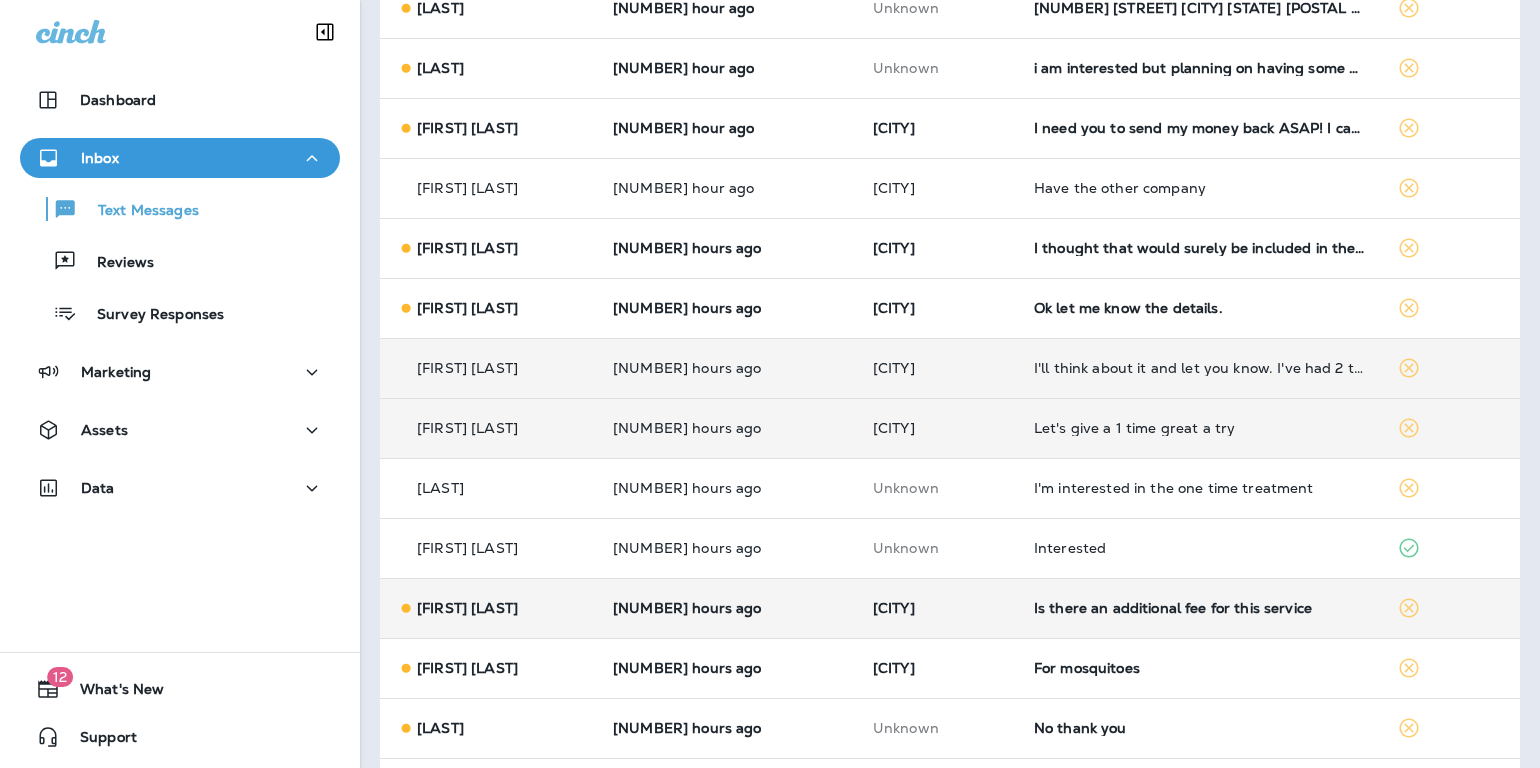 scroll, scrollTop: 1856, scrollLeft: 0, axis: vertical 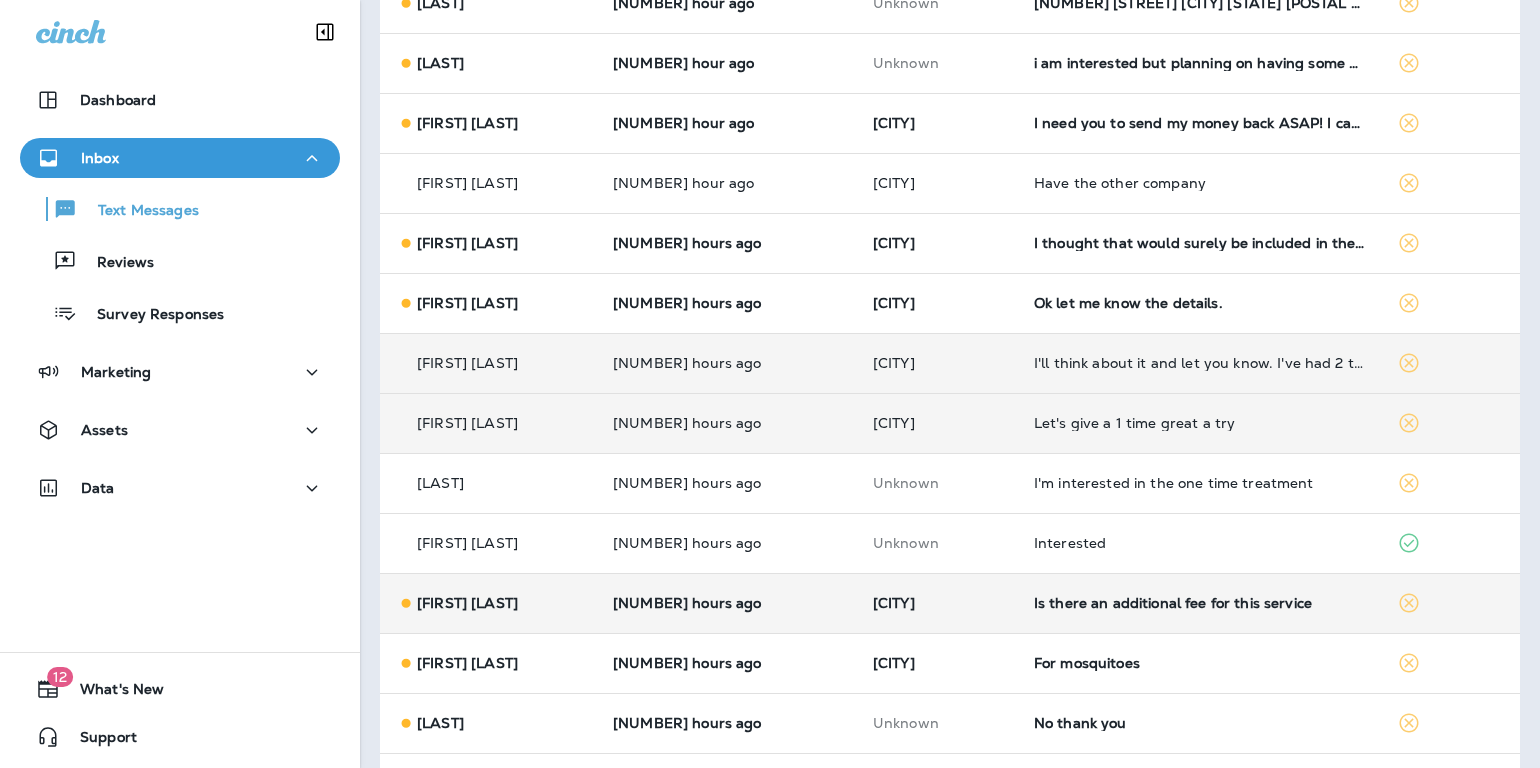 click on "Is there an additional fee for this service" at bounding box center (1199, 603) 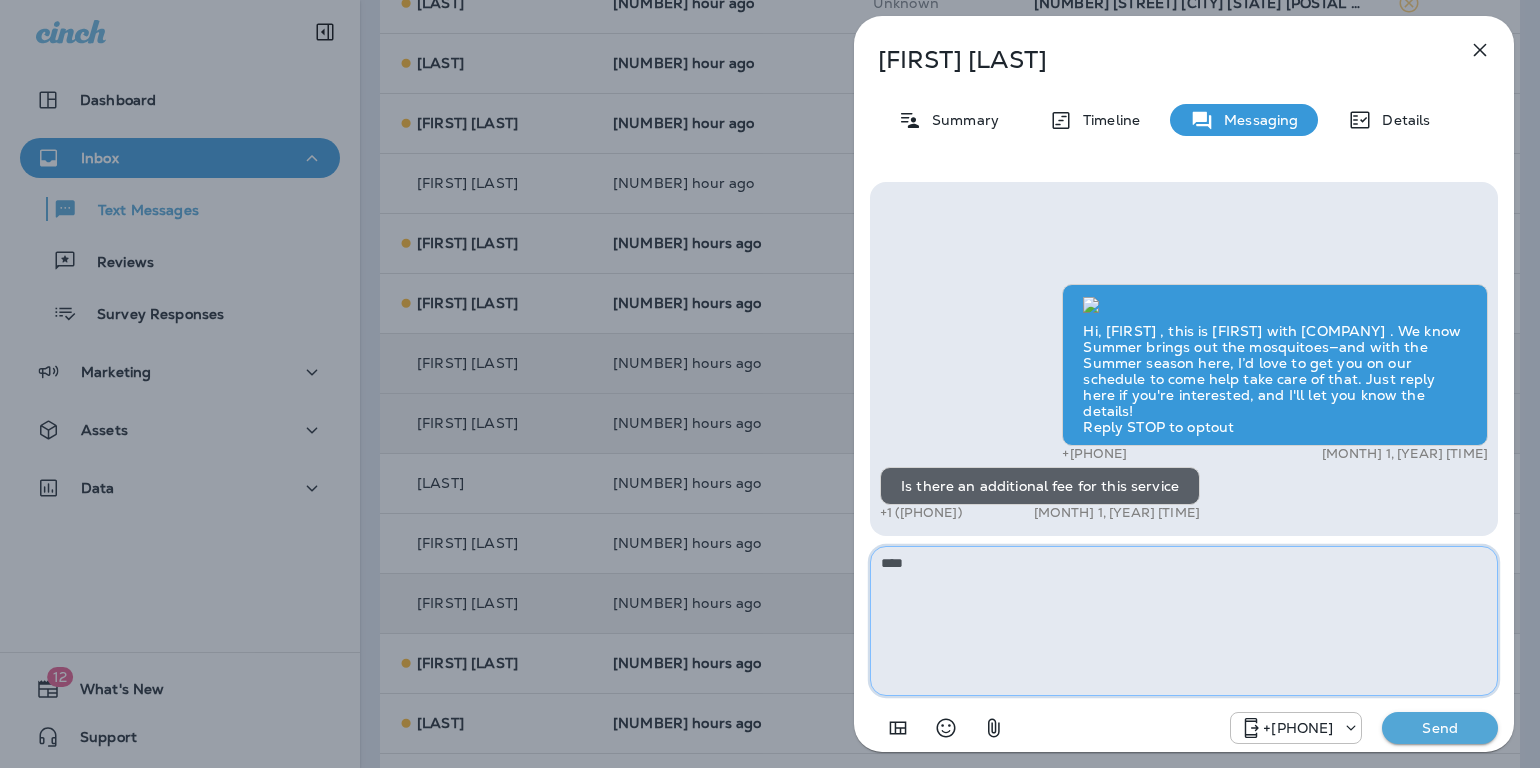 paste on "**********" 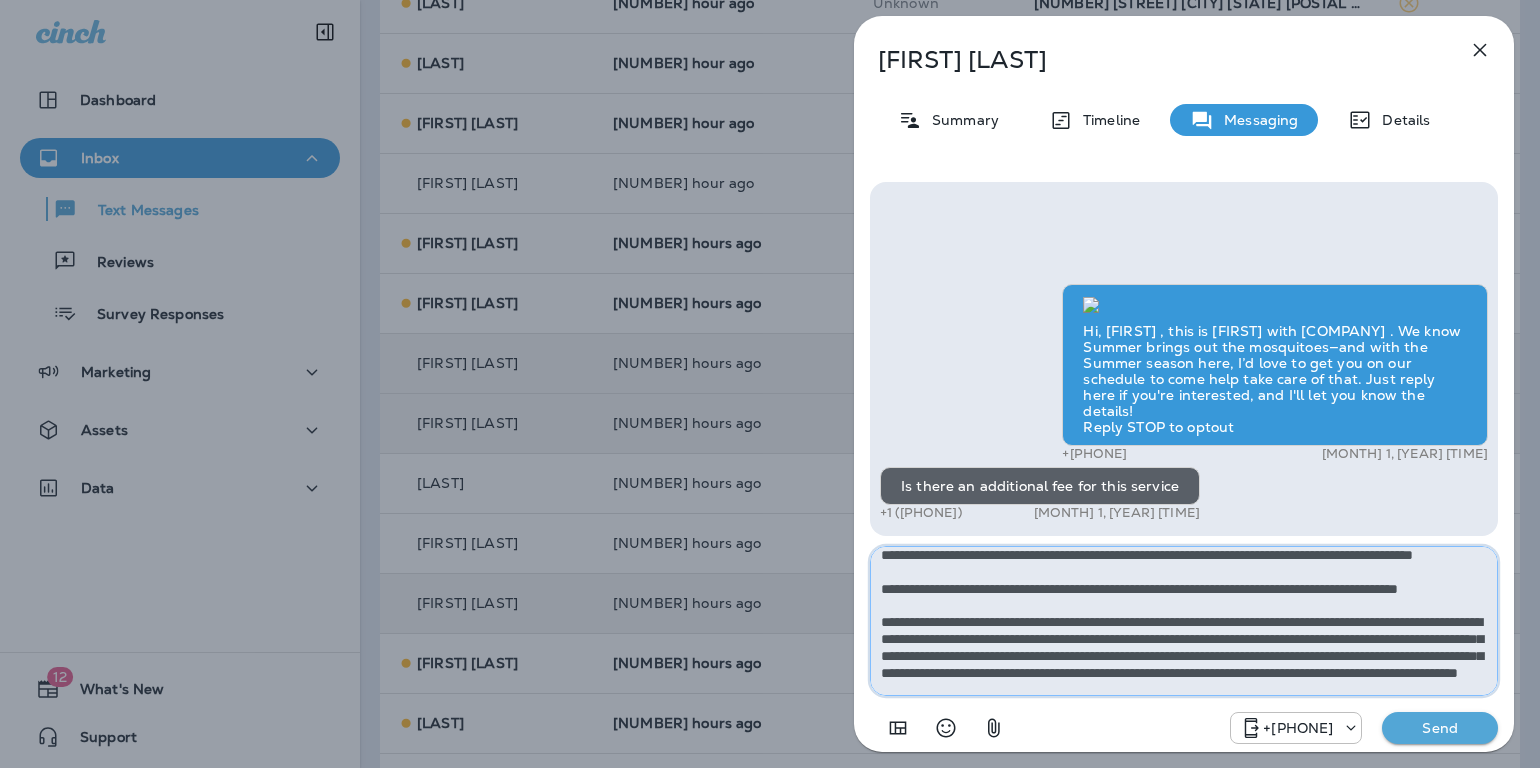 scroll, scrollTop: 0, scrollLeft: 0, axis: both 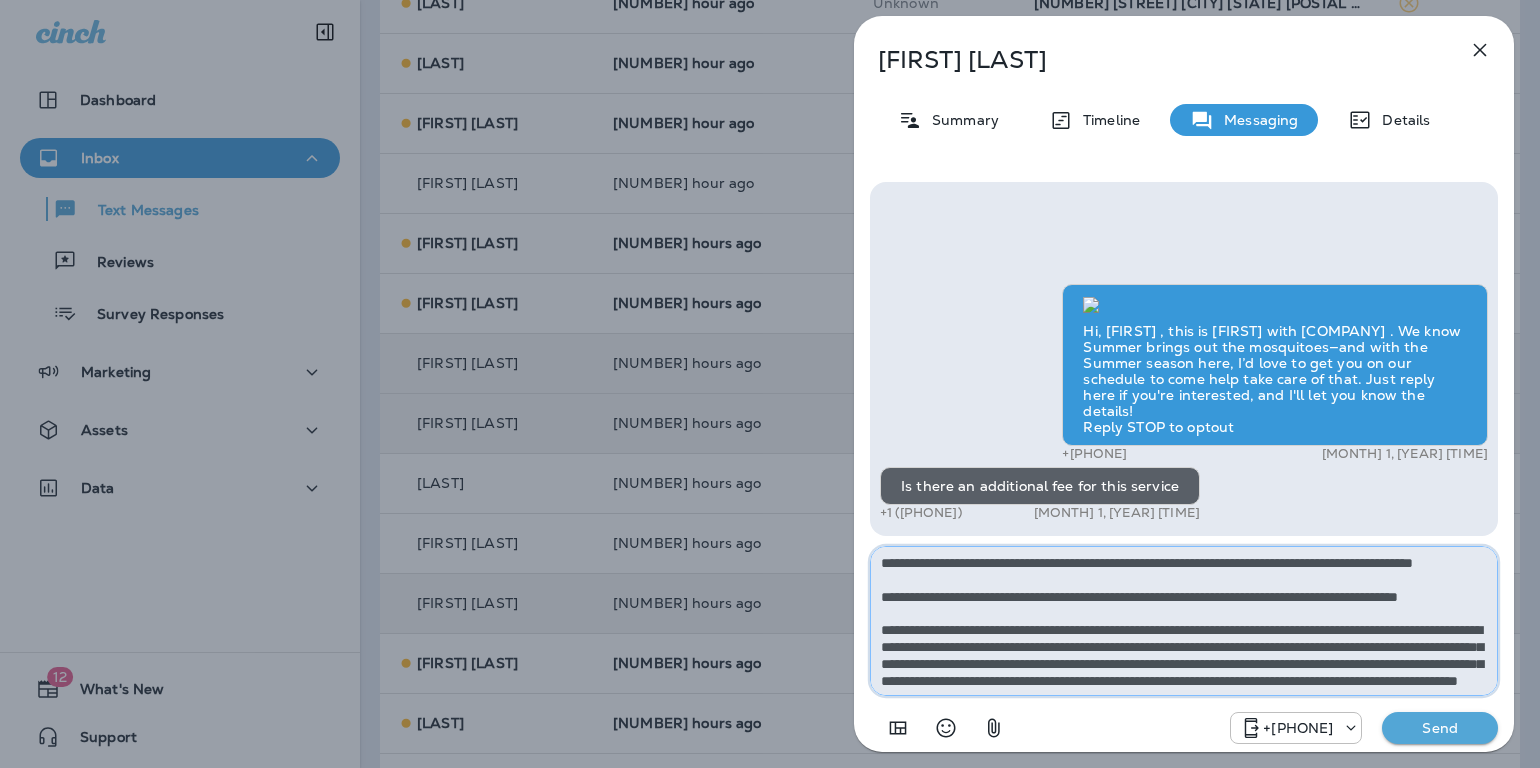 click at bounding box center (1184, 621) 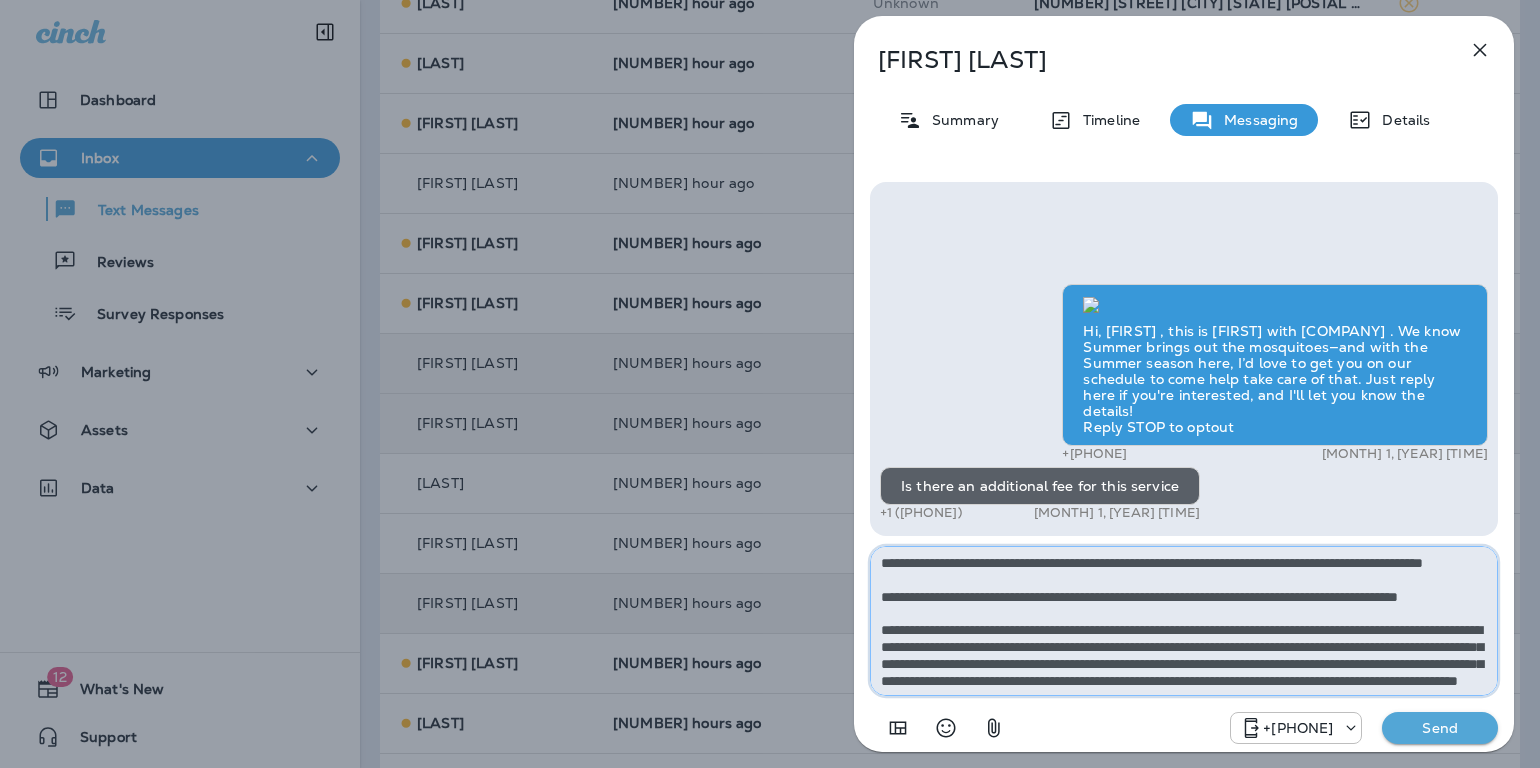 type on "**********" 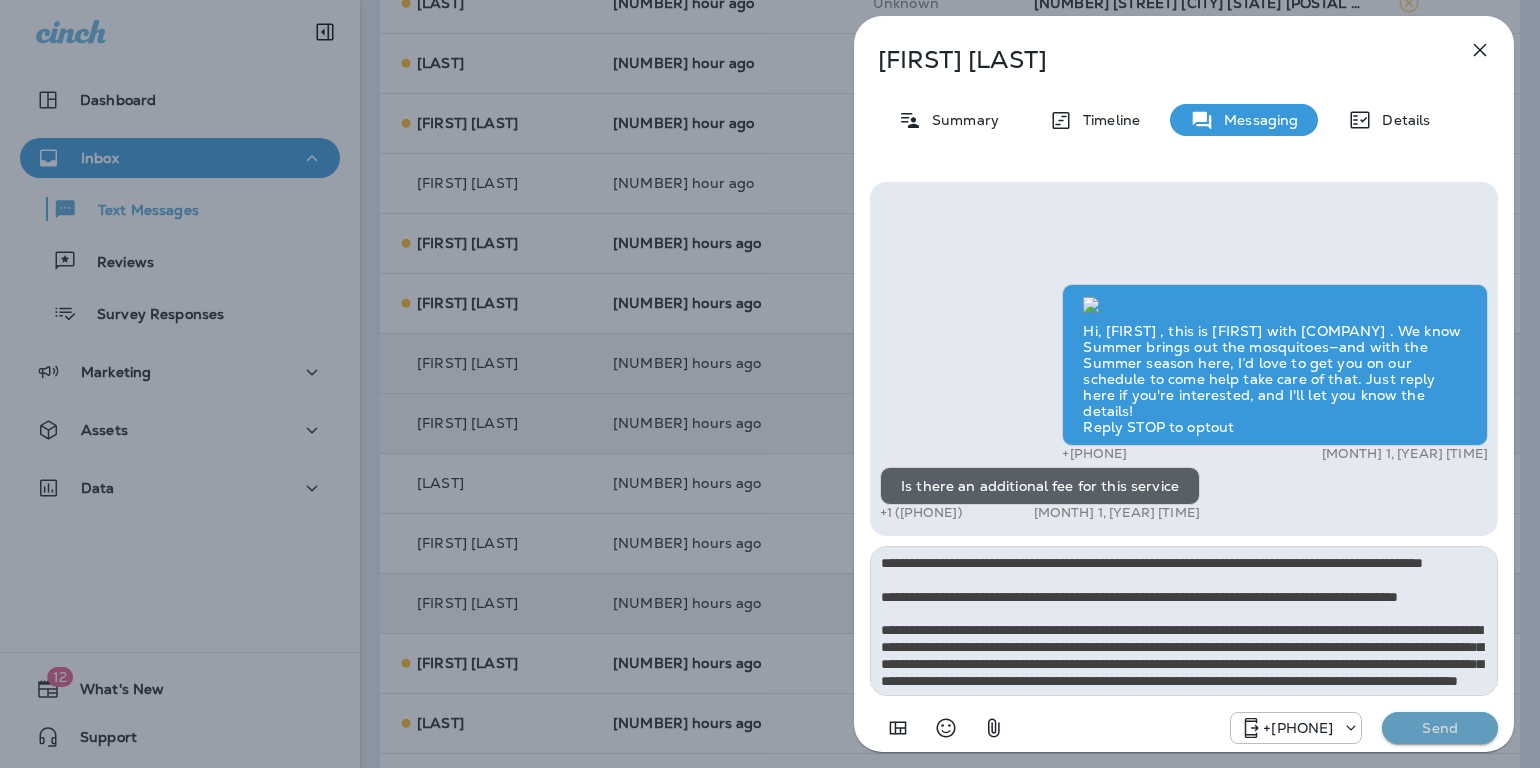 click on "Send" at bounding box center (1440, 728) 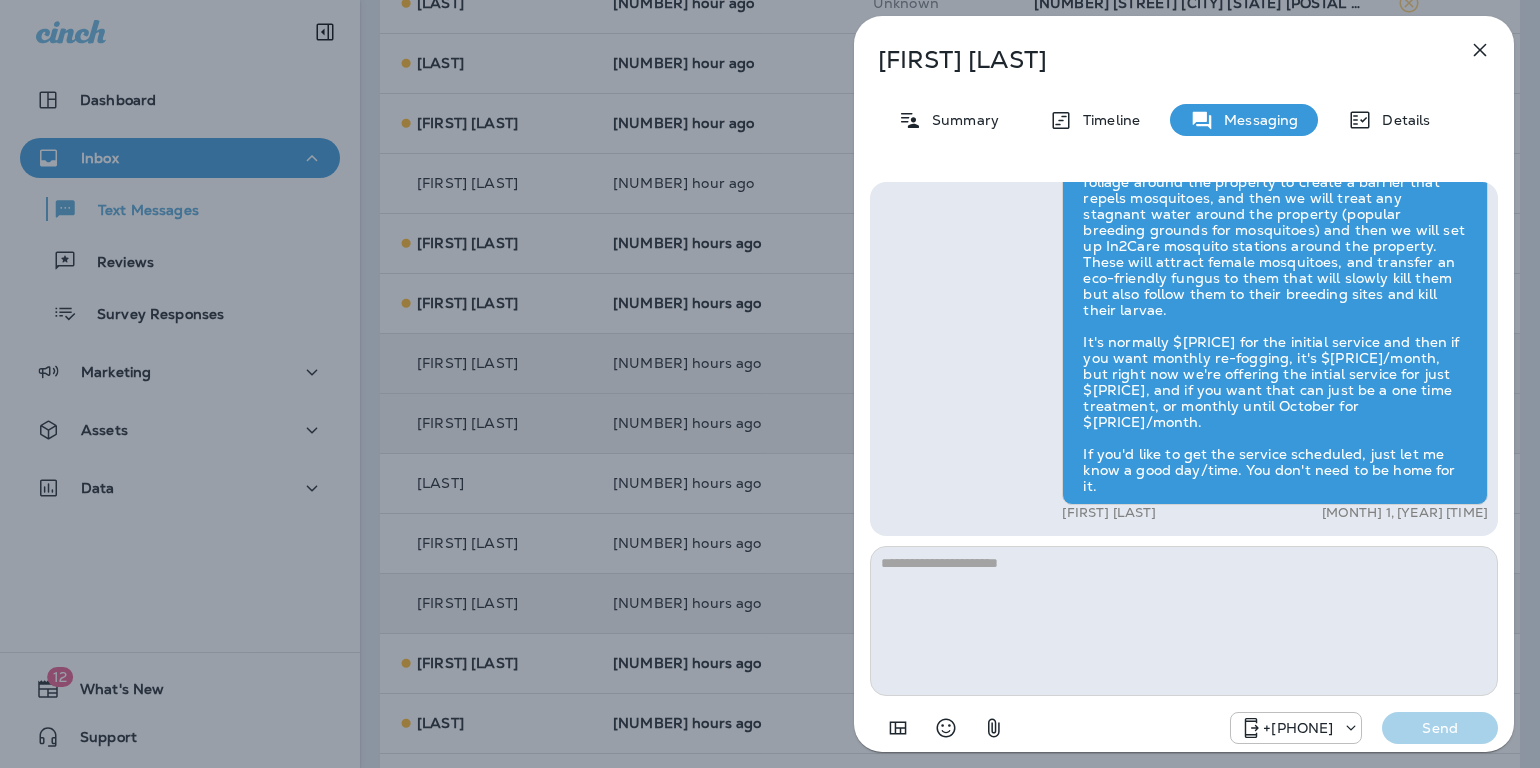 click at bounding box center [1480, 50] 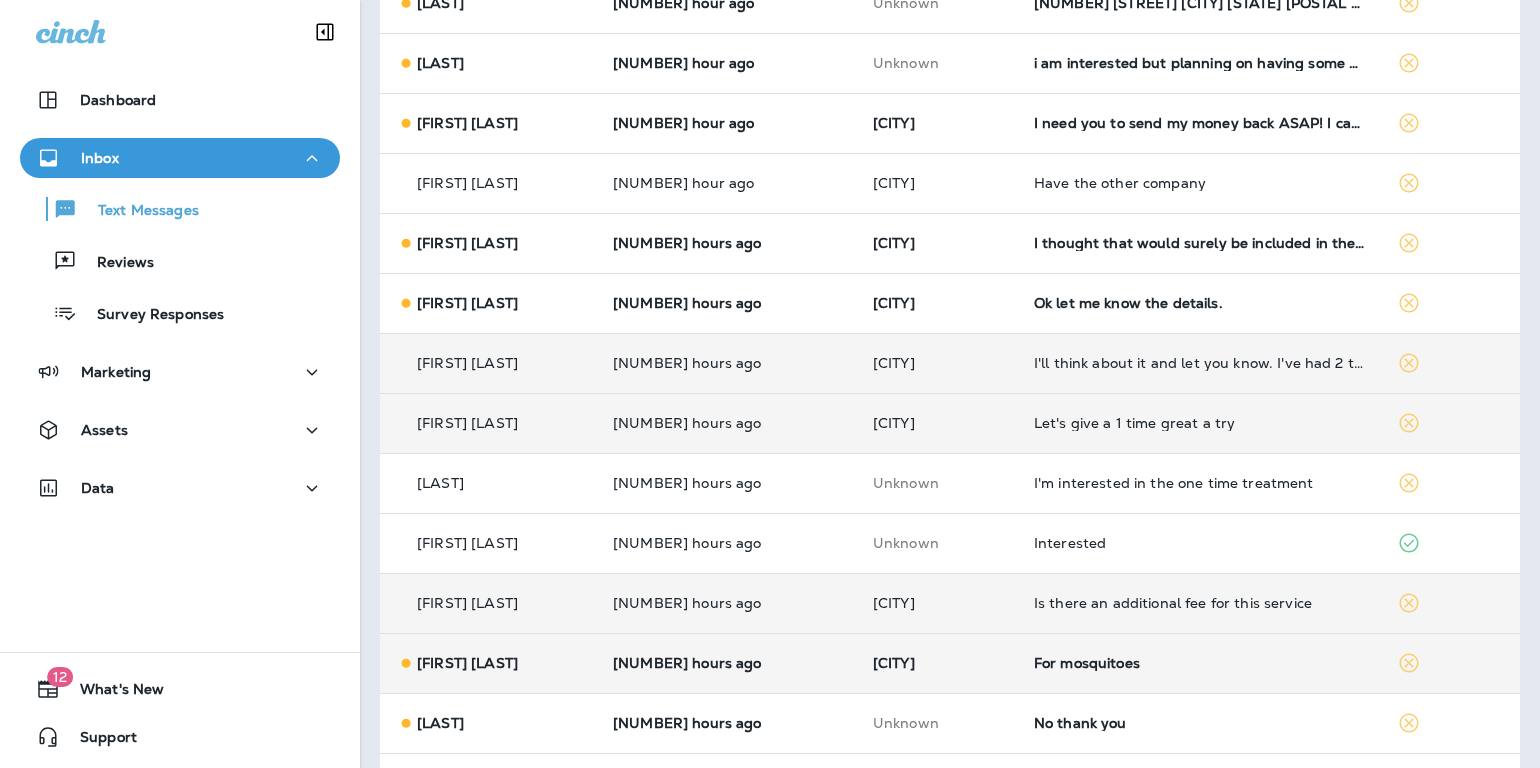 click on "For mosquitoes" at bounding box center (1199, 663) 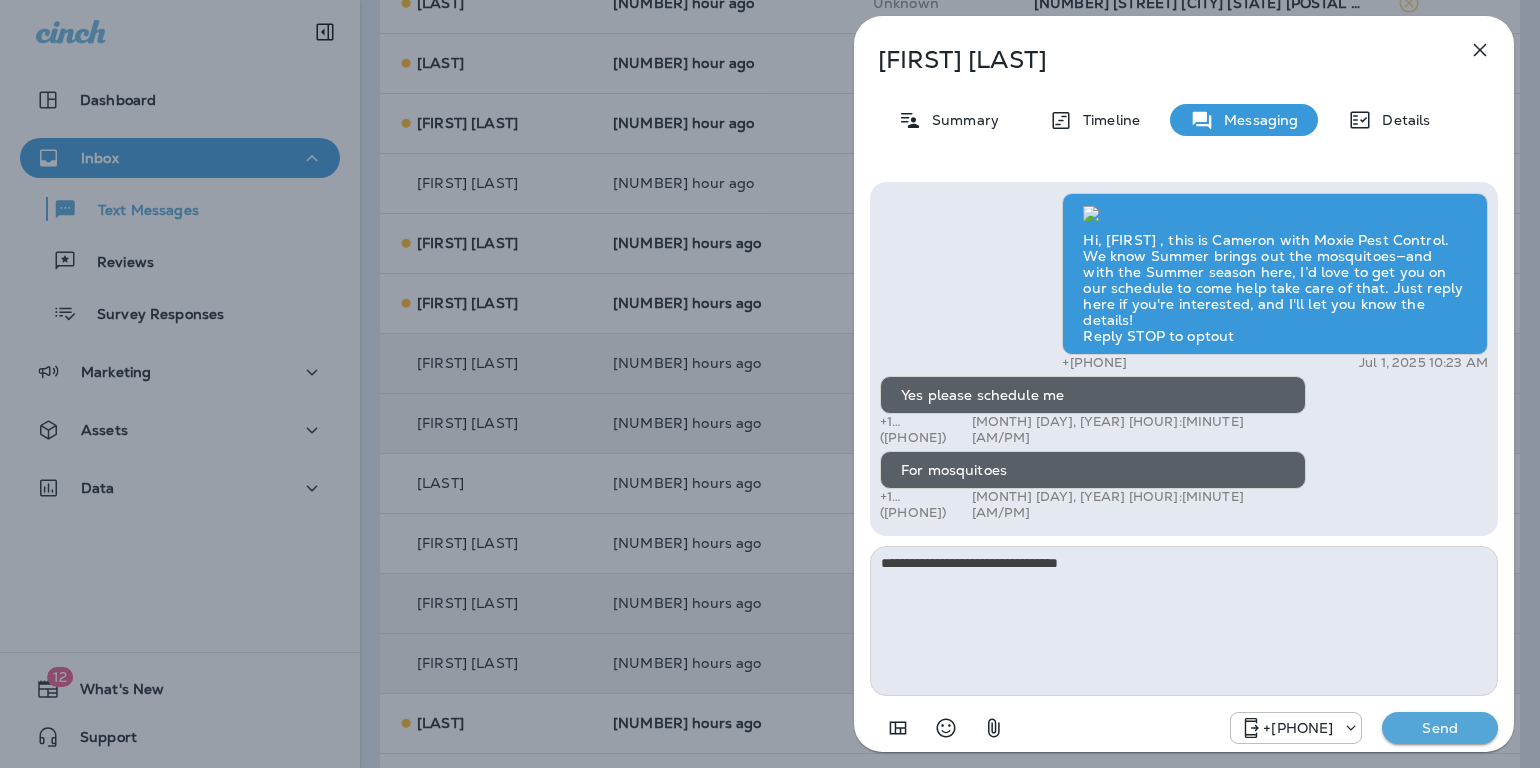 click on "Send" at bounding box center [1440, 728] 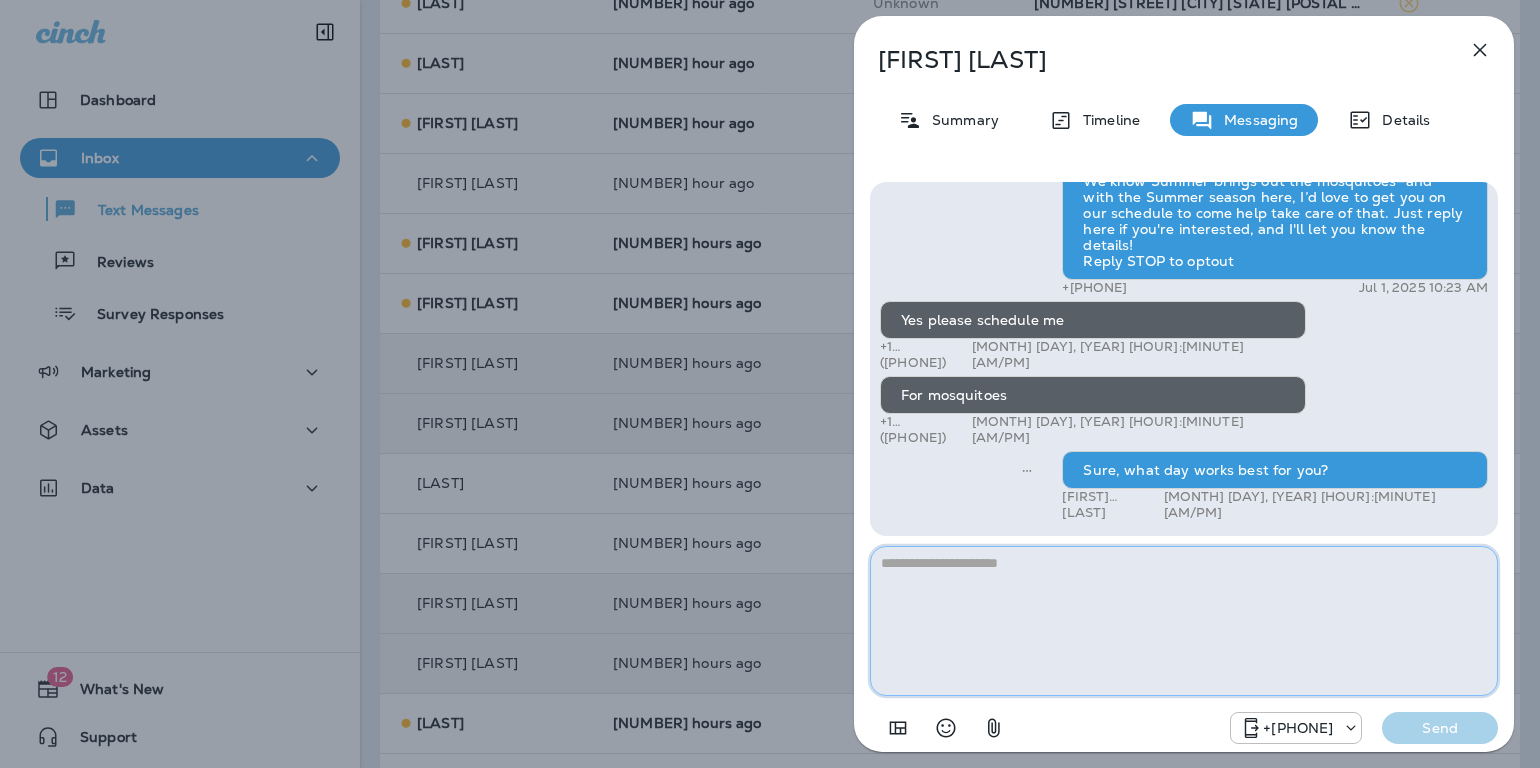 paste on "**********" 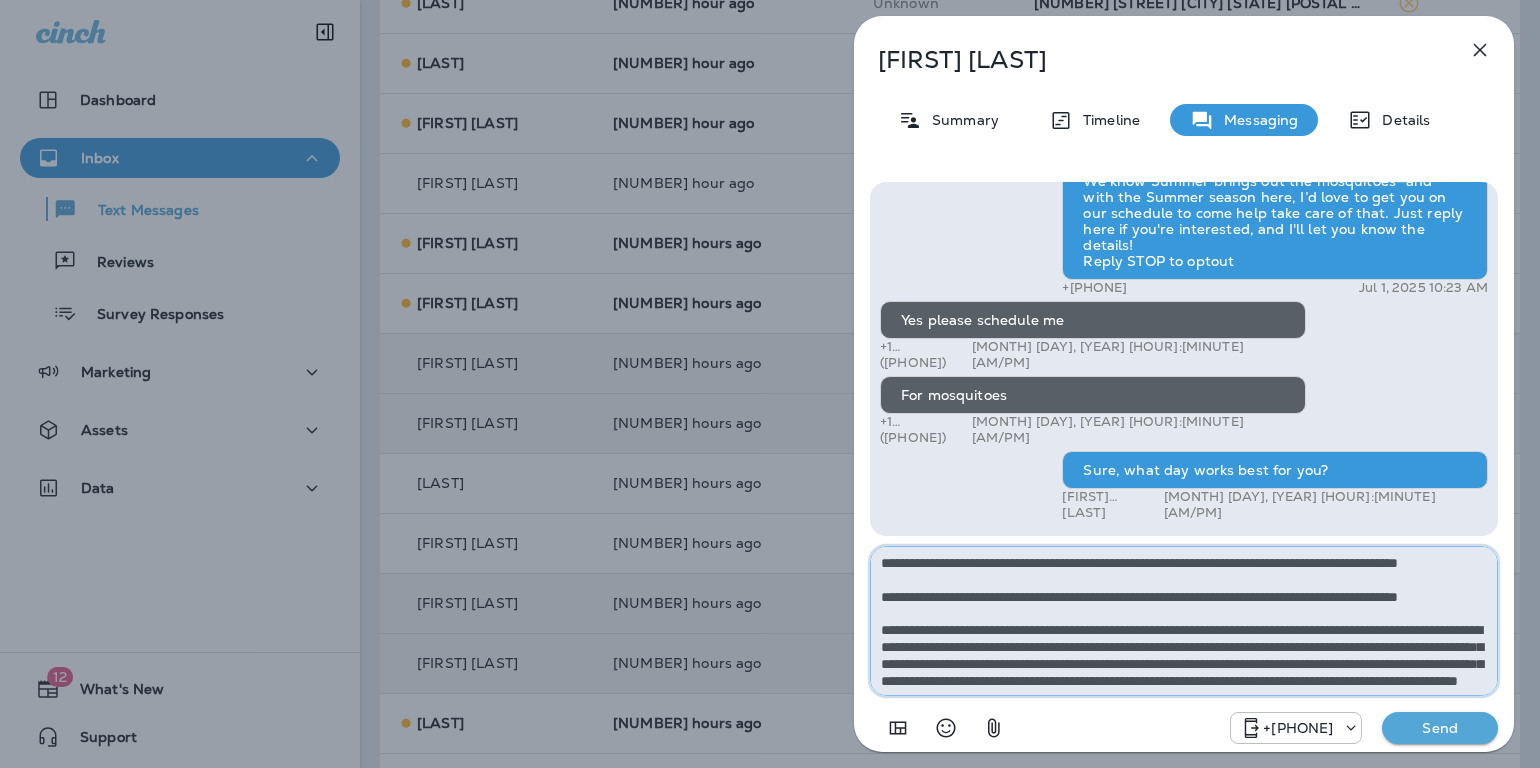 scroll, scrollTop: 179, scrollLeft: 0, axis: vertical 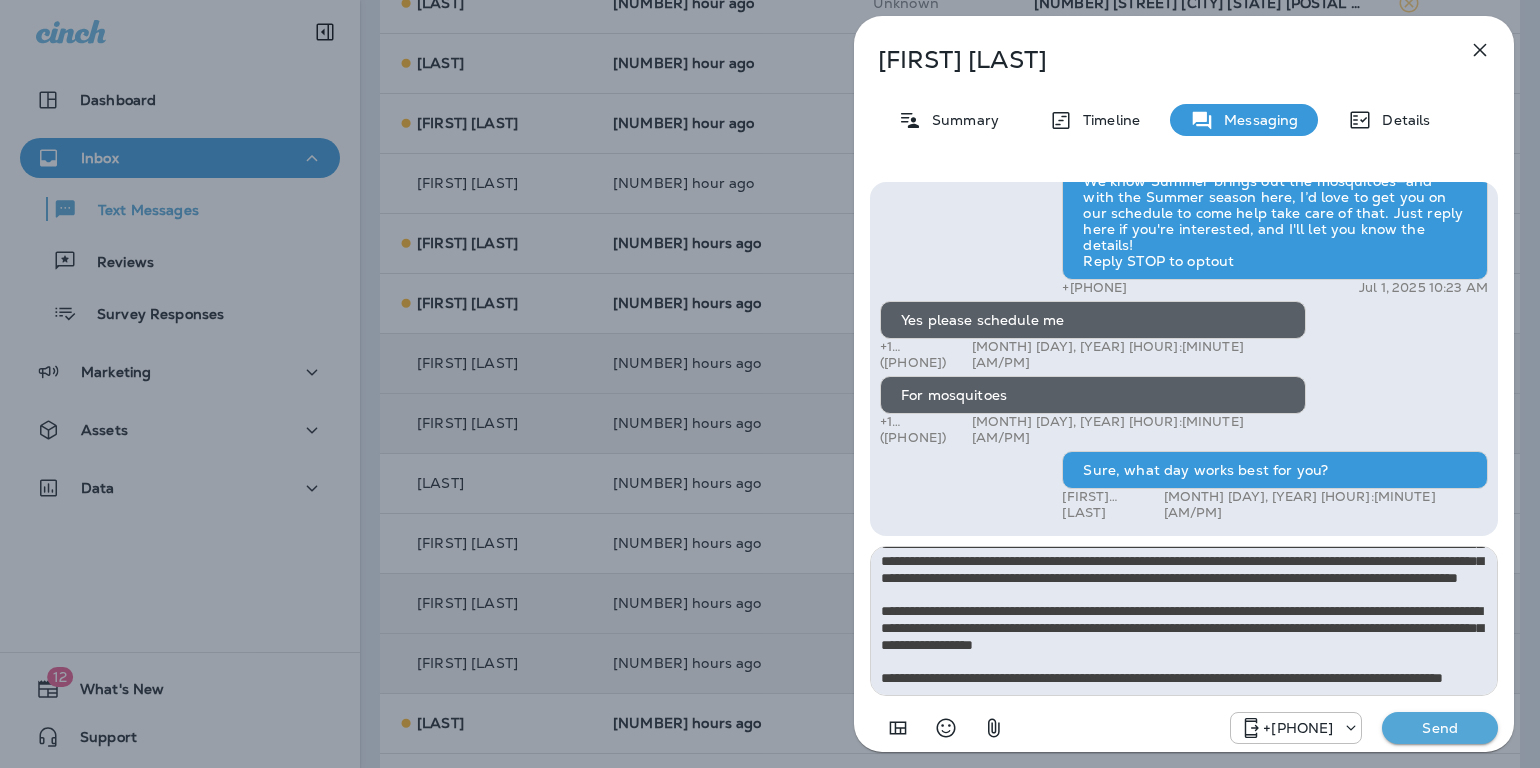 click on "Send" at bounding box center (1440, 728) 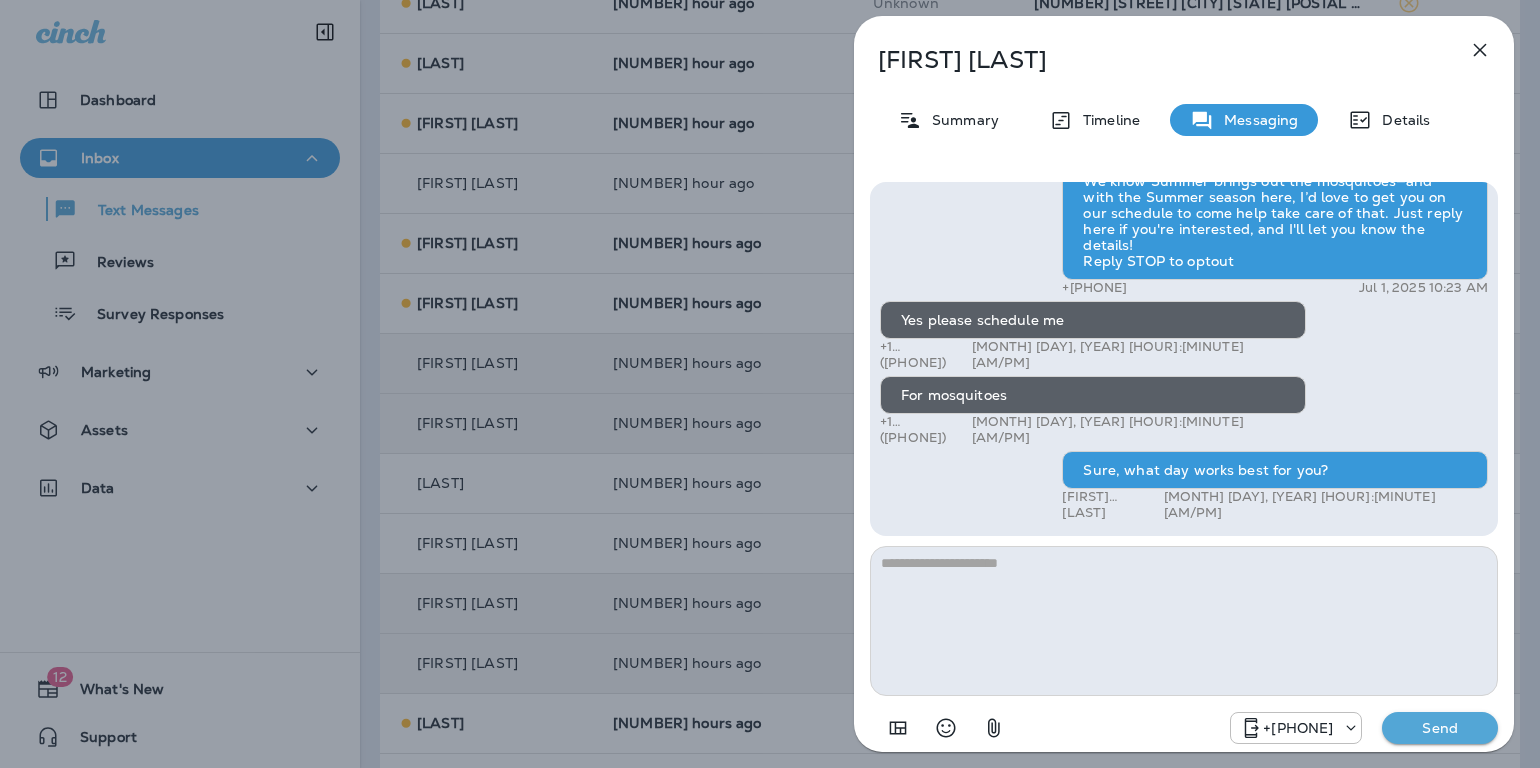 scroll, scrollTop: 0, scrollLeft: 0, axis: both 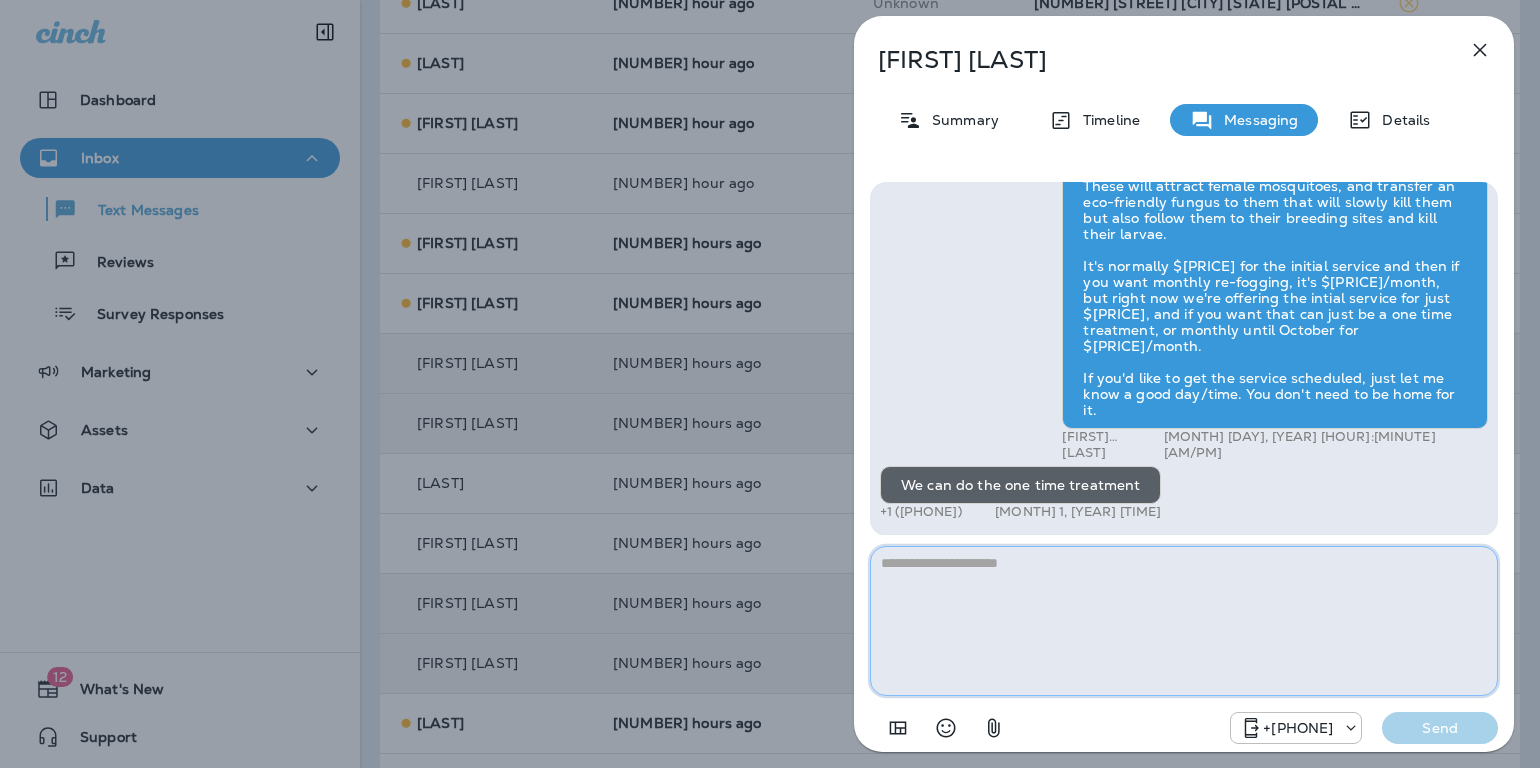 click at bounding box center (1184, 621) 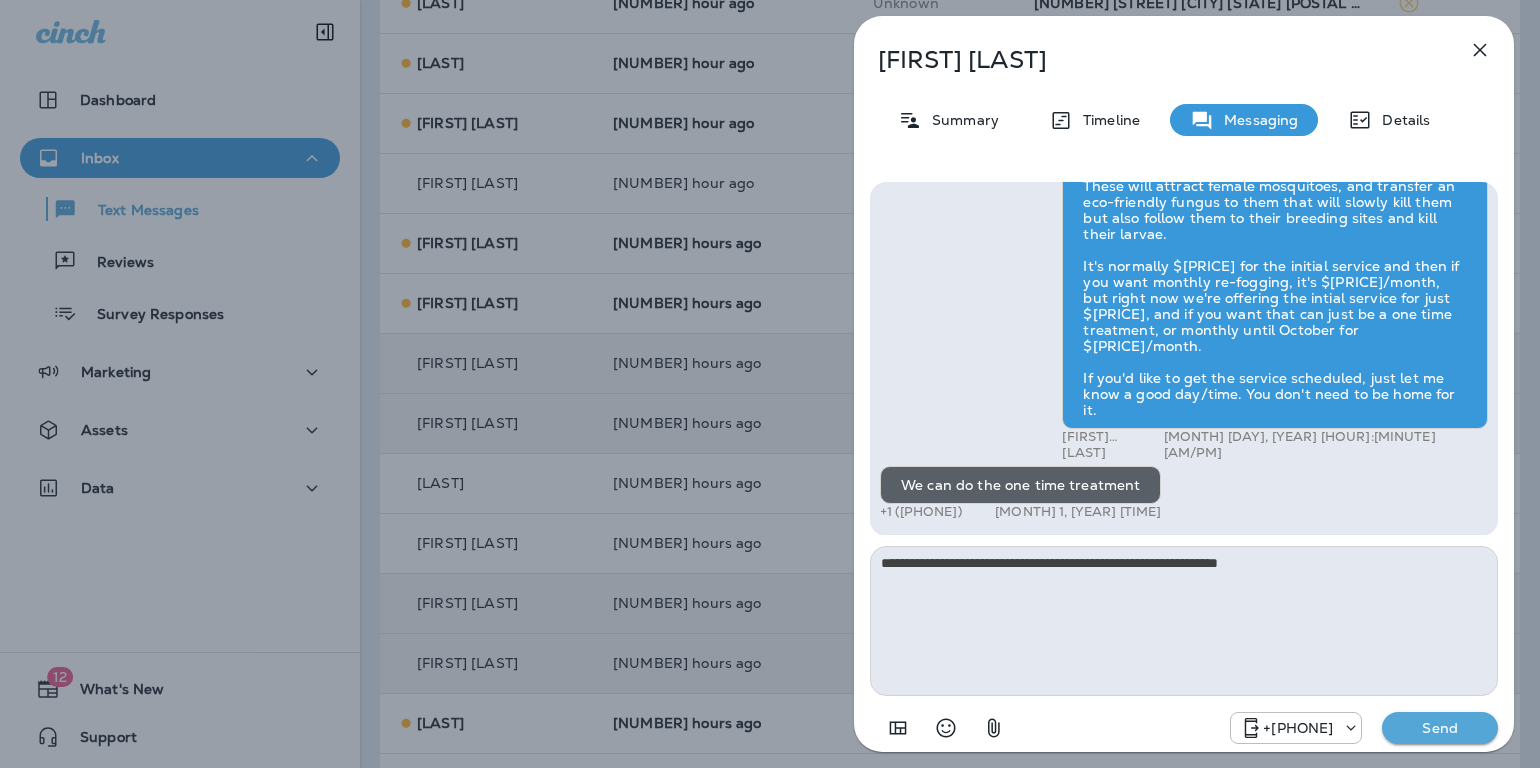 click on "Send" at bounding box center [1440, 728] 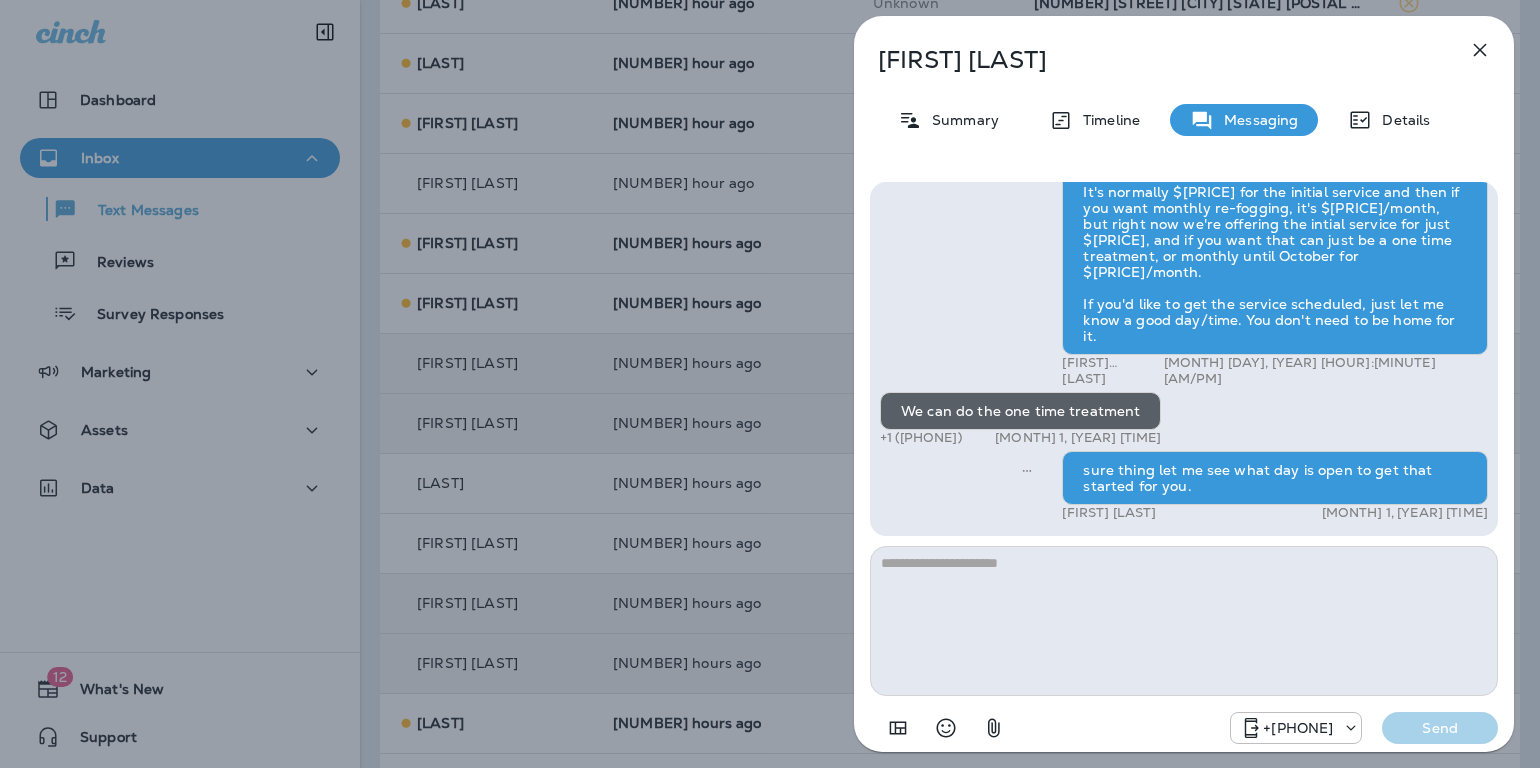 scroll, scrollTop: 1, scrollLeft: 0, axis: vertical 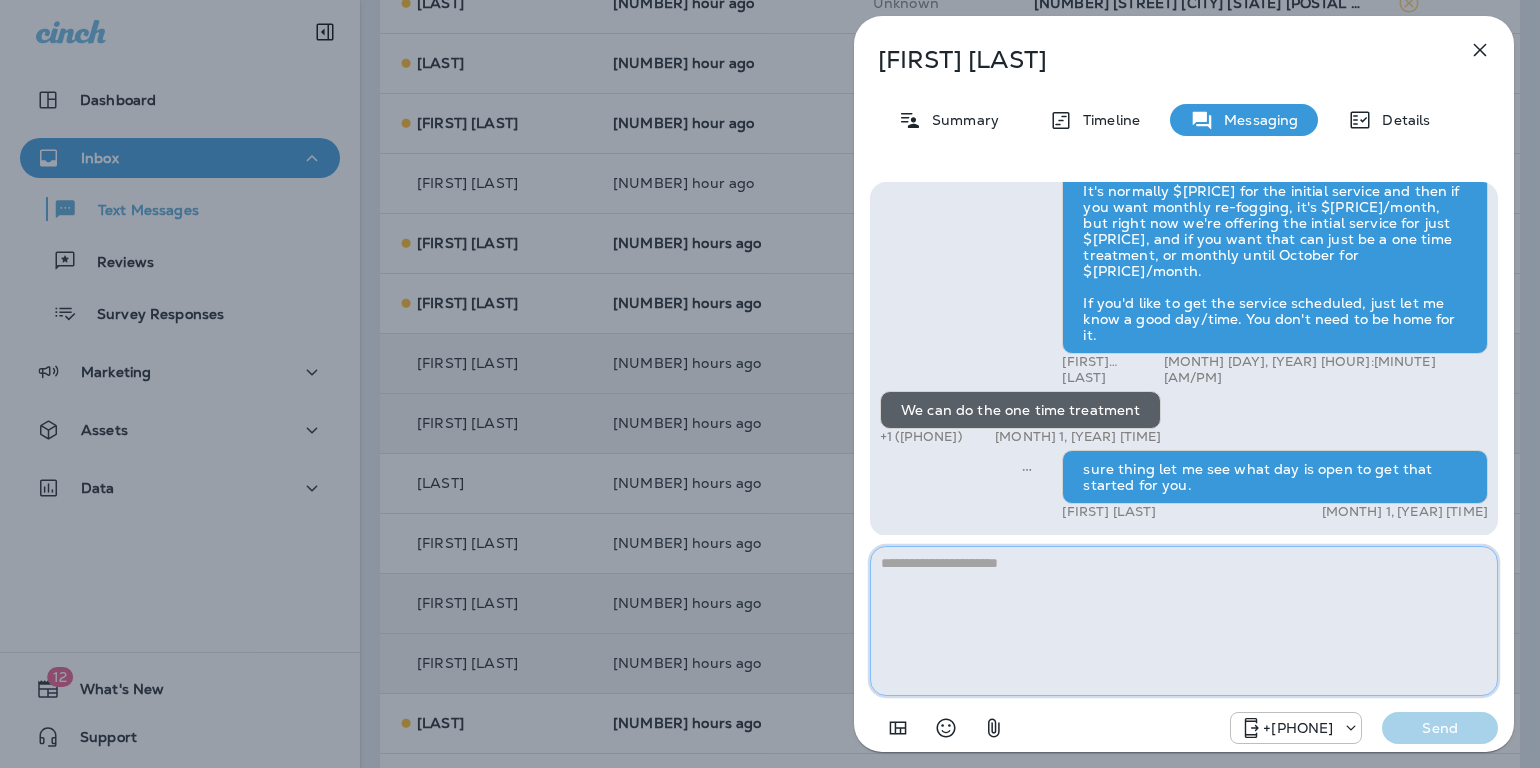 click at bounding box center [1184, 621] 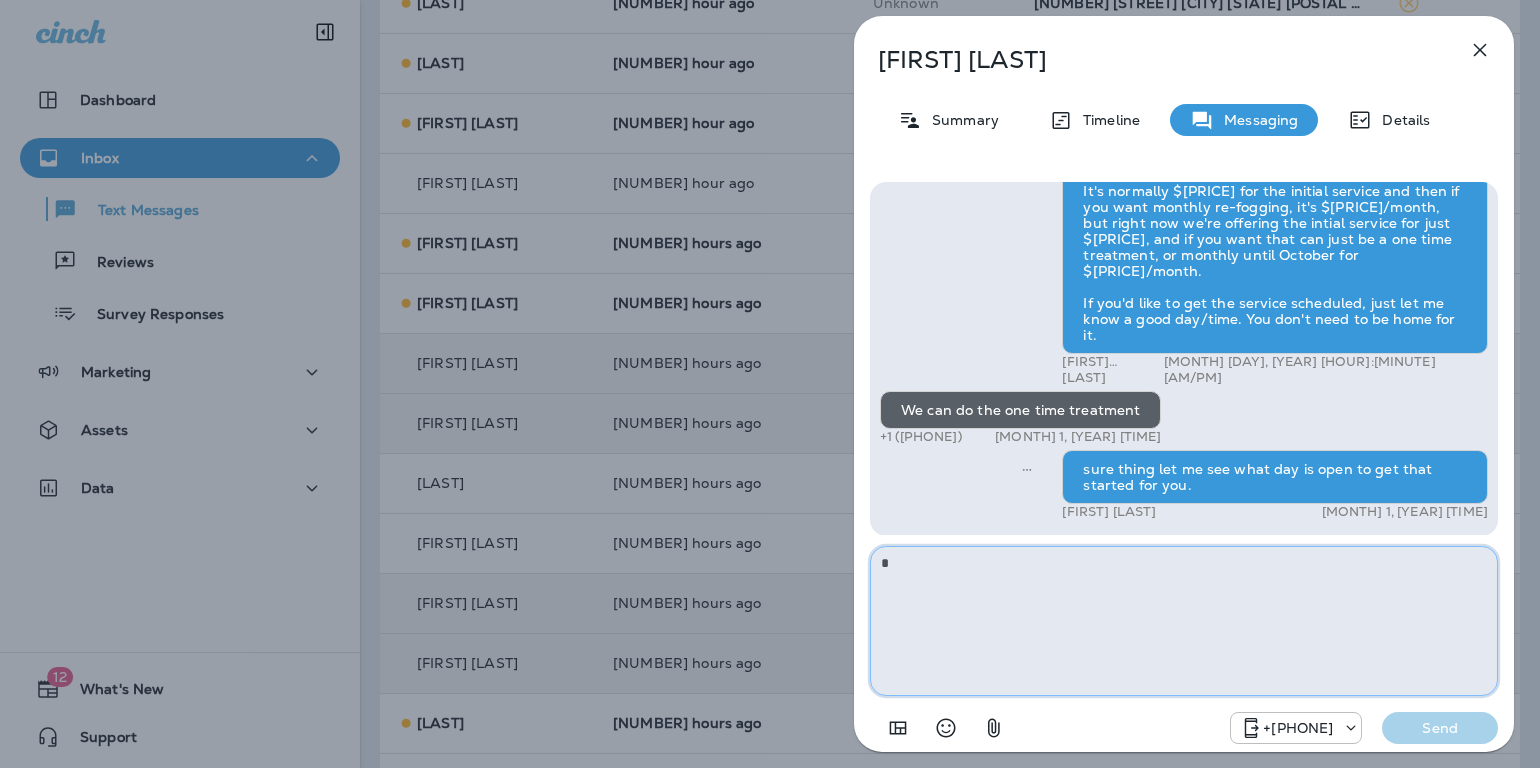 scroll, scrollTop: -58, scrollLeft: 0, axis: vertical 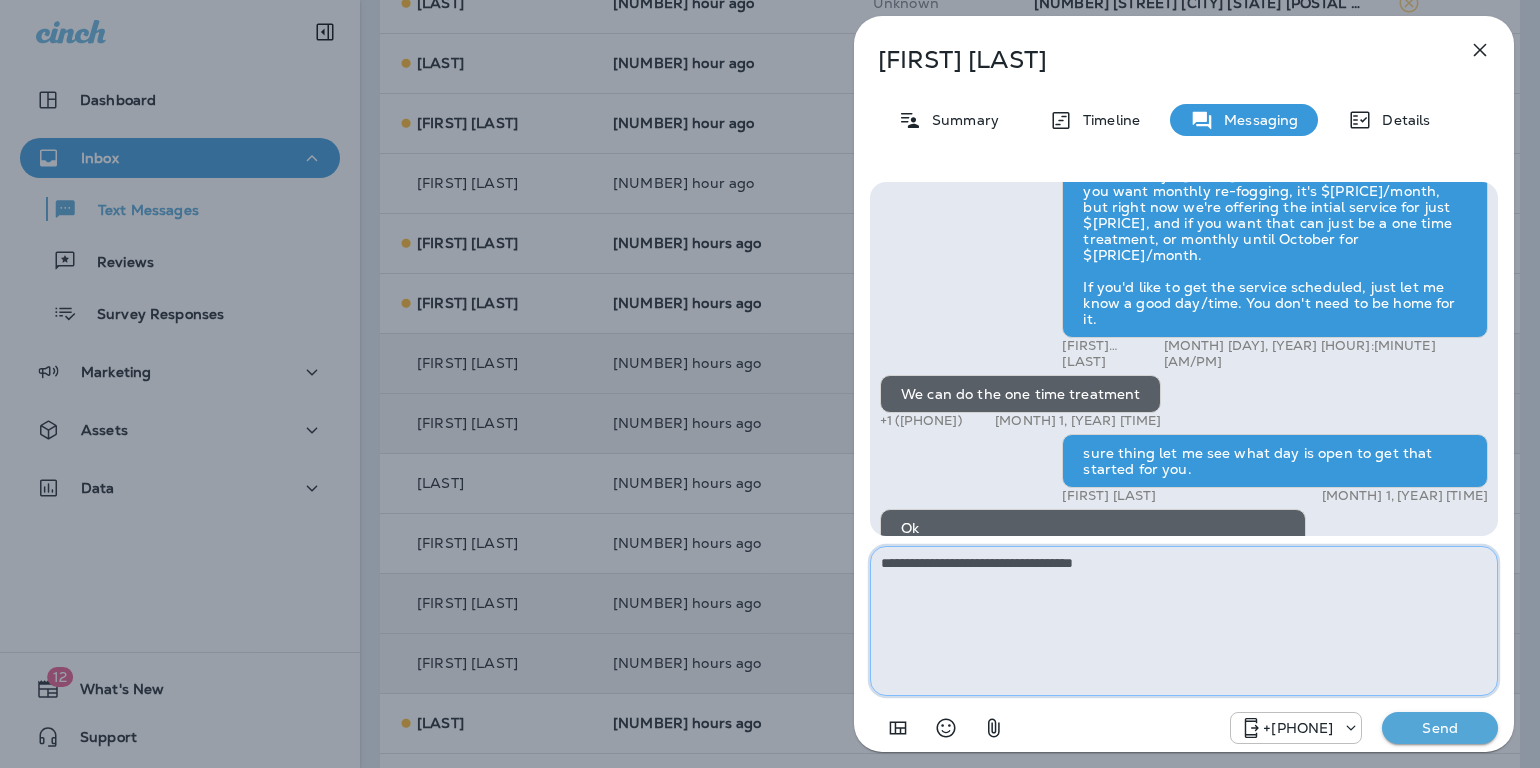 type on "**********" 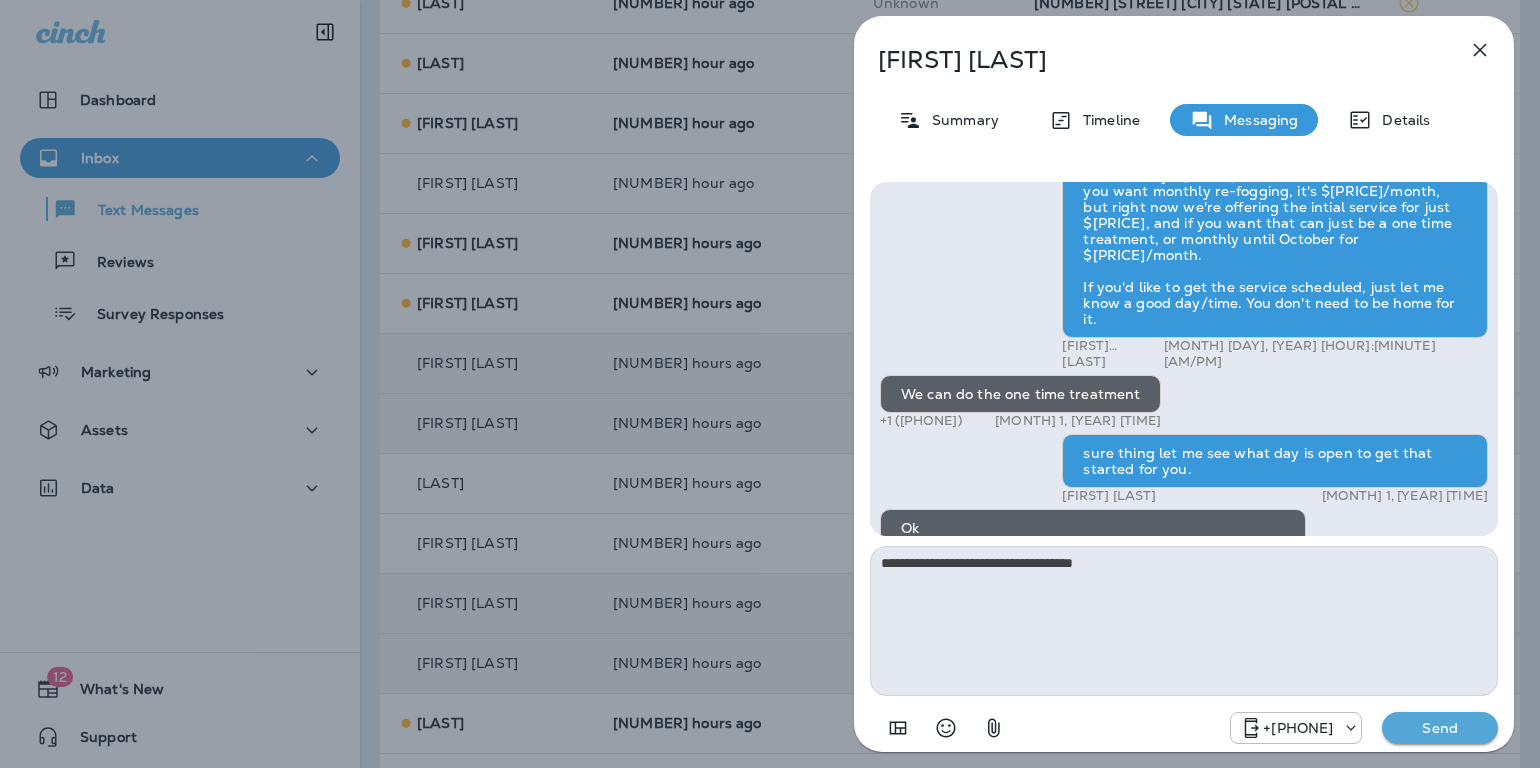 click on "Send" at bounding box center (1440, 728) 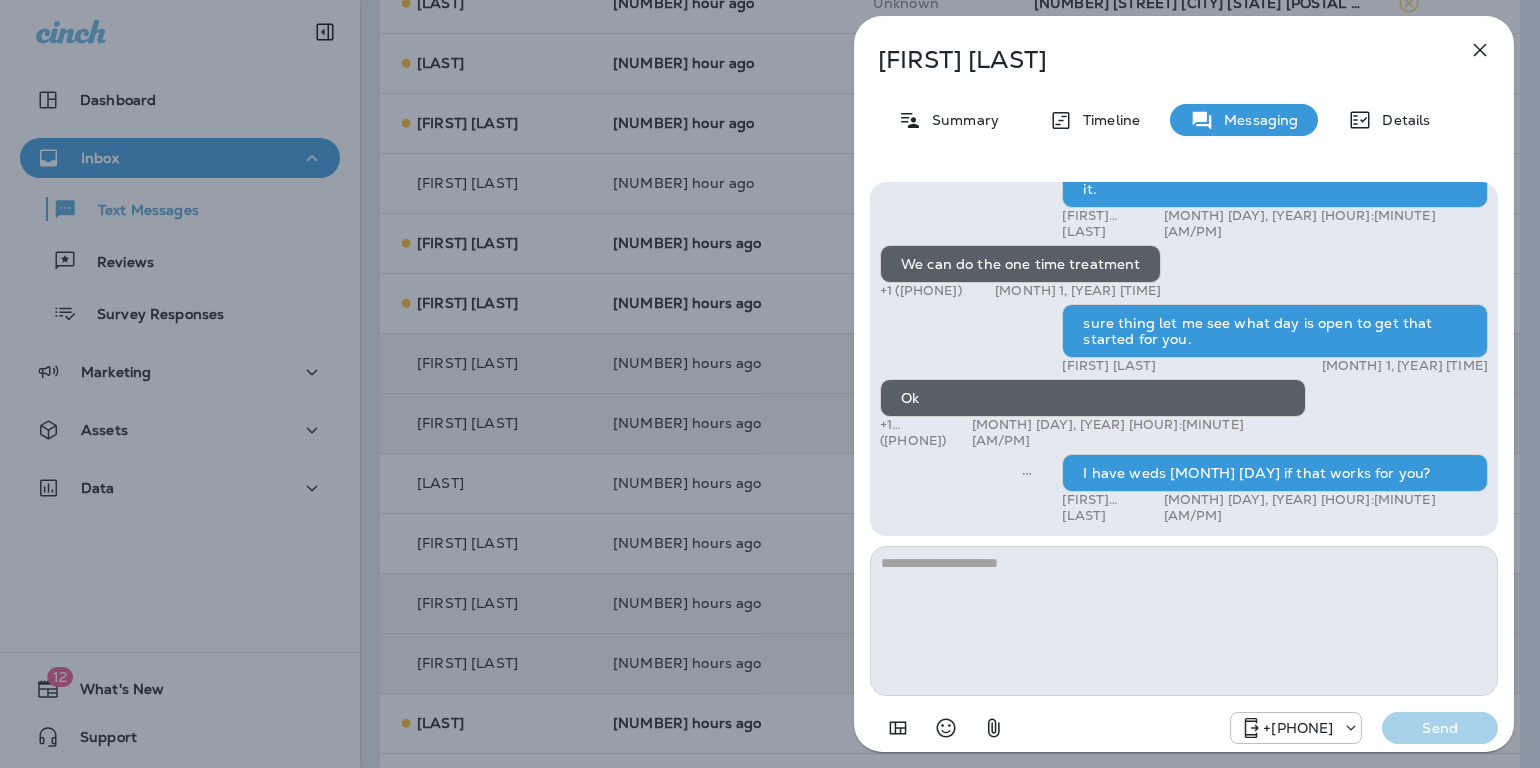 scroll, scrollTop: 1, scrollLeft: 0, axis: vertical 